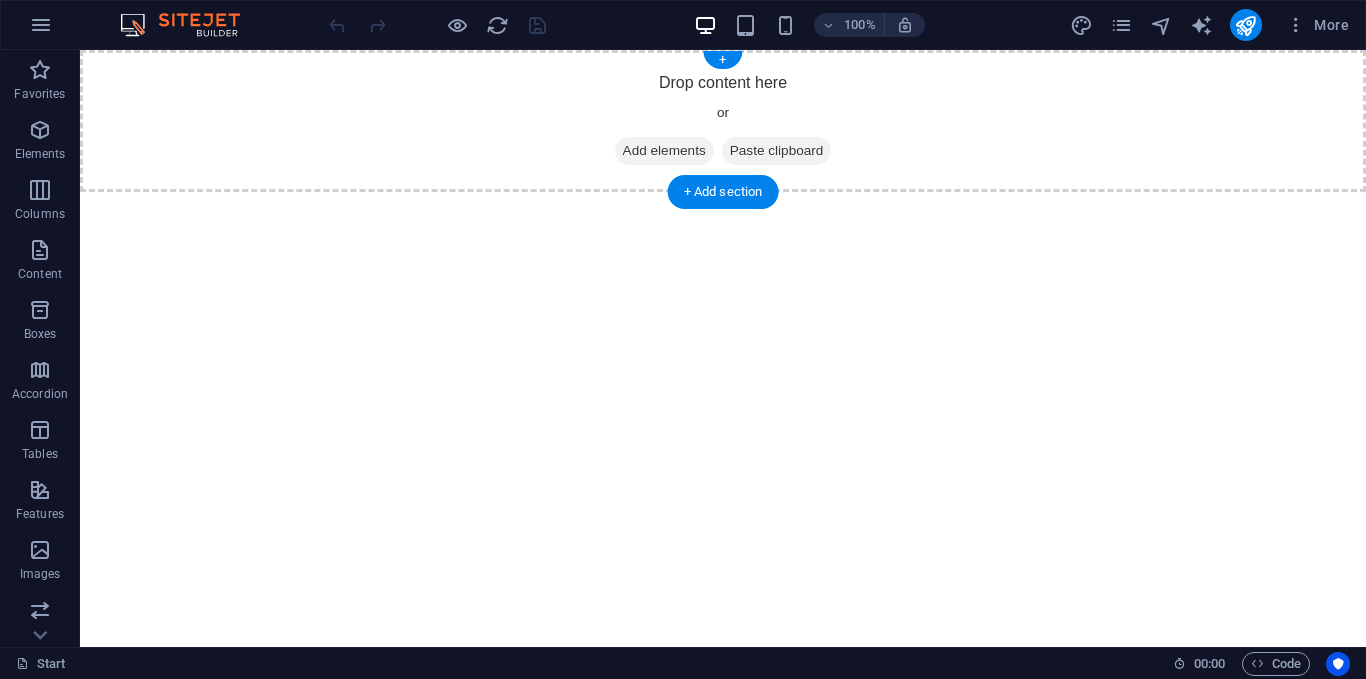 scroll, scrollTop: 0, scrollLeft: 0, axis: both 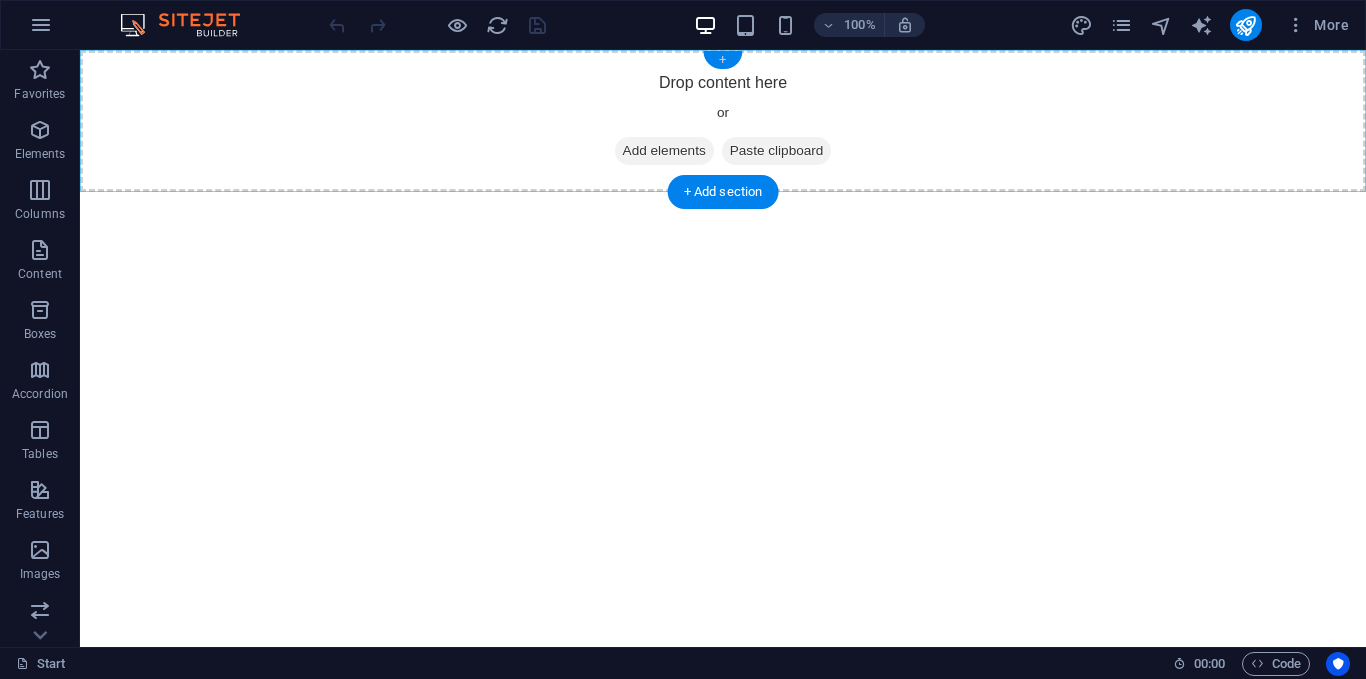 click on "+" at bounding box center [722, 60] 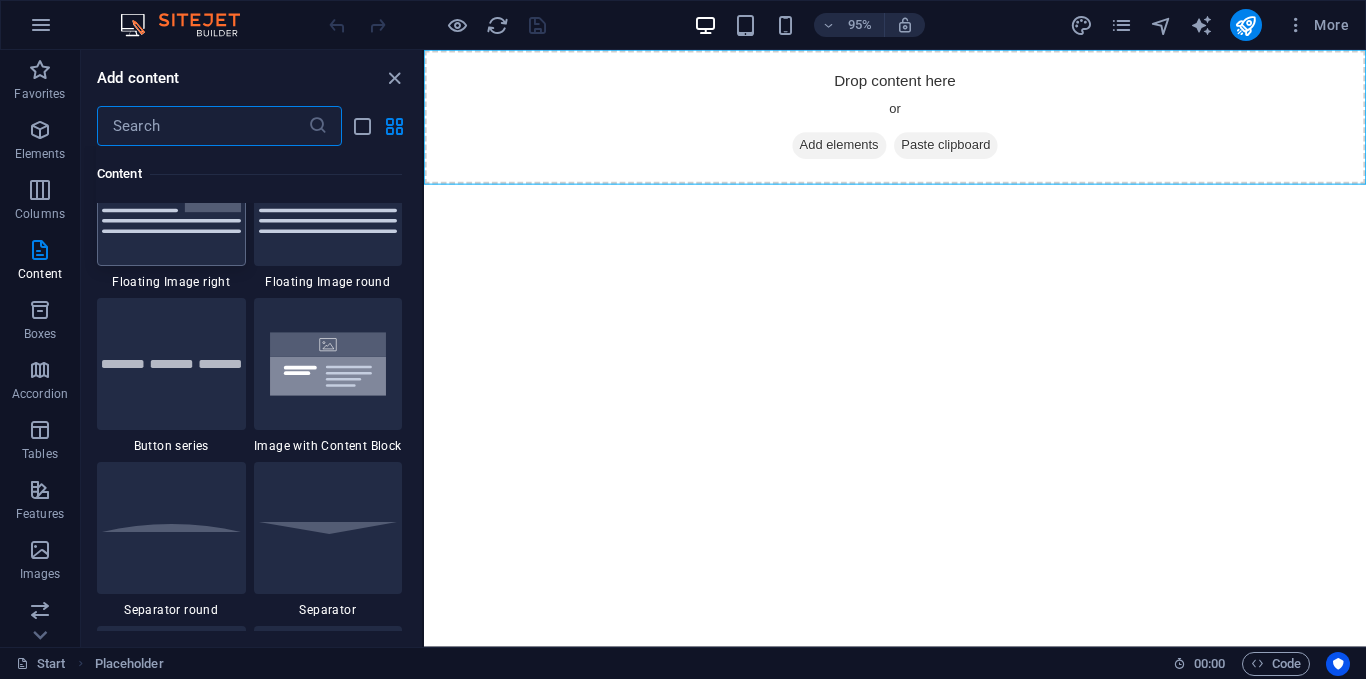 scroll, scrollTop: 4399, scrollLeft: 0, axis: vertical 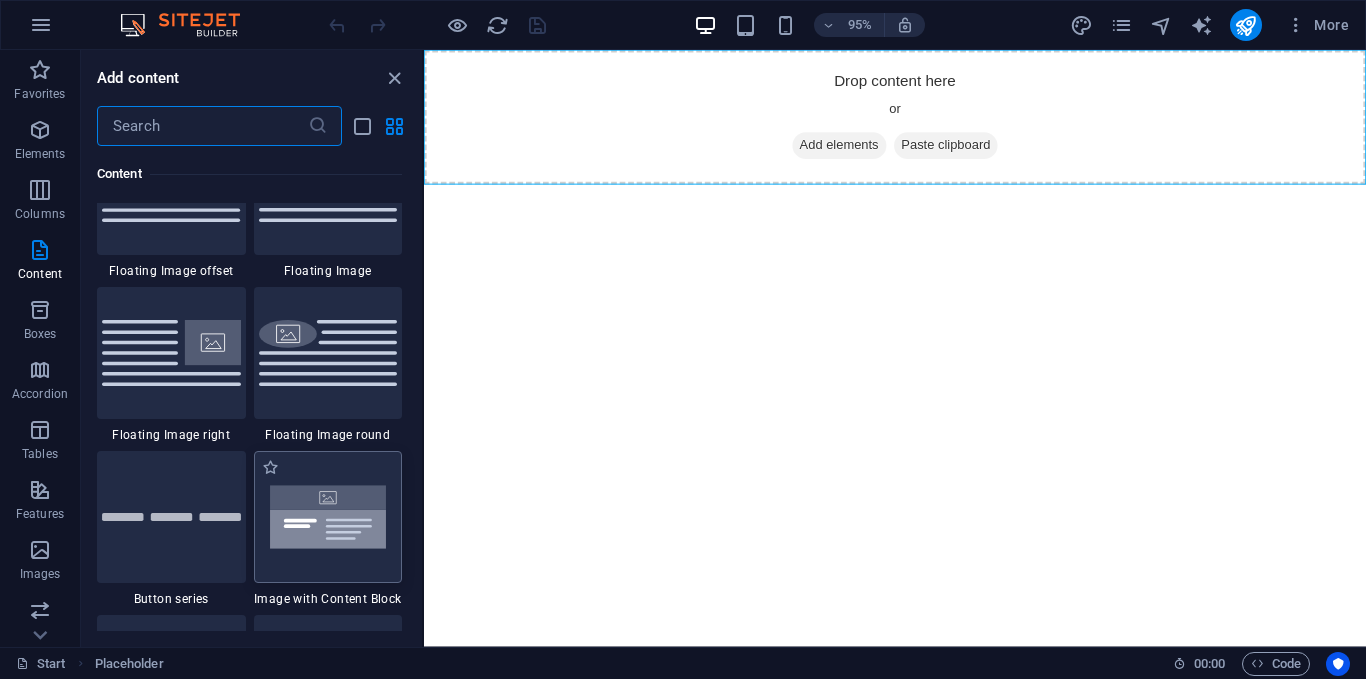 click at bounding box center [328, 517] 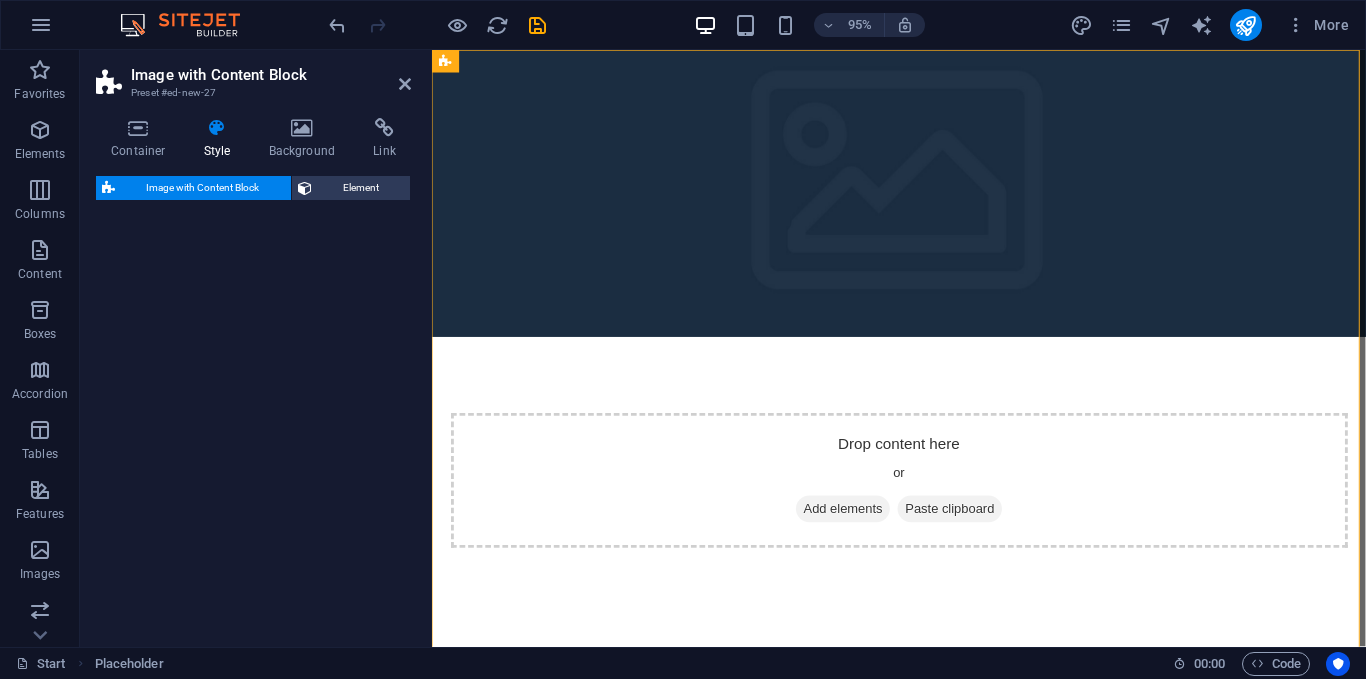 select on "rem" 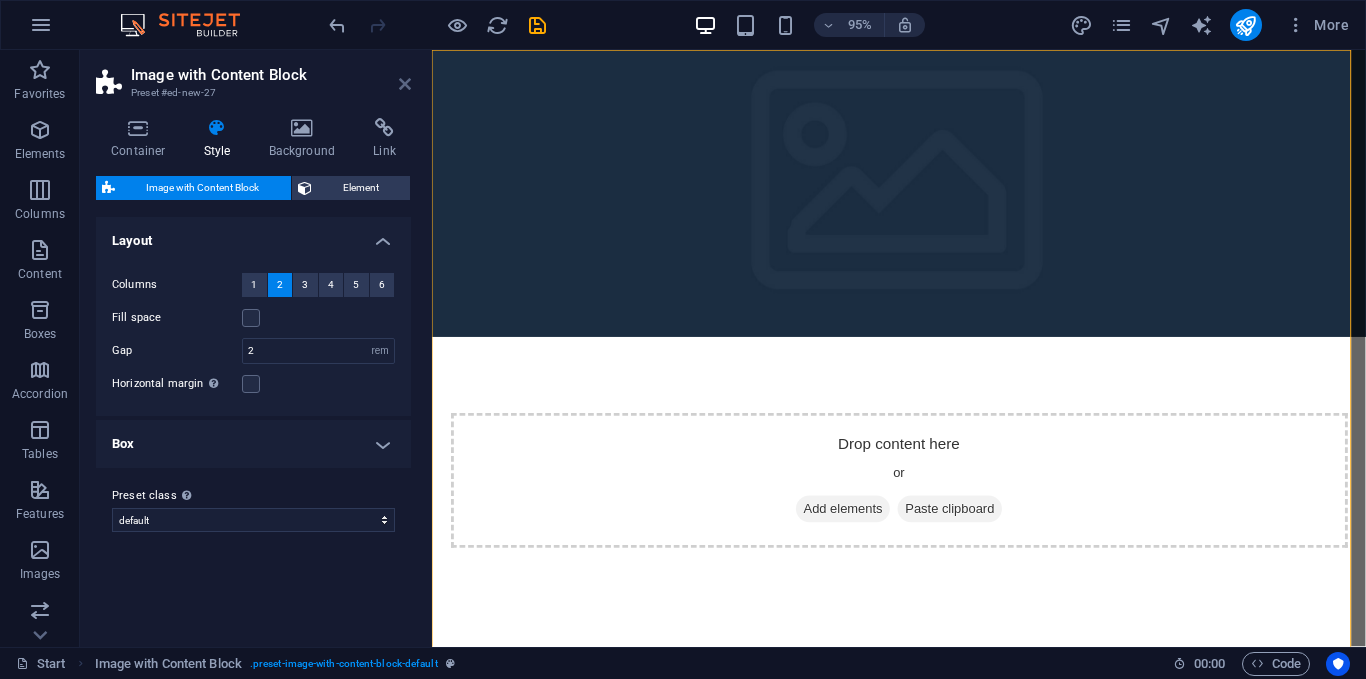click at bounding box center (405, 84) 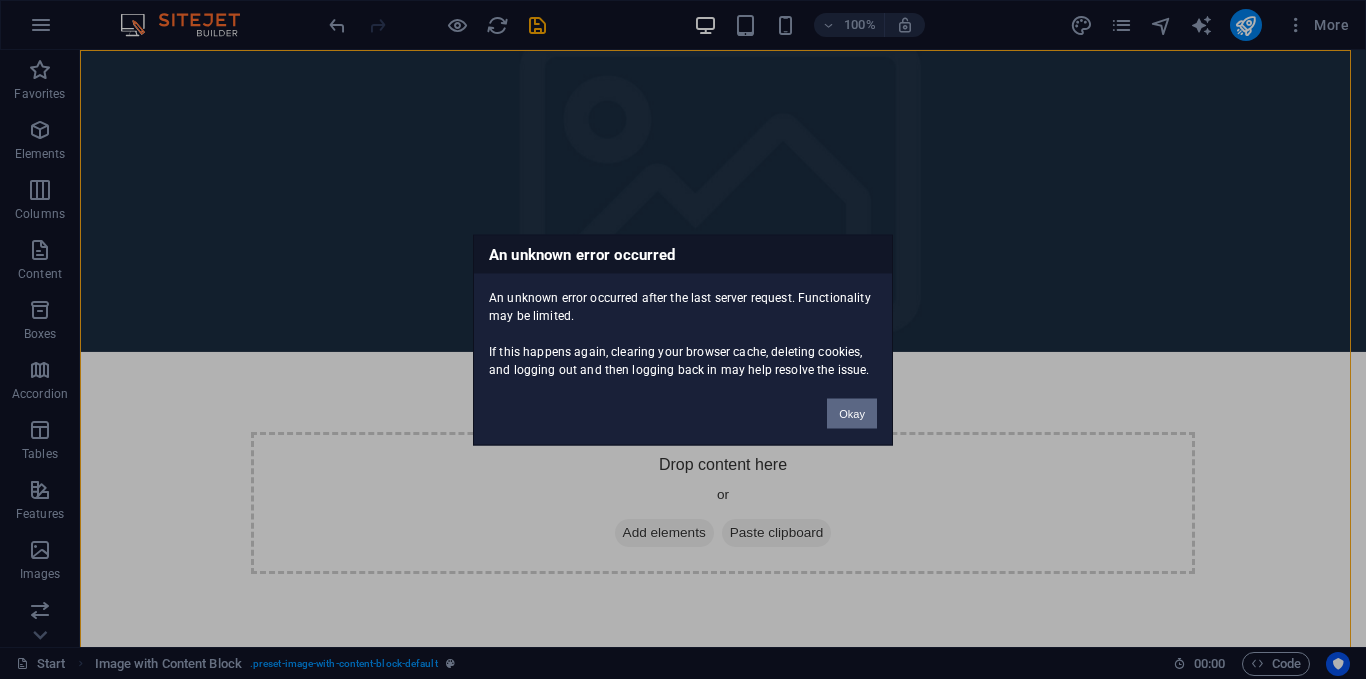 click on "Okay" at bounding box center [852, 413] 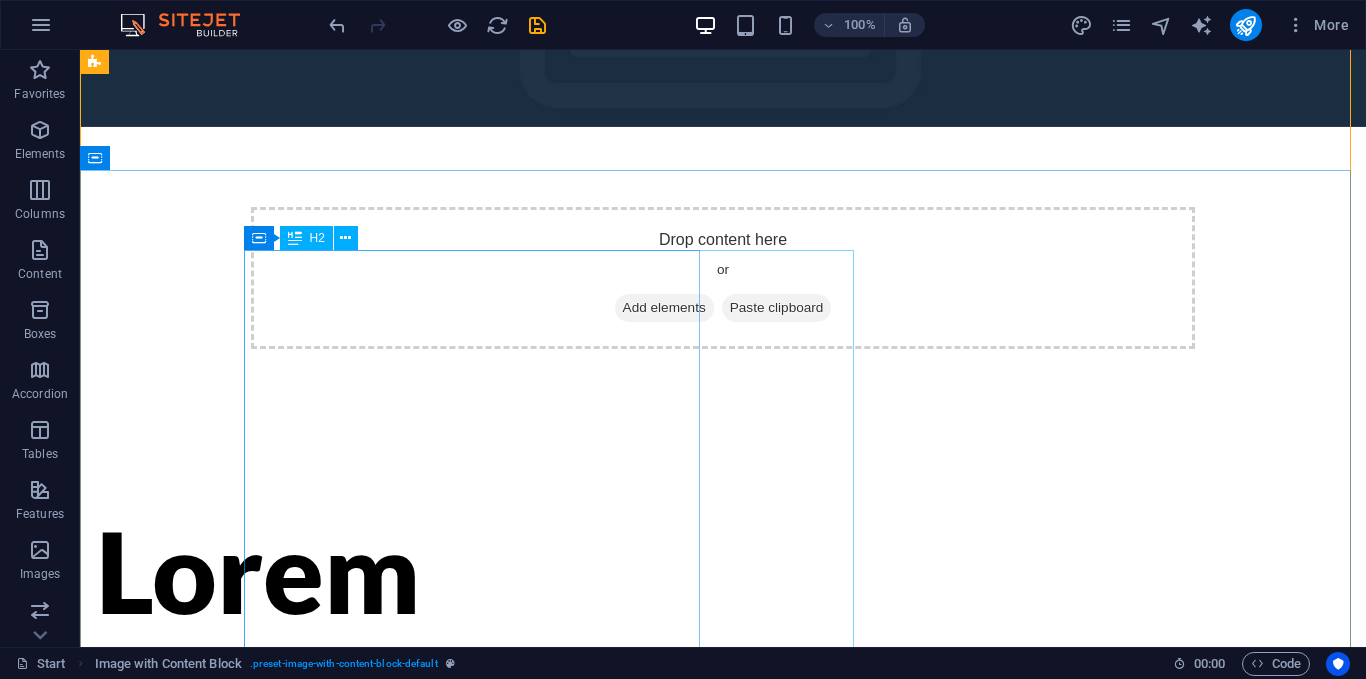 scroll, scrollTop: 258, scrollLeft: 0, axis: vertical 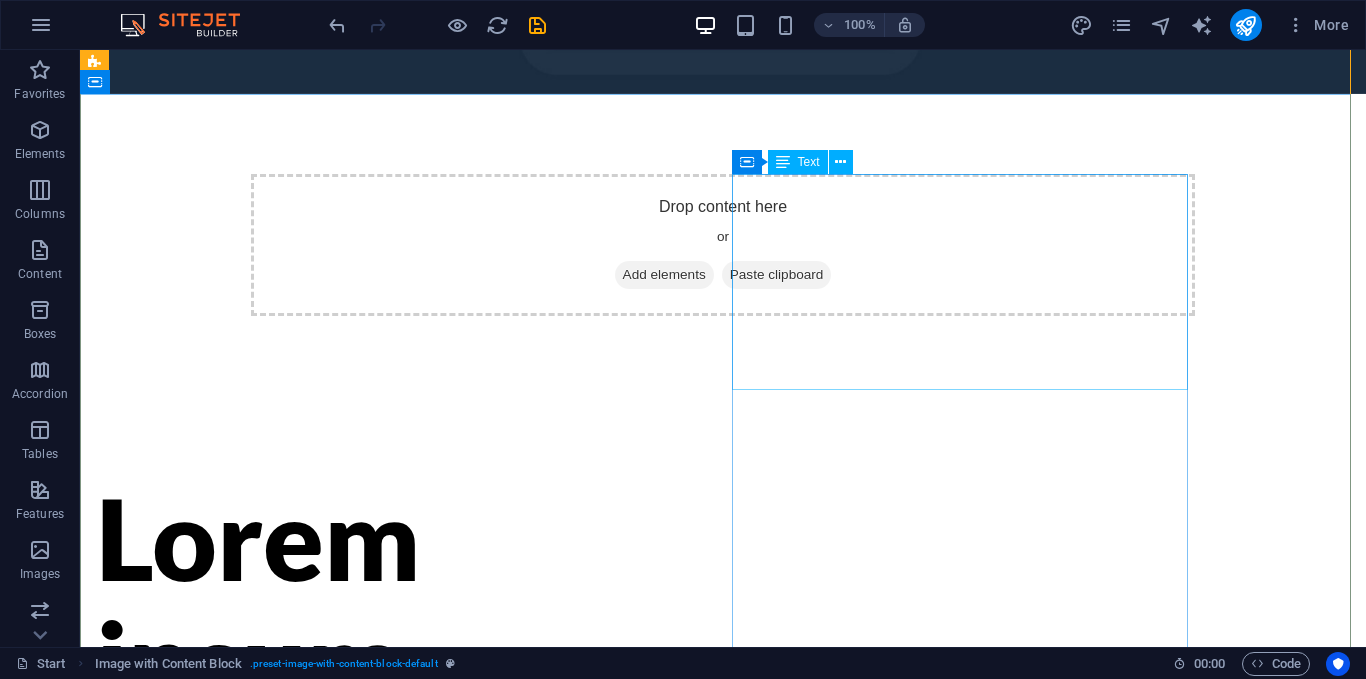 click on "Quo facere optio ut repellat ipsam sed. Culpa deleniti molestiae ex. A doloremque provident eveniet est eligendi recusandae hic. Quam commodi aut omnis autem facilis eos. Omnis vitae quibusdam provident provident. Quia libero iste id eligendi est consequatur vel id. Natus iste in dicta qui consequuntur optio. Soluta voluptas harum quod ut officia quia. Nesciunt in quod suscipit sed animi laborum. Aut aut quia et quas iusto quae quos." at bounding box center (324, 1216) 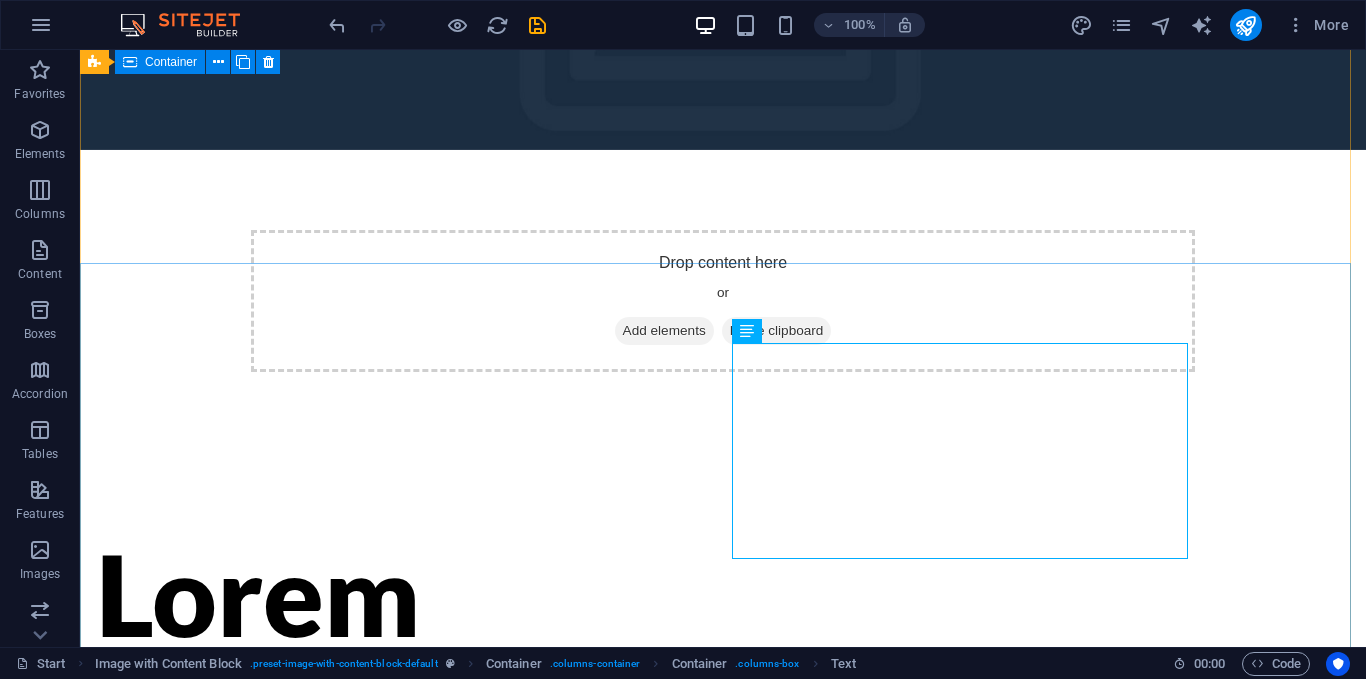 scroll, scrollTop: 0, scrollLeft: 0, axis: both 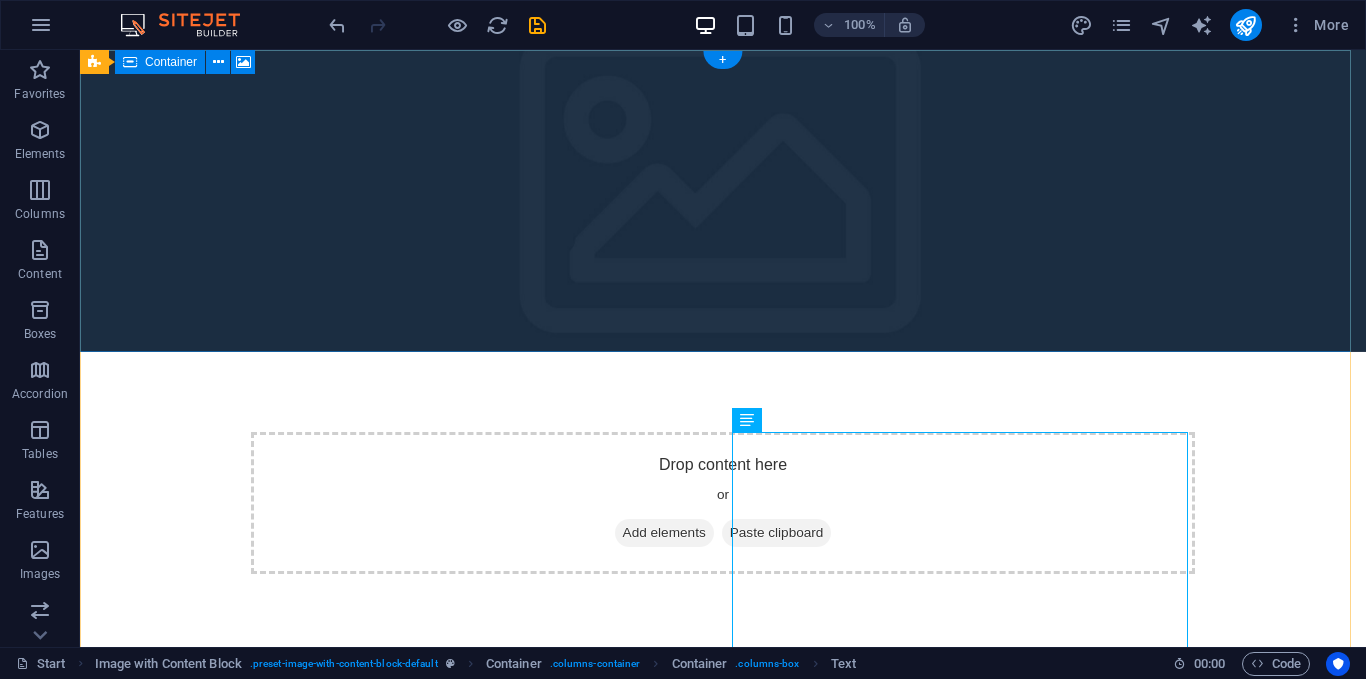 click on "Drop content here or  Add elements  Paste clipboard" at bounding box center [723, 503] 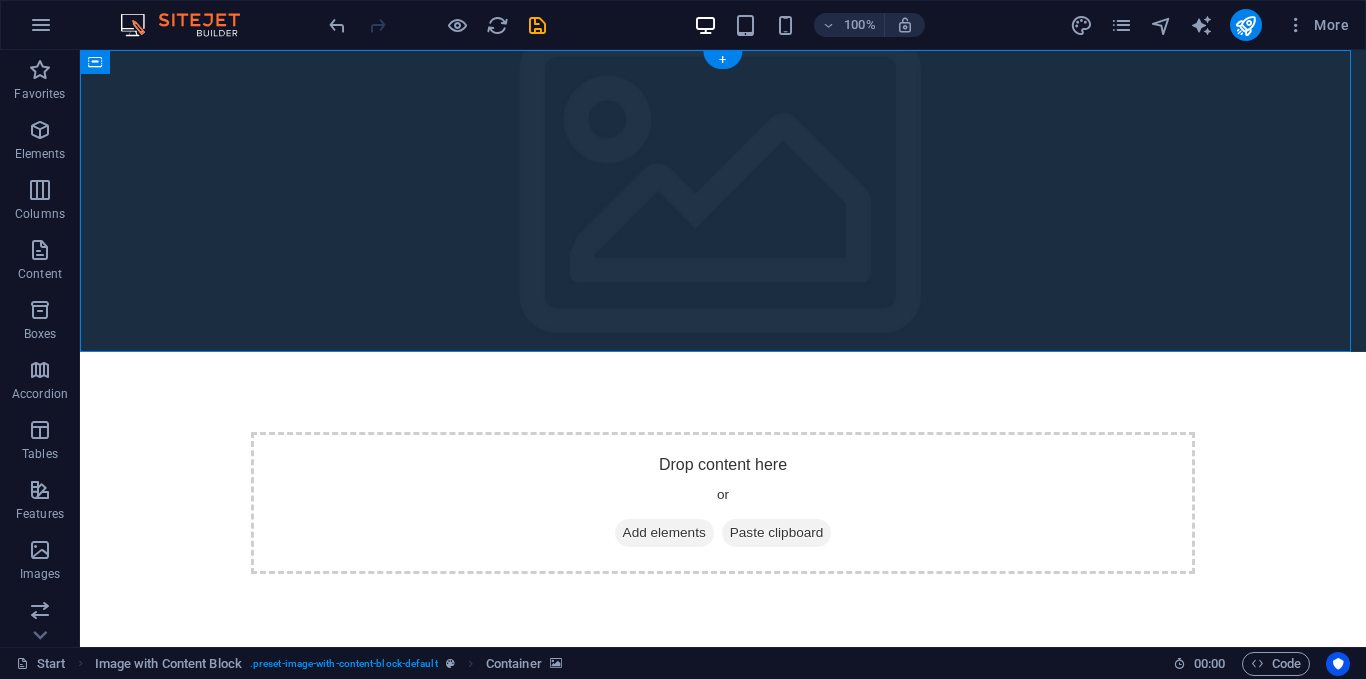 click at bounding box center (723, 201) 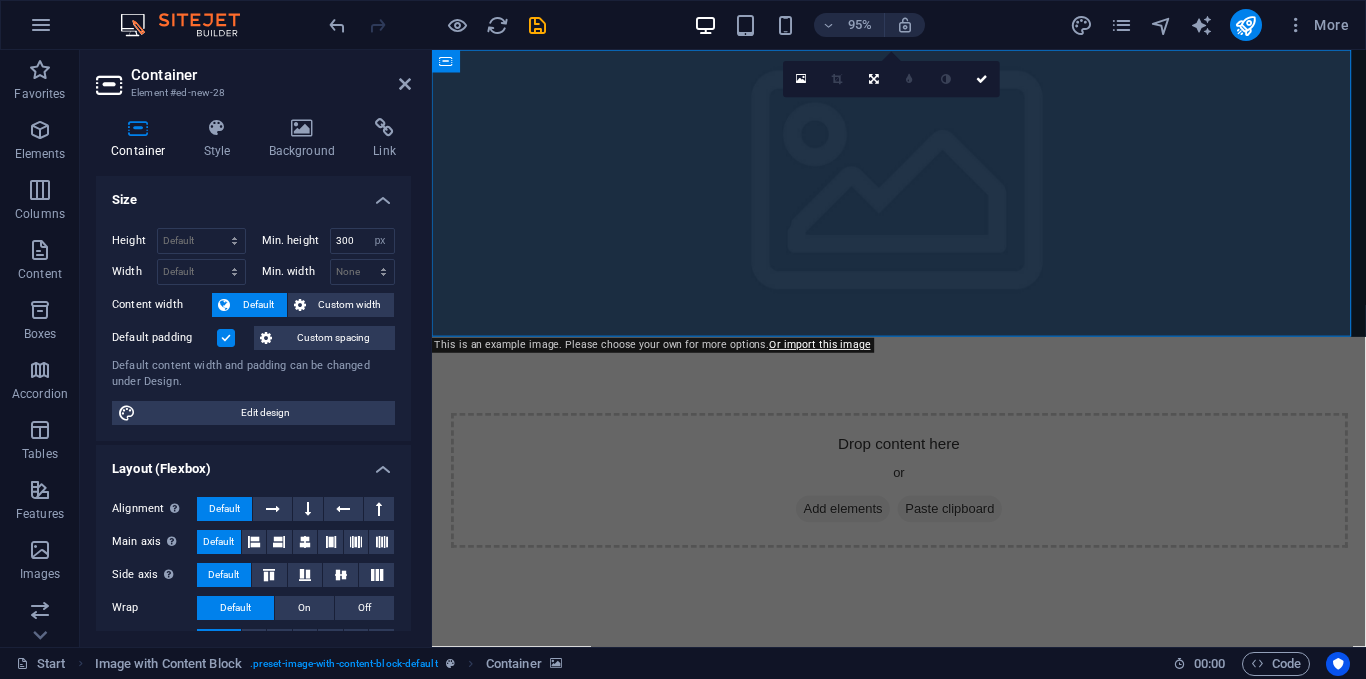 click on "Container Element #ed-new-28
Container Style Background Link Size Height Default px rem % vh vw Min. height 300 None px rem % vh vw Width Default px rem % em vh vw Min. width None px rem % vh vw Content width Default Custom width Width Default px rem % em vh vw Min. width None px rem % vh vw Default padding Custom spacing Default content width and padding can be changed under Design. Edit design Layout (Flexbox) Alignment Determines the flex direction. Default Main axis Determine how elements should behave along the main axis inside this container (justify content). Default Side axis Control the vertical direction of the element inside of the container (align items). Default Wrap Default On Off Fill Controls the distances and direction of elements on the y-axis across several lines (align content). Default Accessibility ARIA helps assistive technologies (like screen readers) to understand the role, state, and behavior of web elements Role The ARIA role defines the purpose of an element.  None" at bounding box center [256, 348] 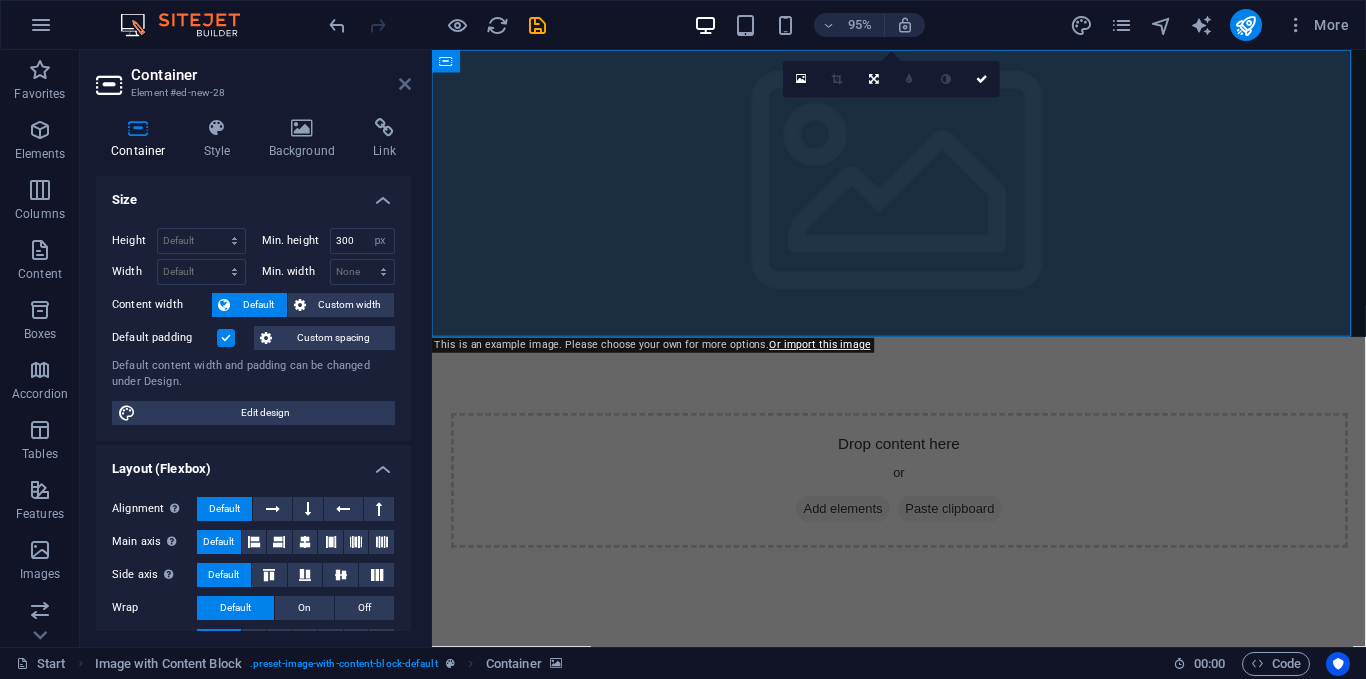 click at bounding box center (405, 84) 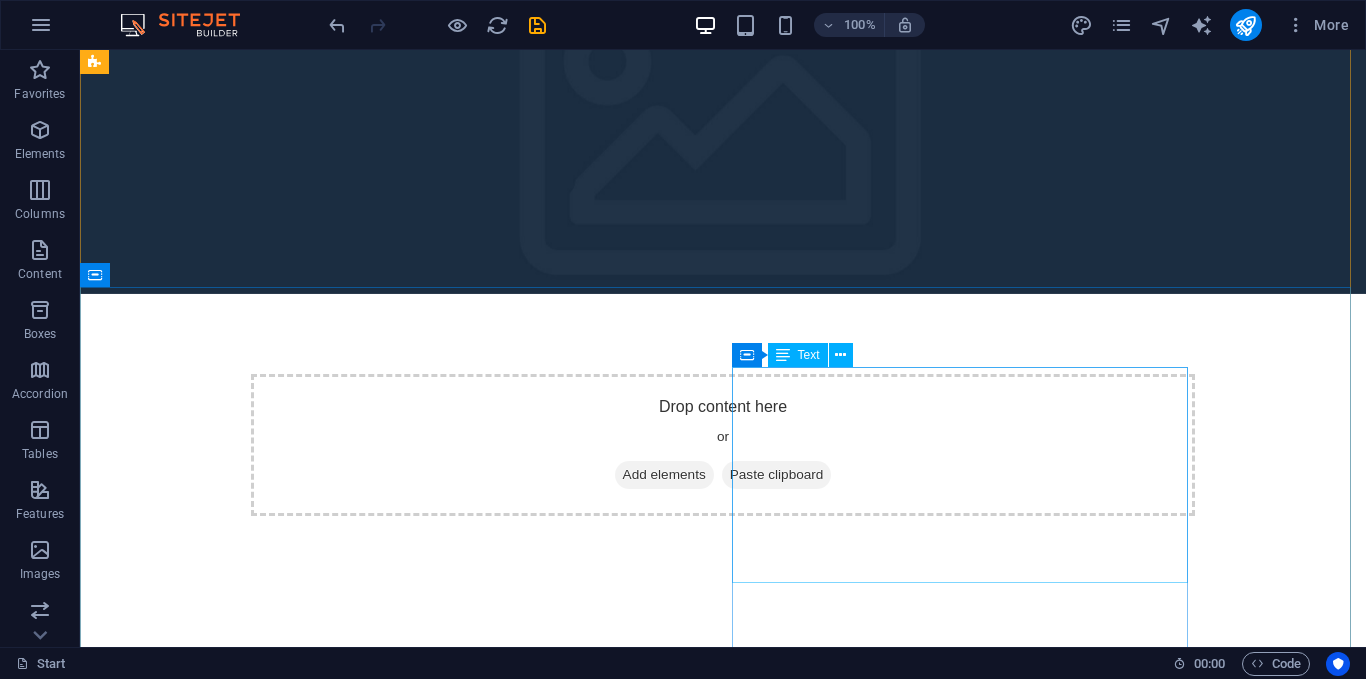 scroll, scrollTop: 358, scrollLeft: 0, axis: vertical 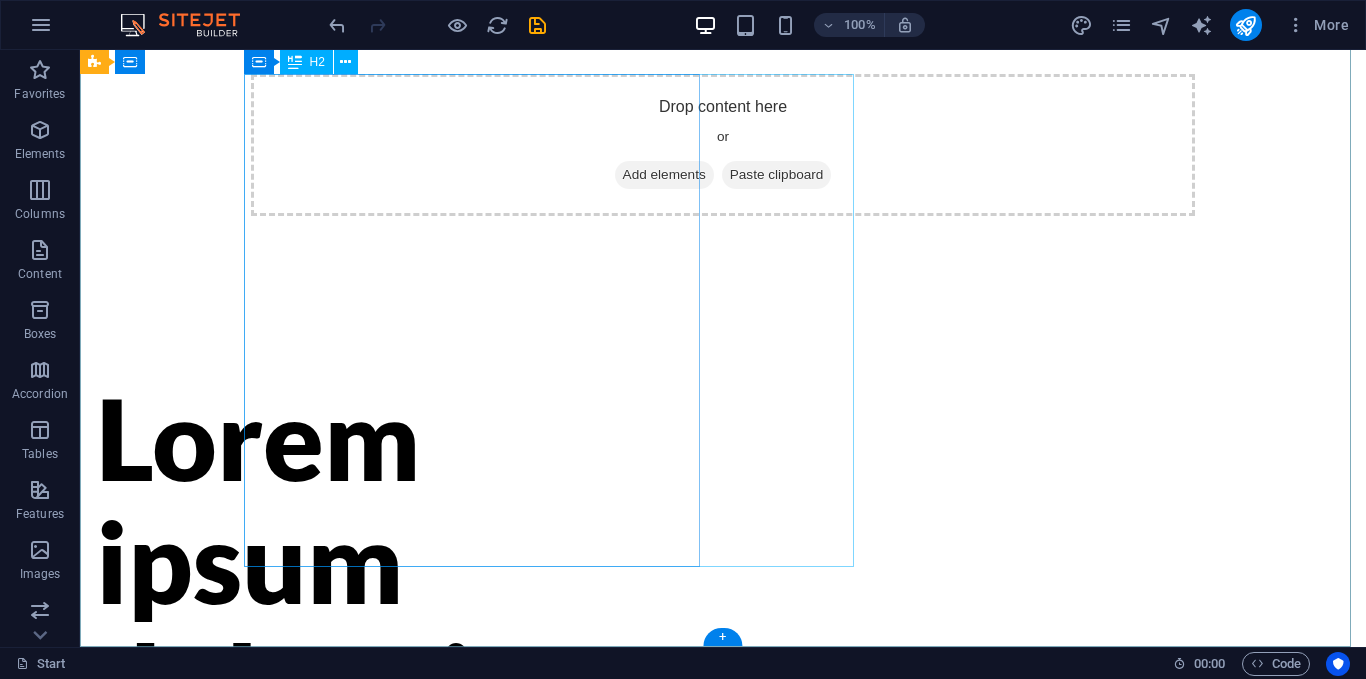 click on "Lorem ipsum dolor sit amet consectetur" at bounding box center (324, 684) 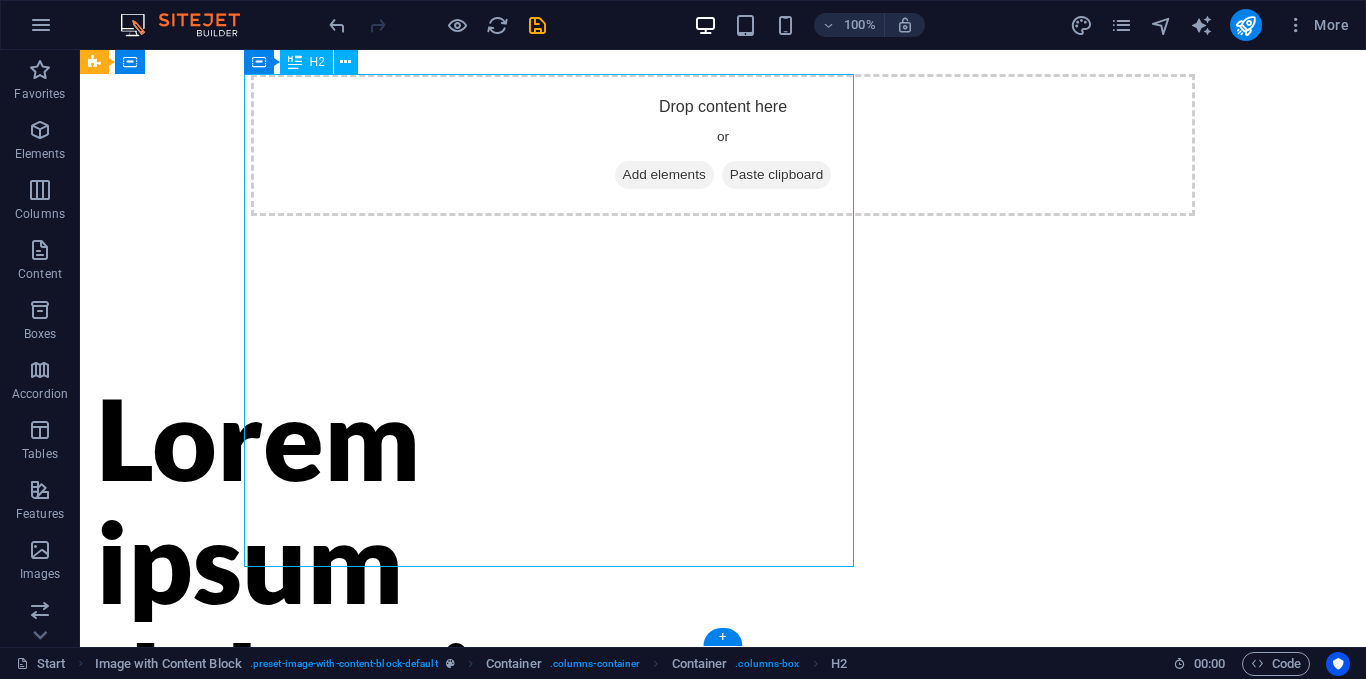 click on "Lorem ipsum dolor sit amet consectetur" at bounding box center [324, 684] 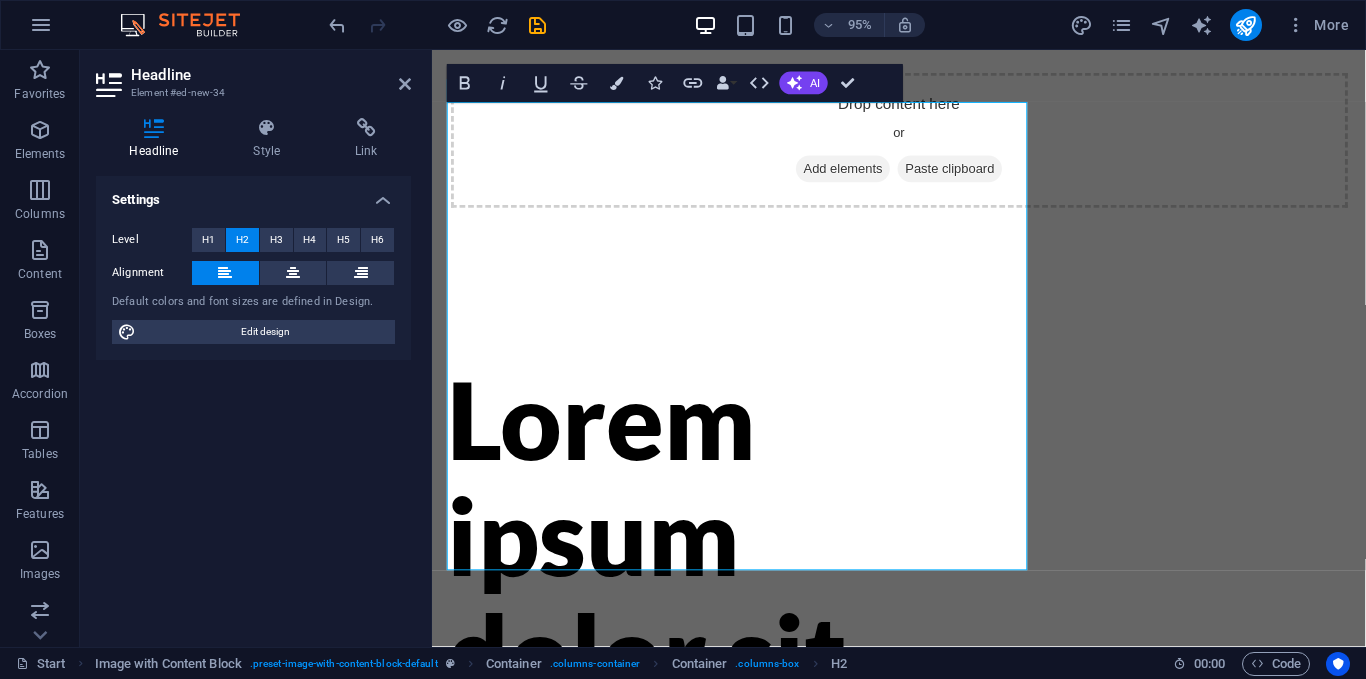 scroll, scrollTop: 327, scrollLeft: 0, axis: vertical 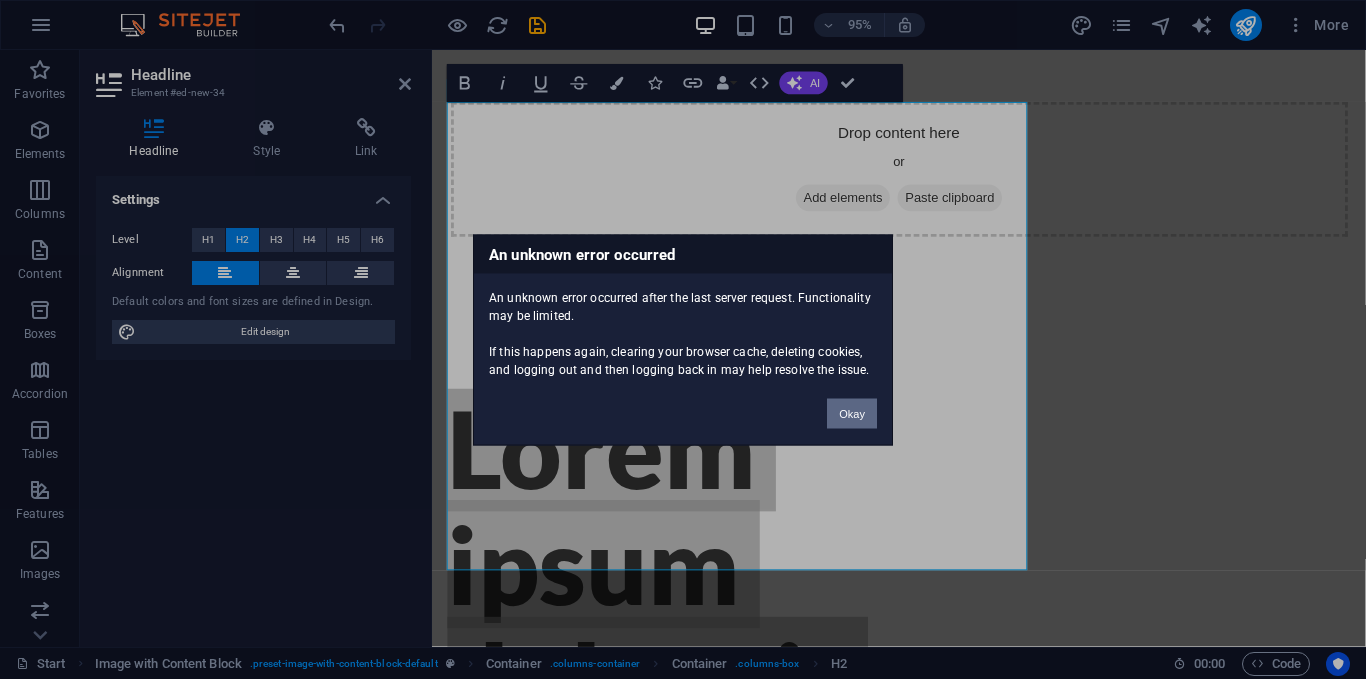 click on "Okay" at bounding box center [852, 413] 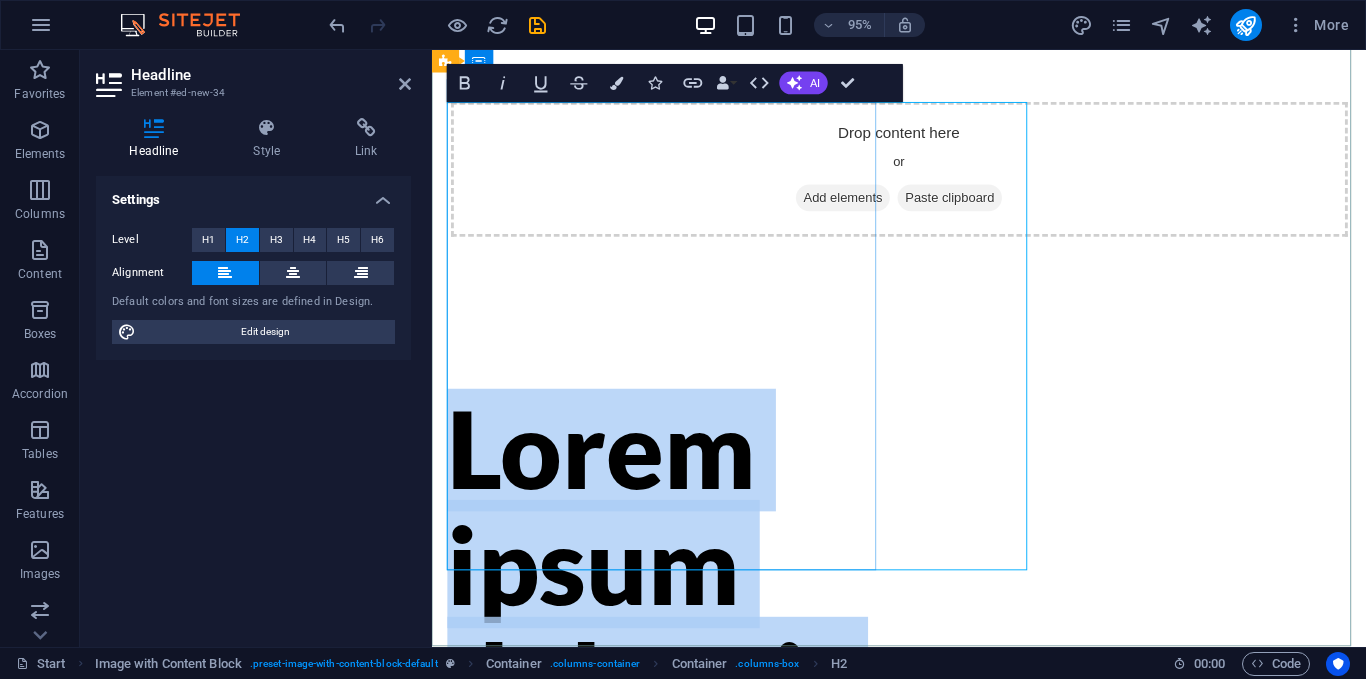 click on "Lorem ipsum dolor sit amet consectetur" at bounding box center (676, 776) 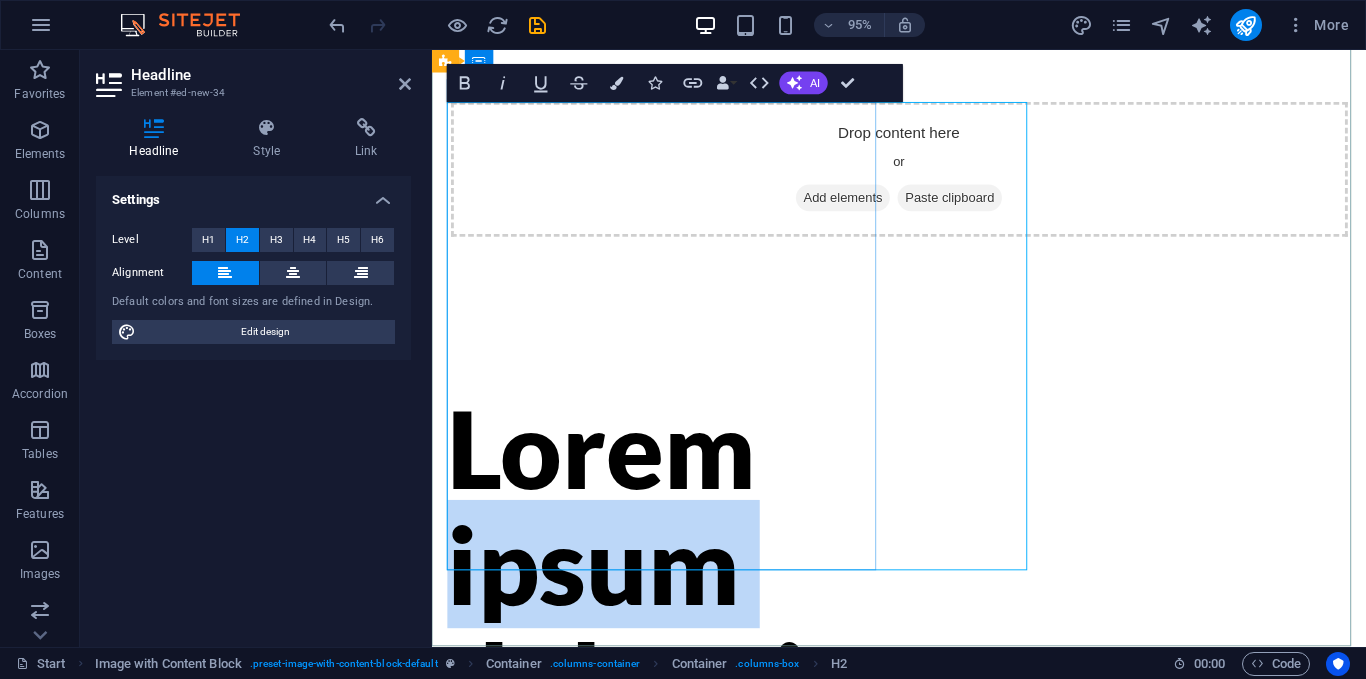 click on "Lorem ipsum dolor sit amet consectetur" at bounding box center (676, 776) 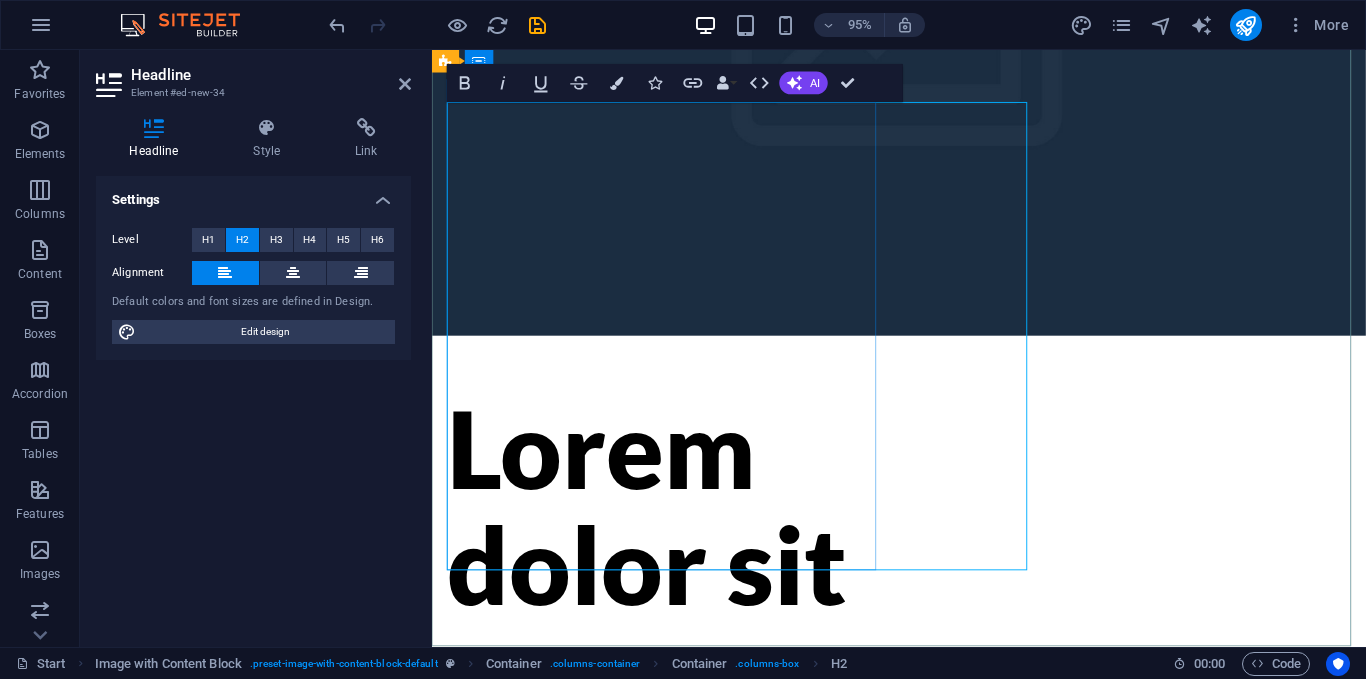 click on "Lorem dolor sit amet consectetur" at bounding box center (676, 715) 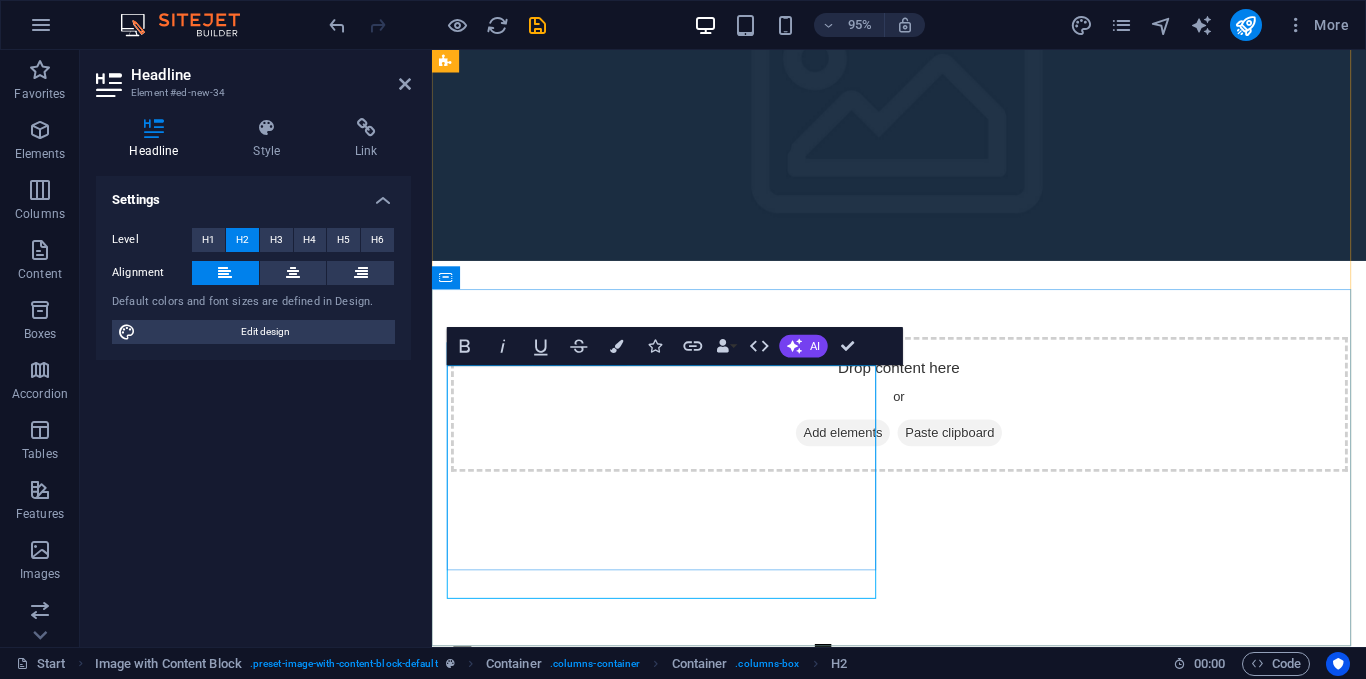 scroll, scrollTop: 50, scrollLeft: 0, axis: vertical 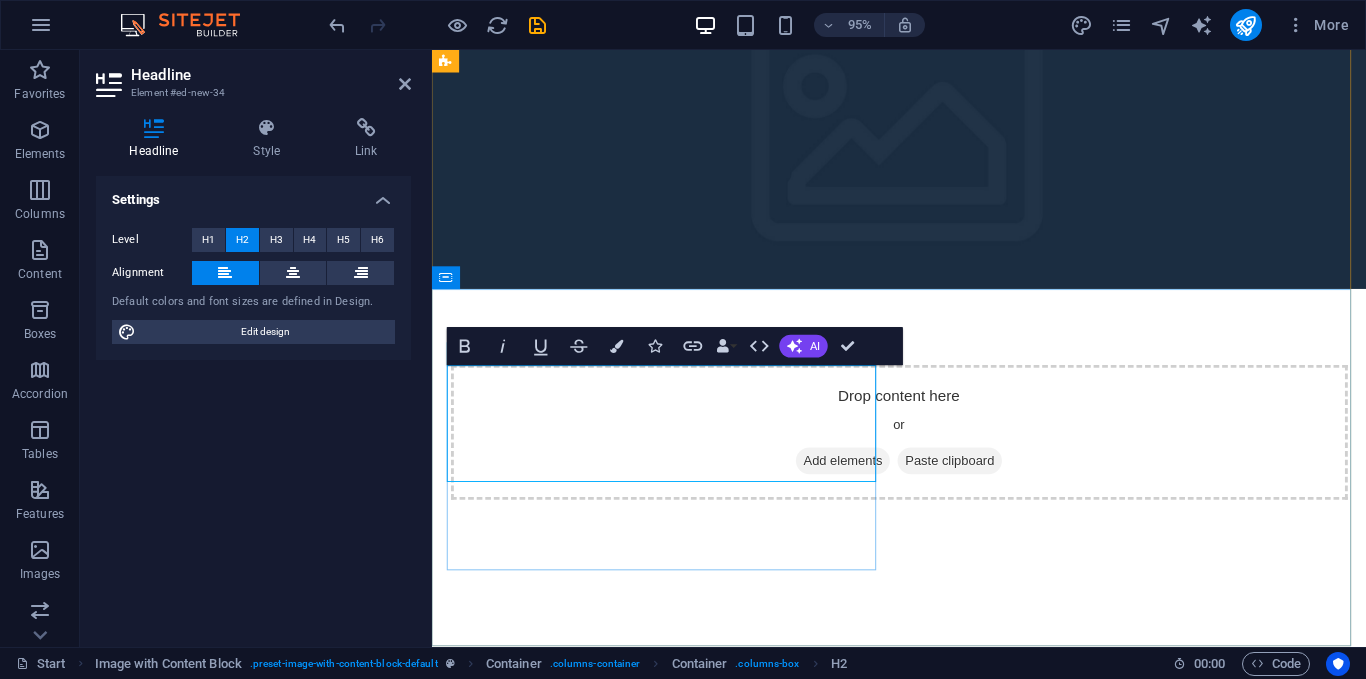 type 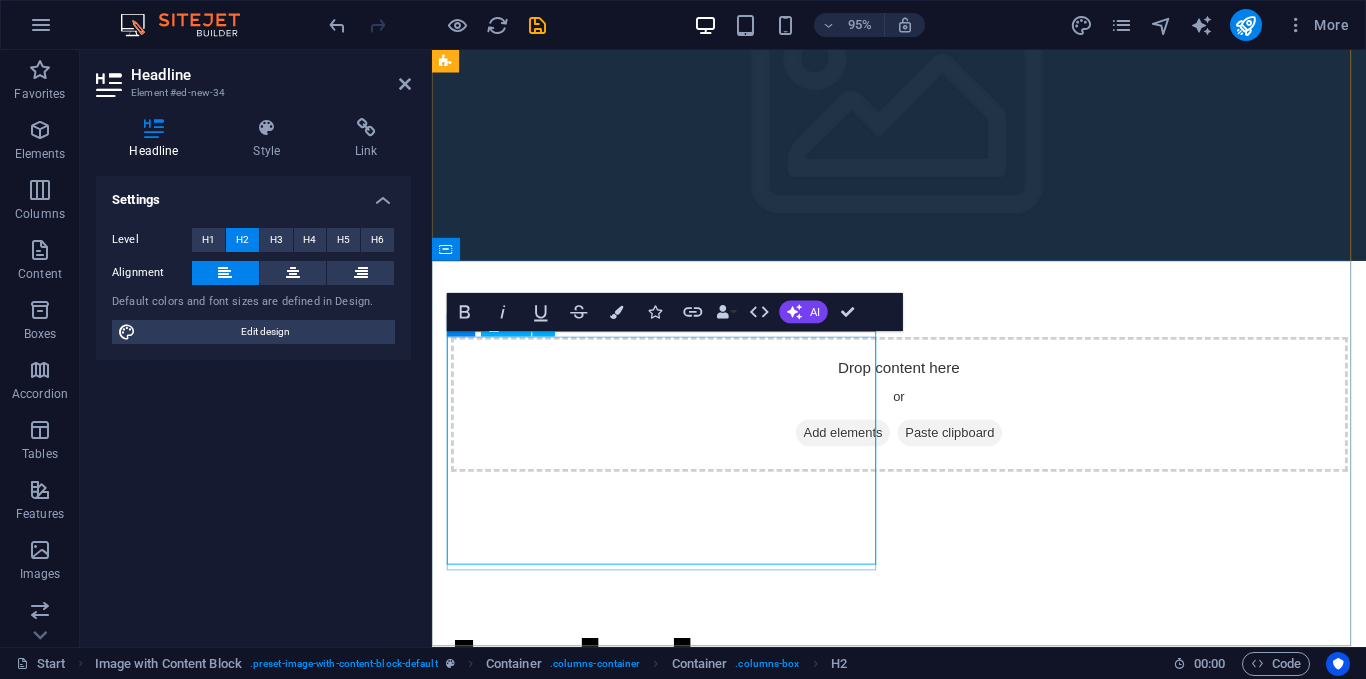 scroll, scrollTop: 0, scrollLeft: 0, axis: both 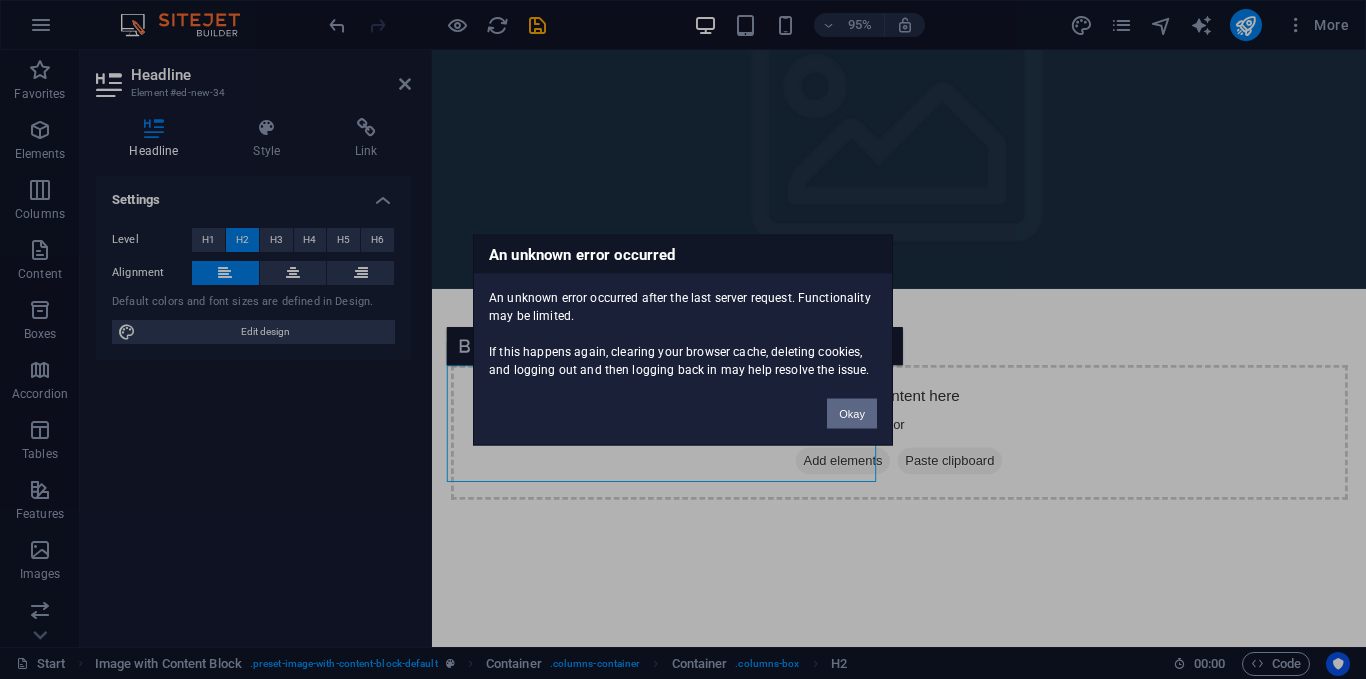 type 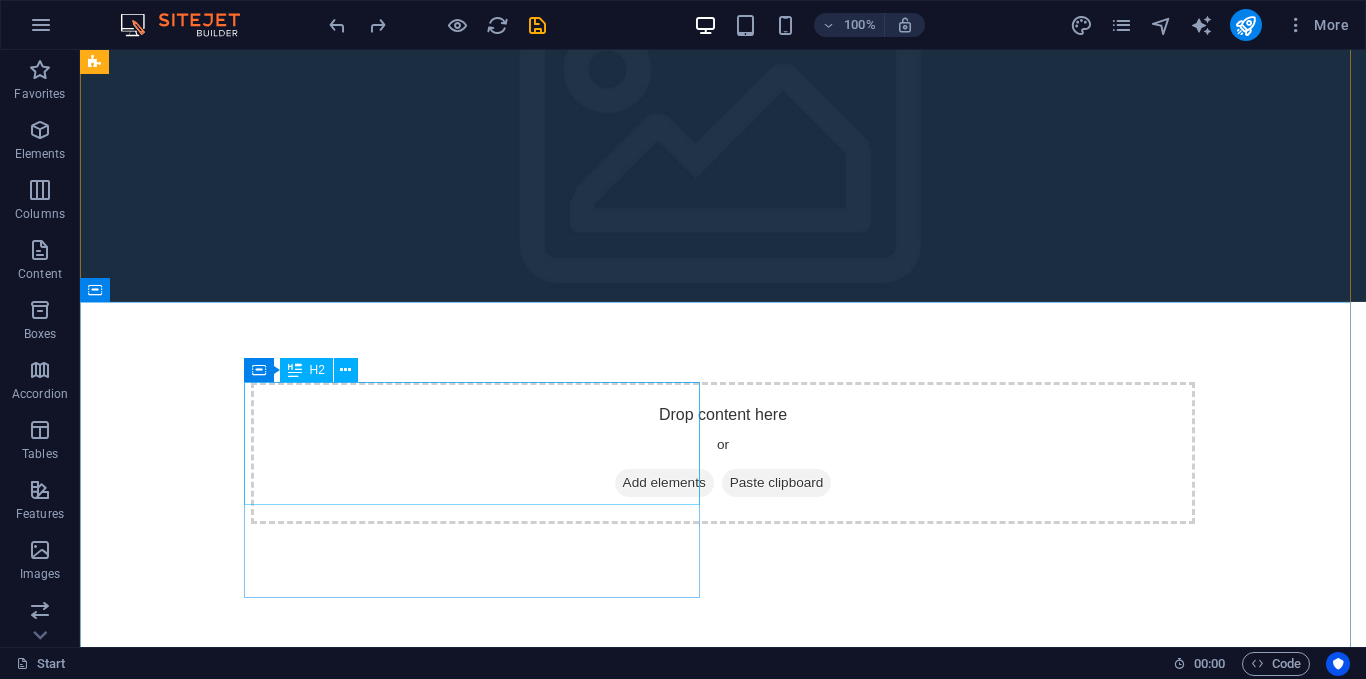 click on "Virtualiz" at bounding box center [324, 745] 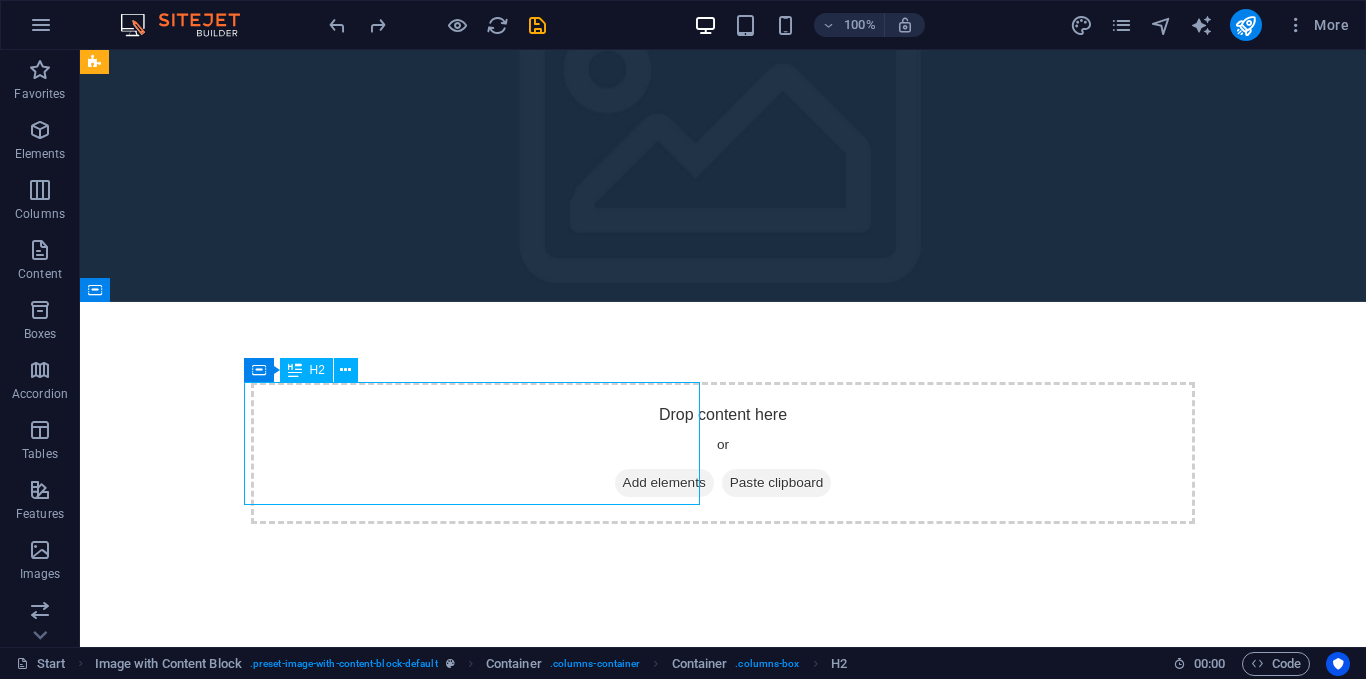 click on "Virtualiz" at bounding box center (324, 745) 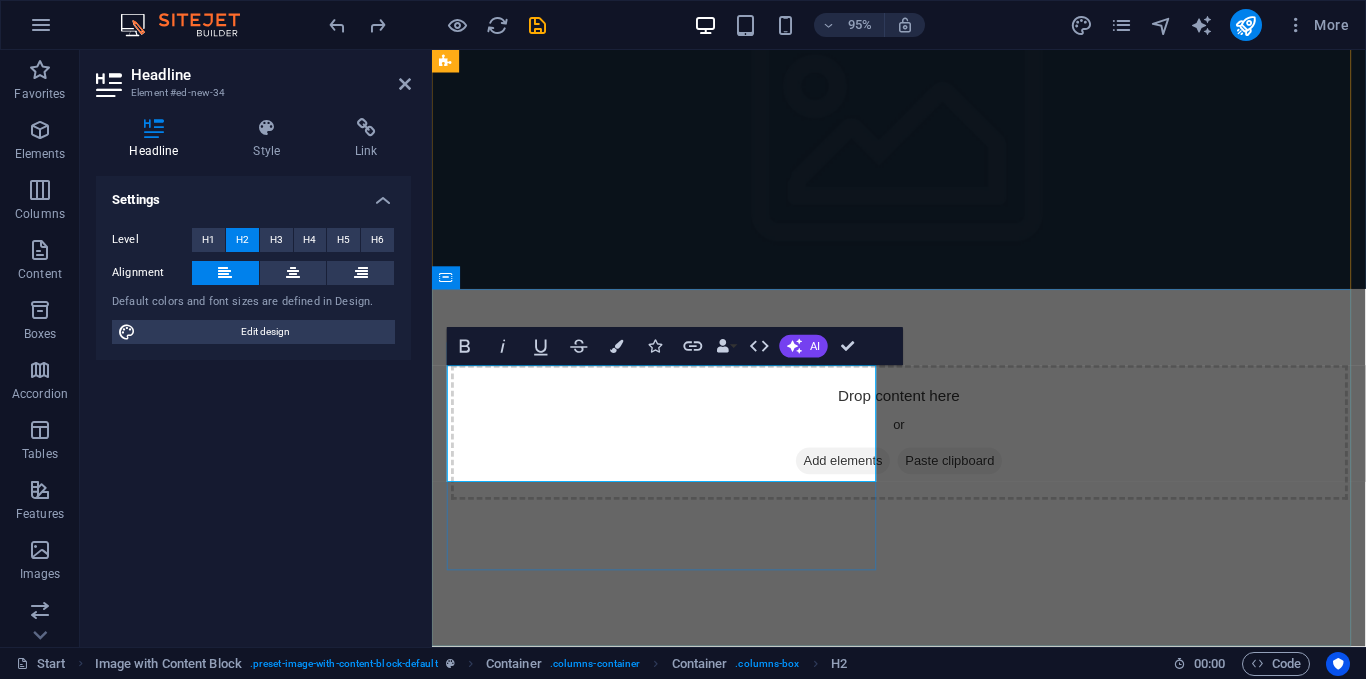 click on "Virtualiz" at bounding box center (676, 745) 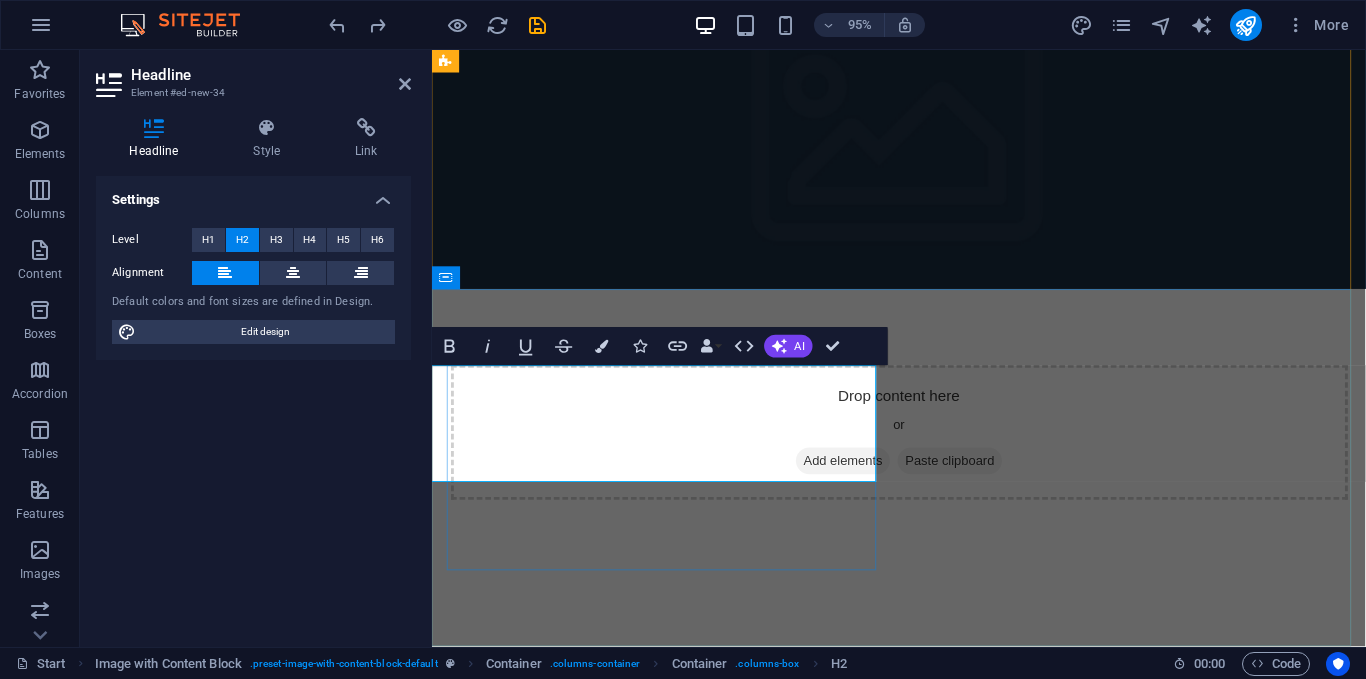 scroll, scrollTop: 0, scrollLeft: 0, axis: both 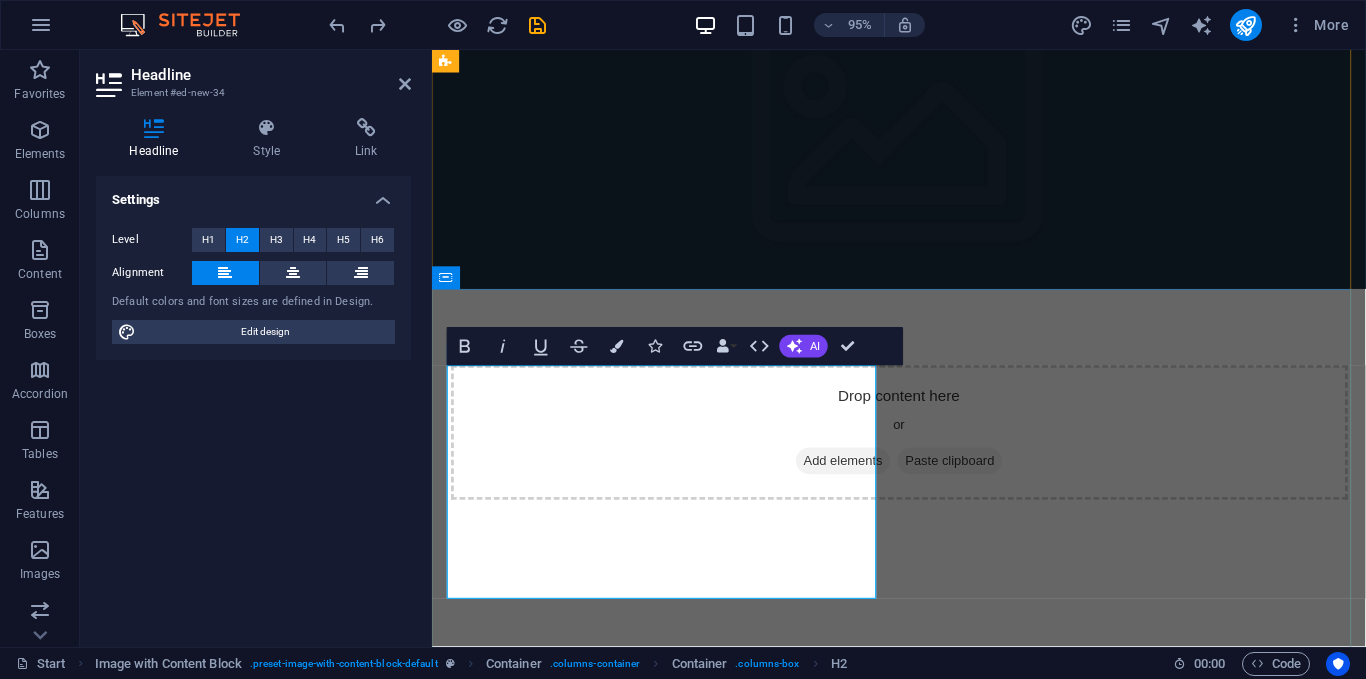 click on "VMdope ‌" at bounding box center (676, 807) 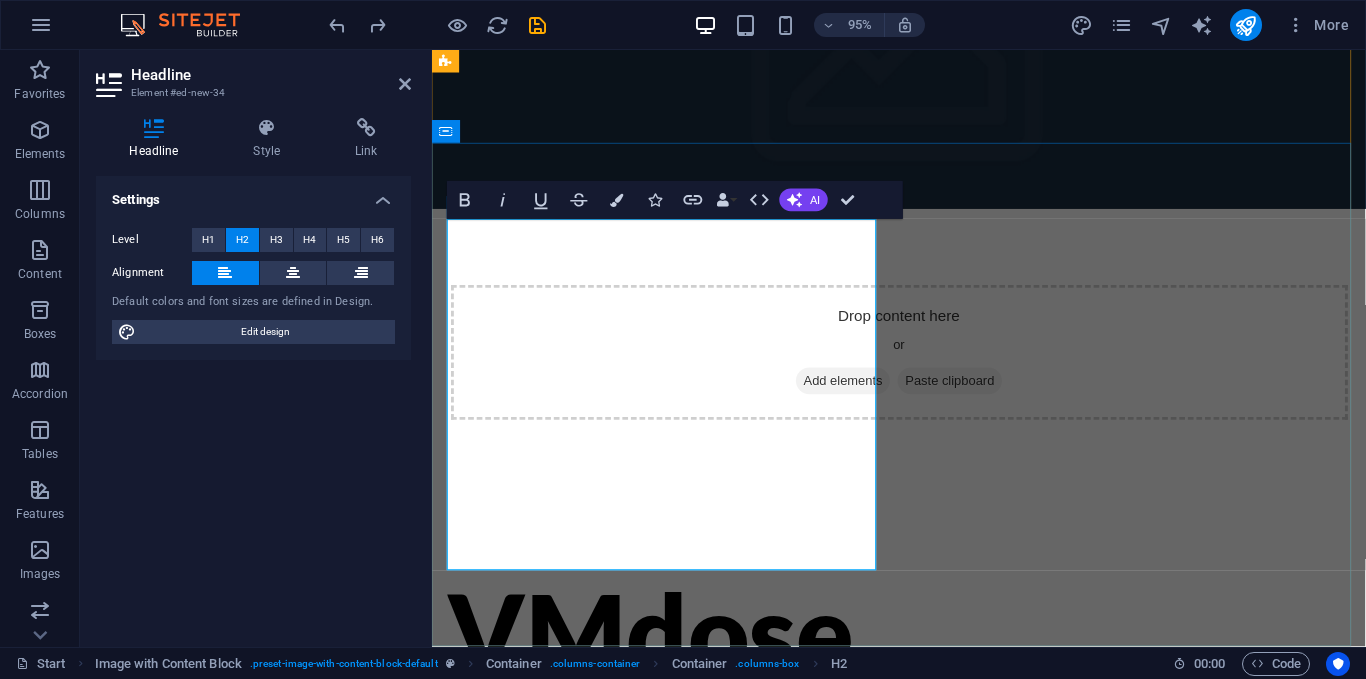 scroll, scrollTop: 204, scrollLeft: 0, axis: vertical 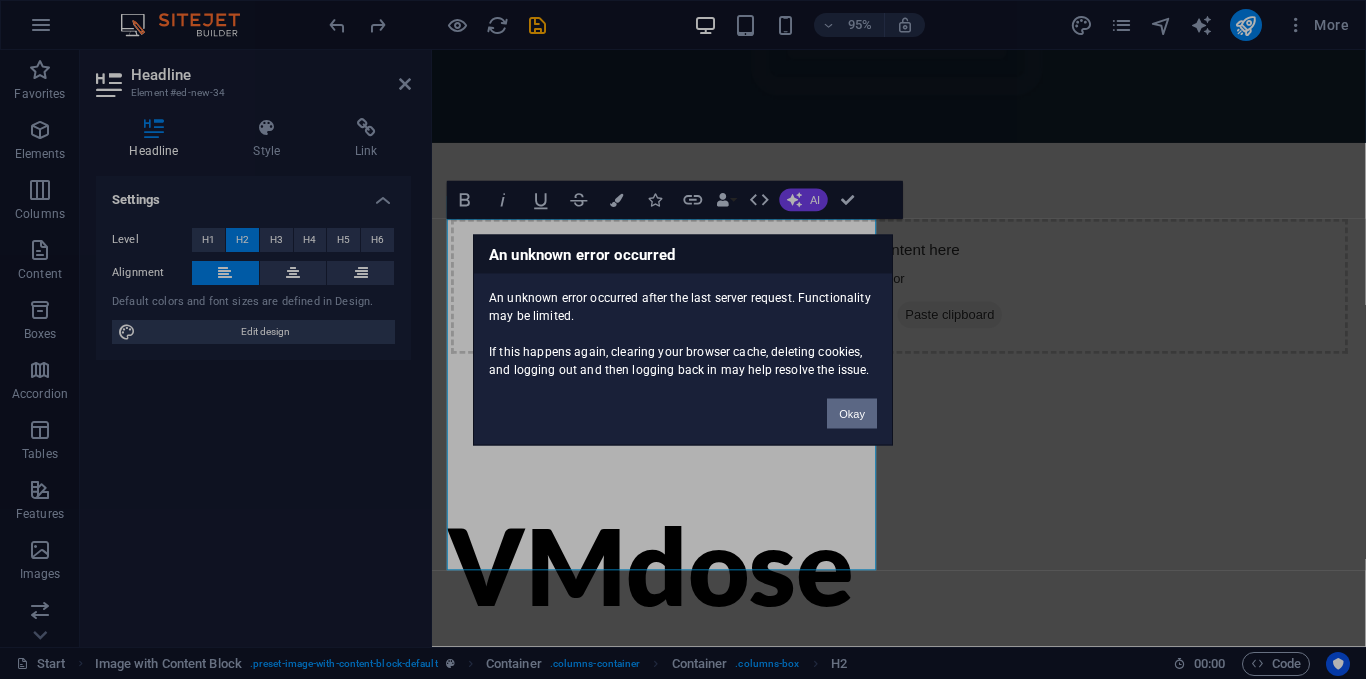 click on "Okay" at bounding box center (852, 413) 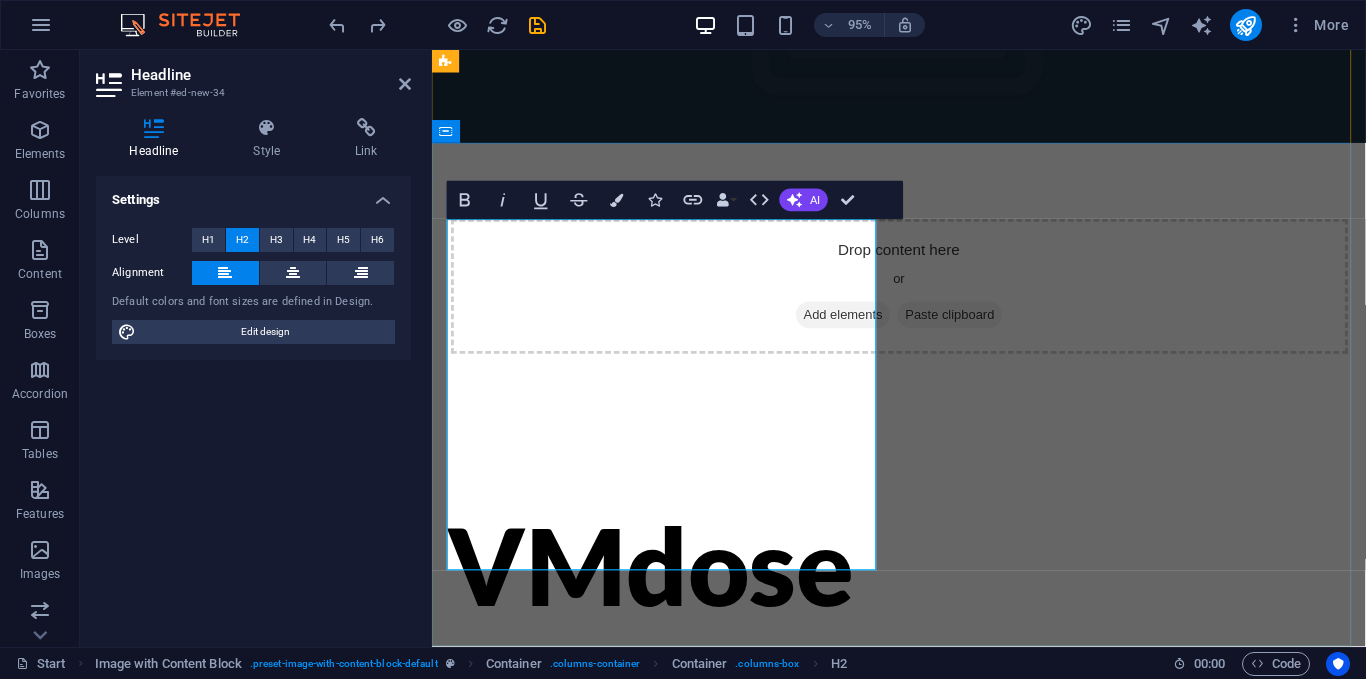click on "VMdose ‌ ‌" at bounding box center (676, 715) 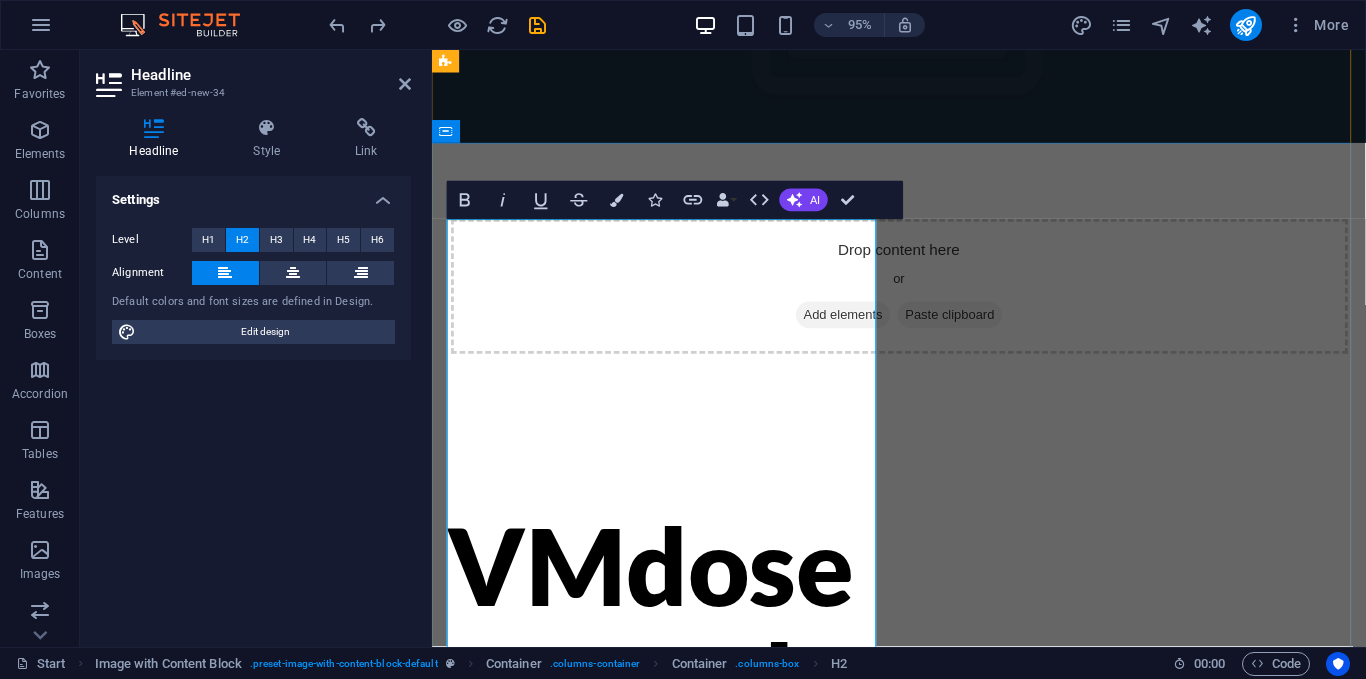 scroll, scrollTop: 0, scrollLeft: 10, axis: horizontal 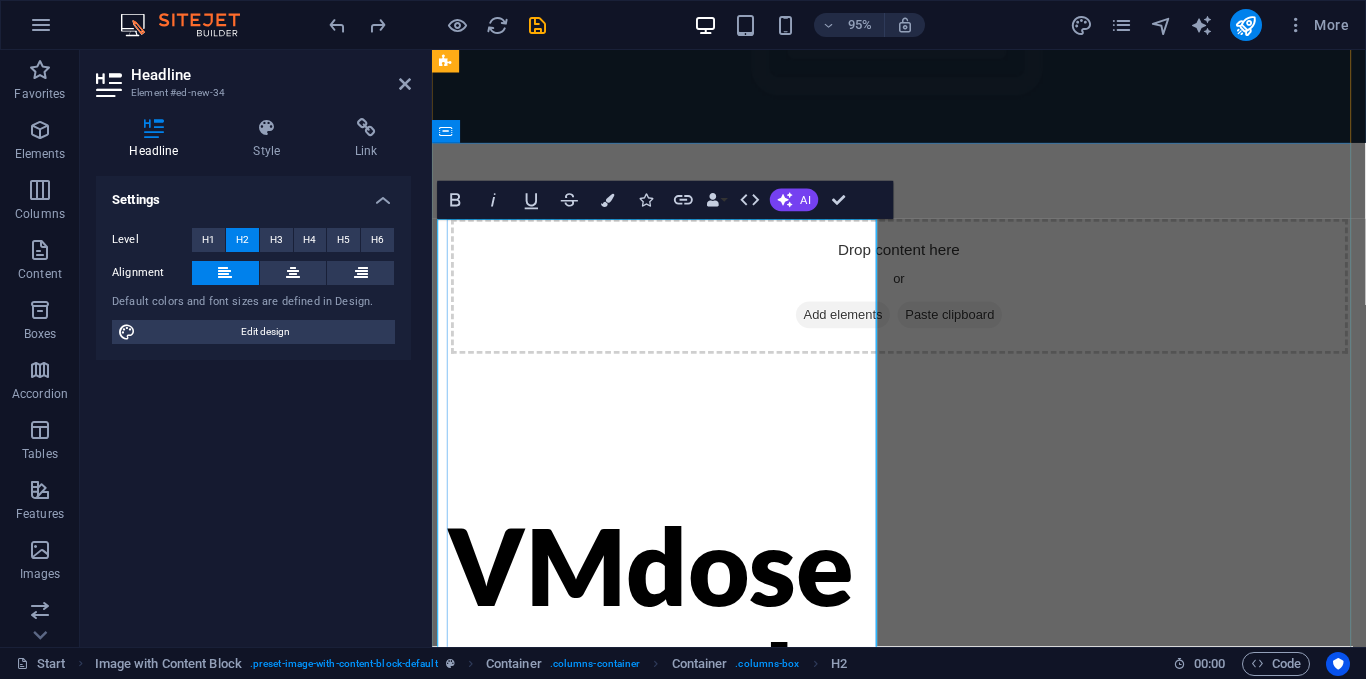 click on "VMdose ‌stepcalm ‌ ‌" at bounding box center [676, 838] 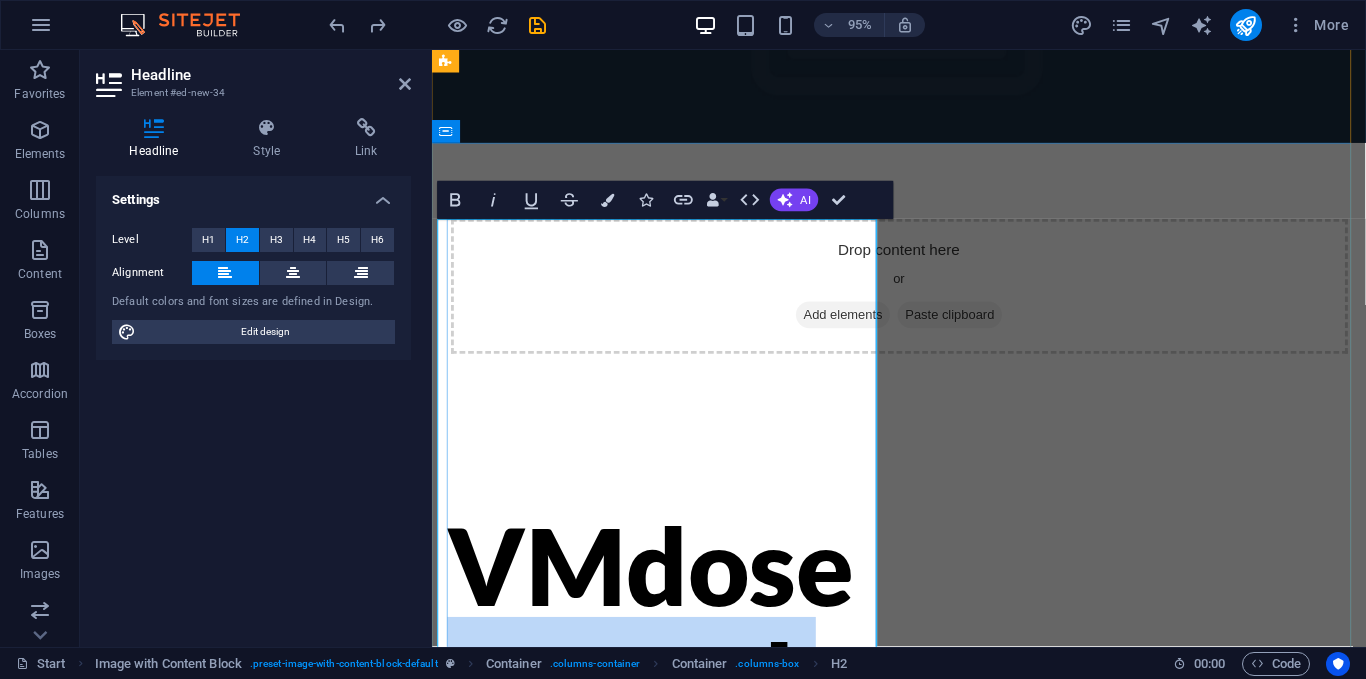 click on "VMdose ‌stepcalm ‌ ‌" at bounding box center [676, 838] 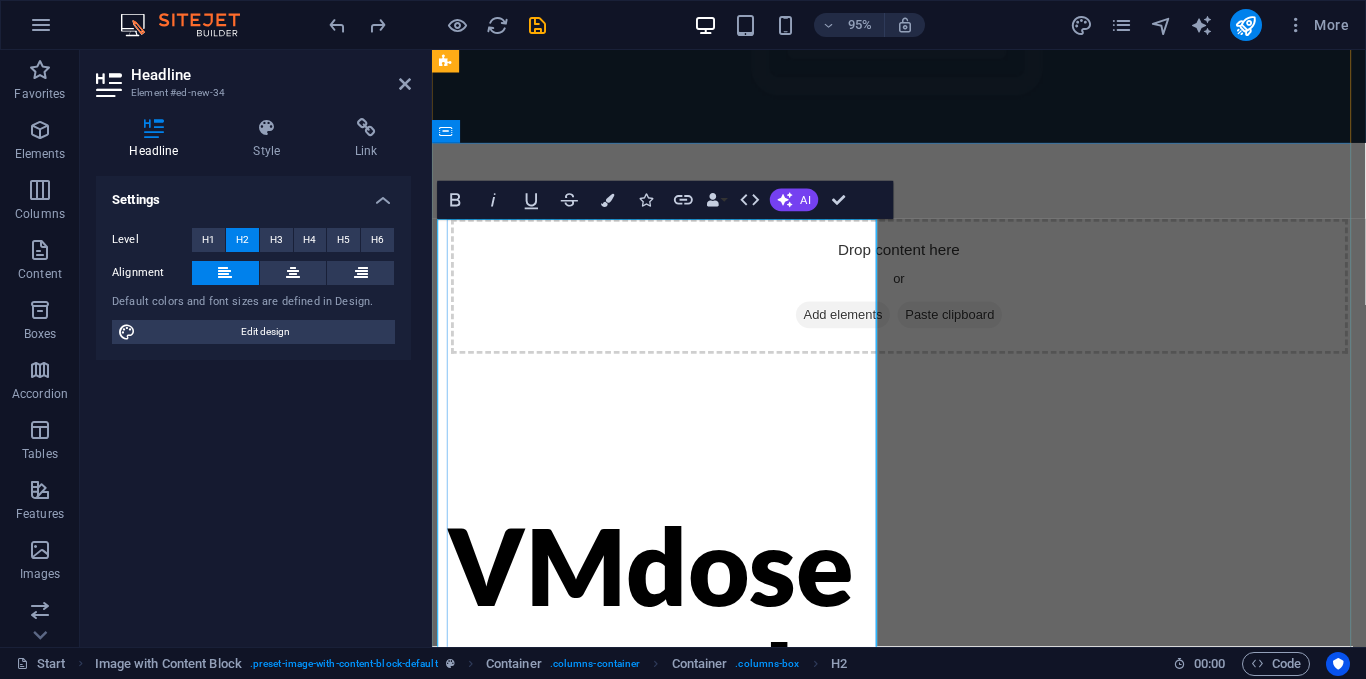 scroll, scrollTop: 0, scrollLeft: 0, axis: both 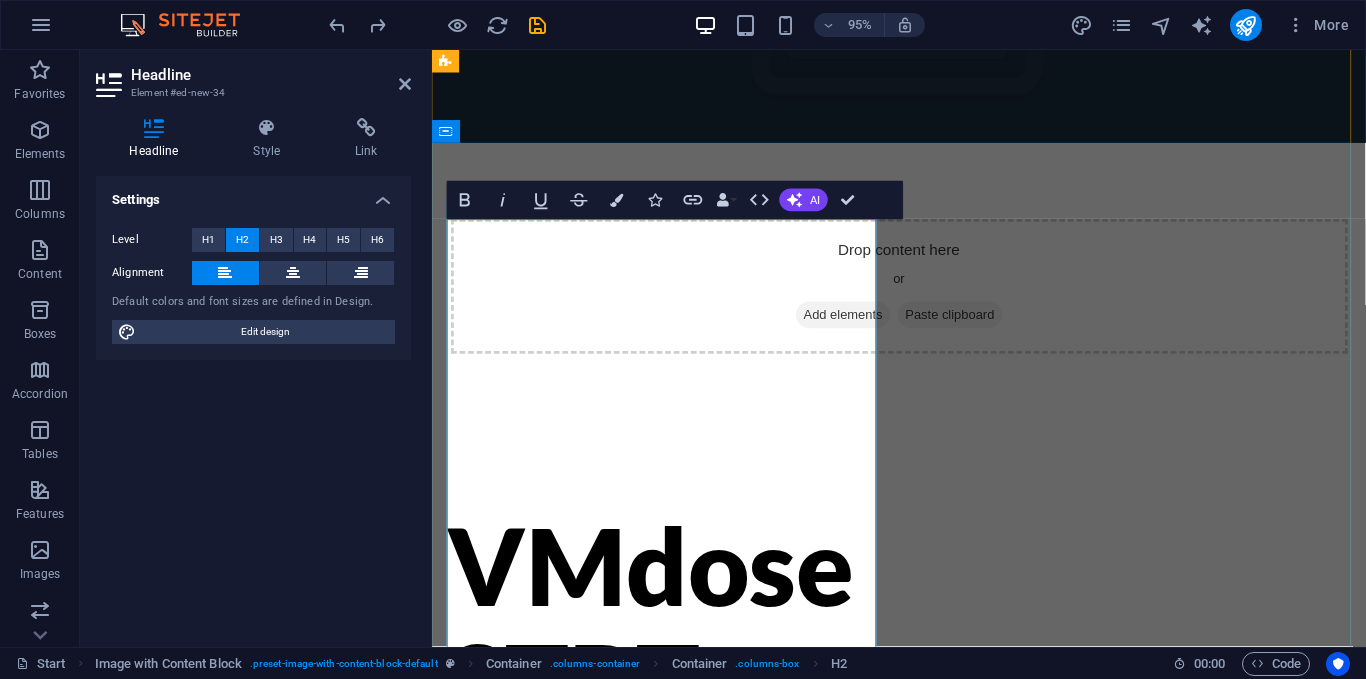 click on "VMdose ‌​STPT ‌ ‌" at bounding box center [676, 776] 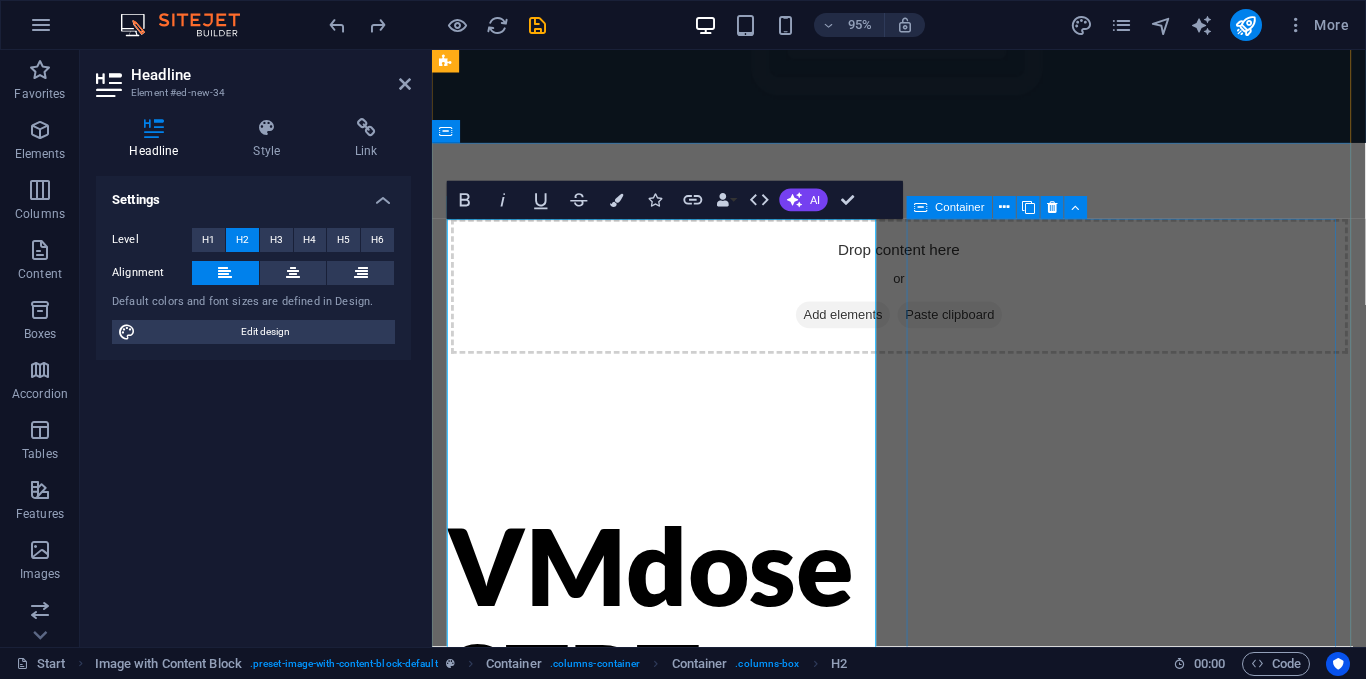 click on "Quo facere optio ut repellat ipsam sed. Culpa deleniti molestiae ex. A doloremque provident eveniet est eligendi recusandae hic. Quam commodi aut omnis autem facilis eos. Omnis vitae quibusdam provident provident. Quia libero iste id eligendi est consequatur vel id. Natus iste in dicta qui consequuntur optio. Soluta voluptas harum quod ut officia quia. Nesciunt in quod suscipit sed animi laborum. Aut aut quia et quas iusto quae quos." at bounding box center [676, 1147] 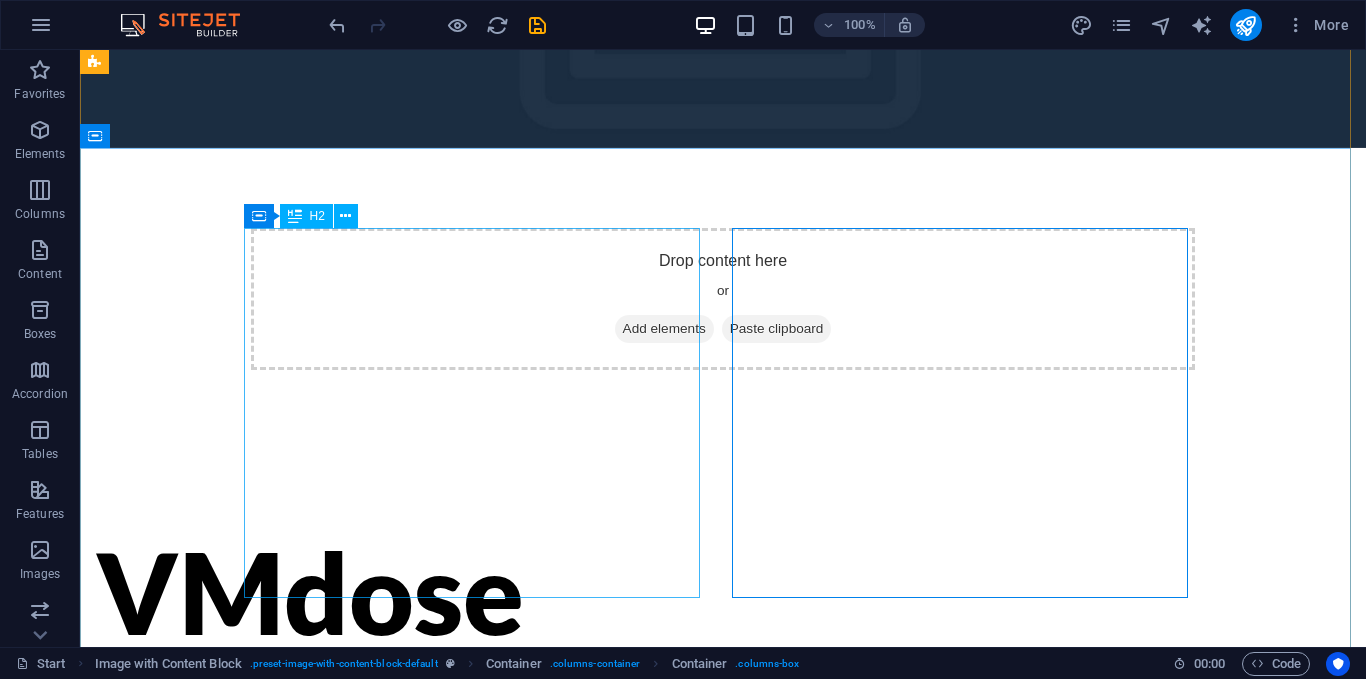 click on "VMdose STPT" at bounding box center [324, 715] 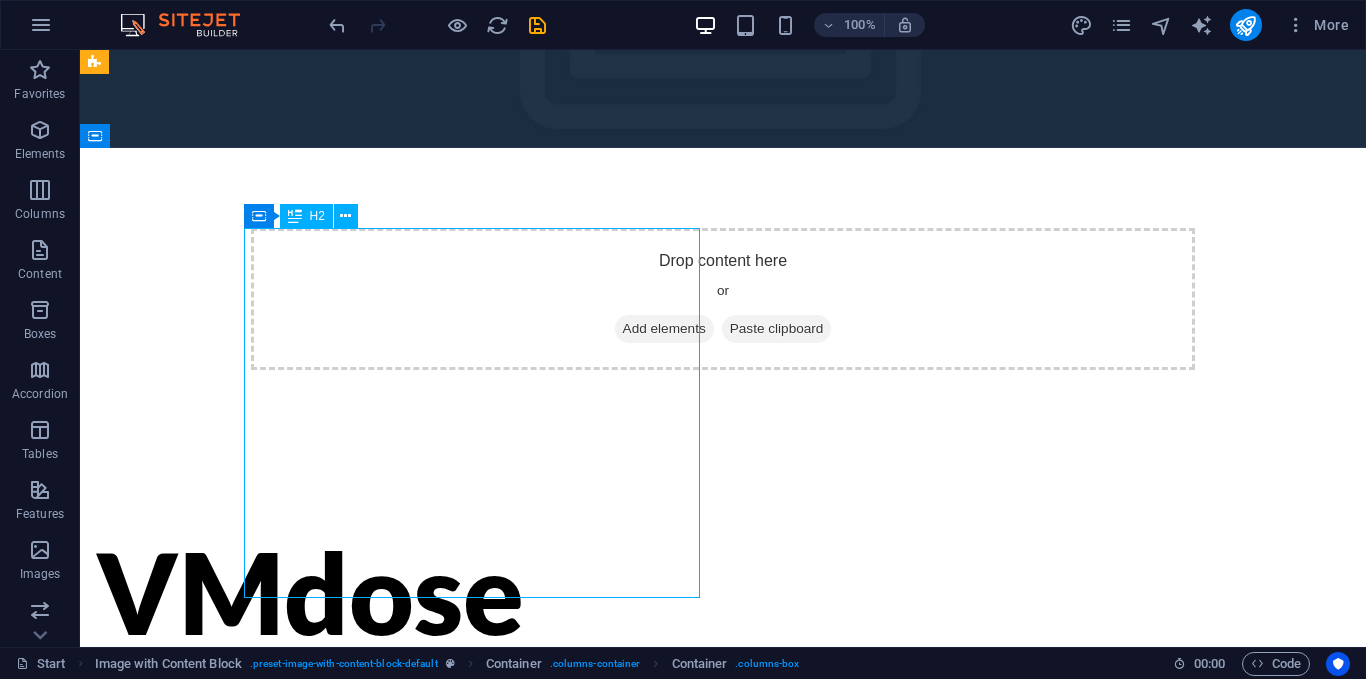 click on "VMdose STPT" at bounding box center (324, 715) 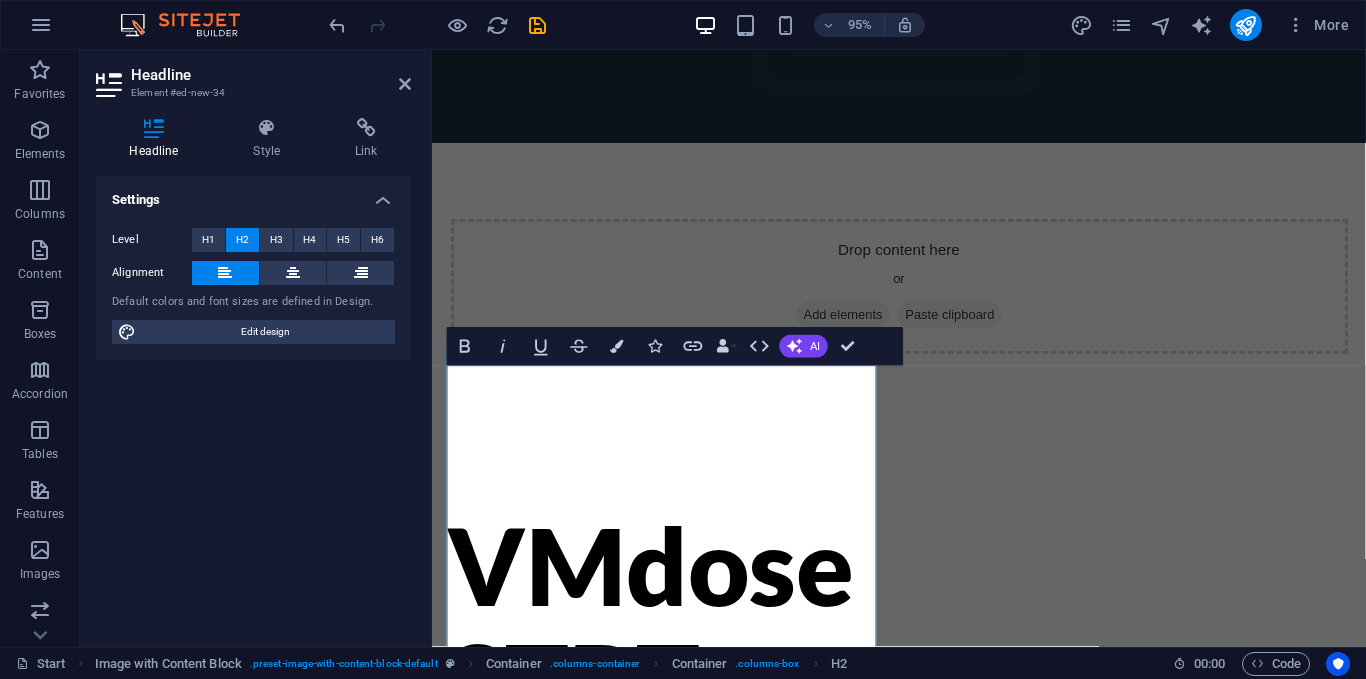 scroll, scrollTop: 50, scrollLeft: 0, axis: vertical 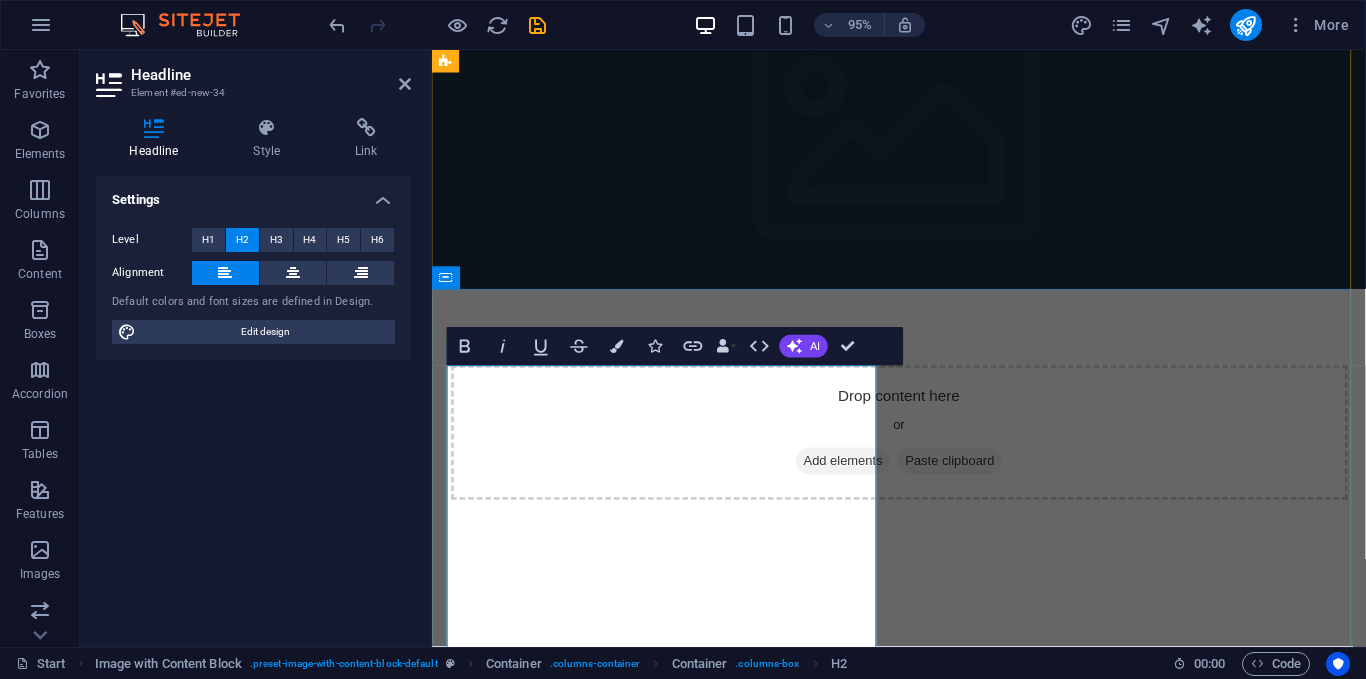 click on "VMdose STPT" at bounding box center (676, 869) 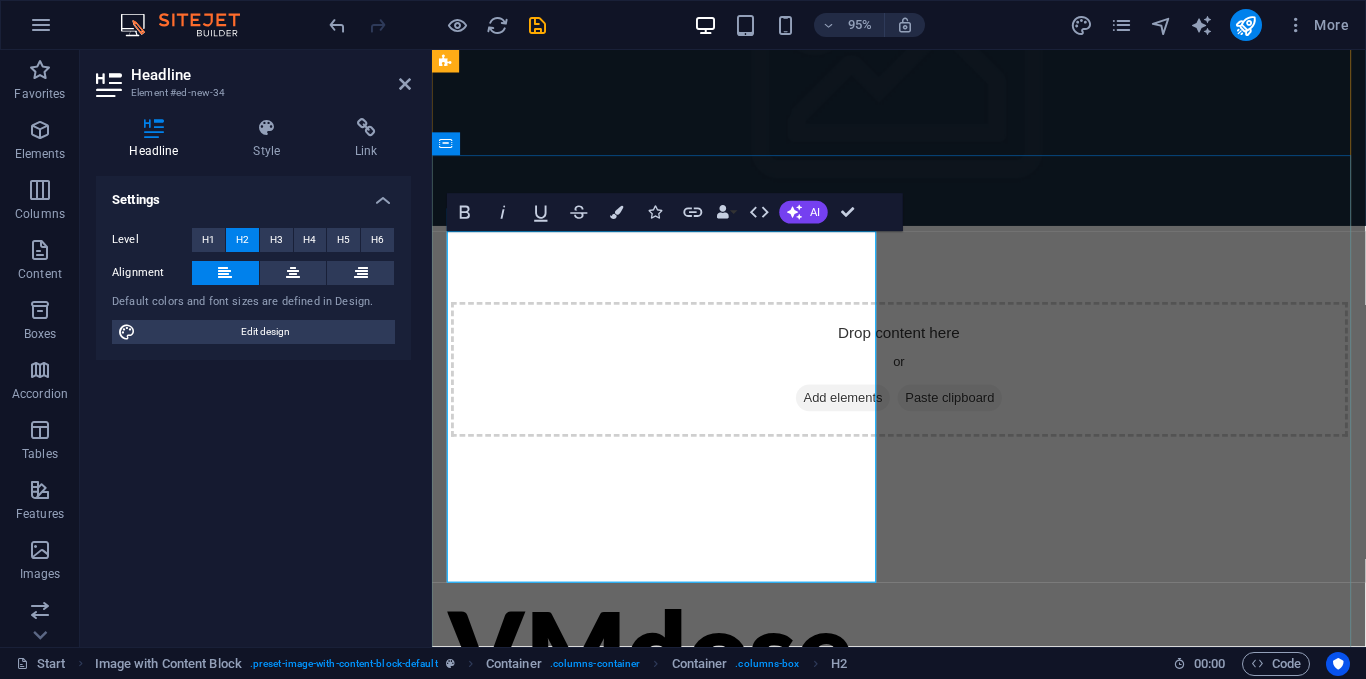 scroll, scrollTop: 204, scrollLeft: 0, axis: vertical 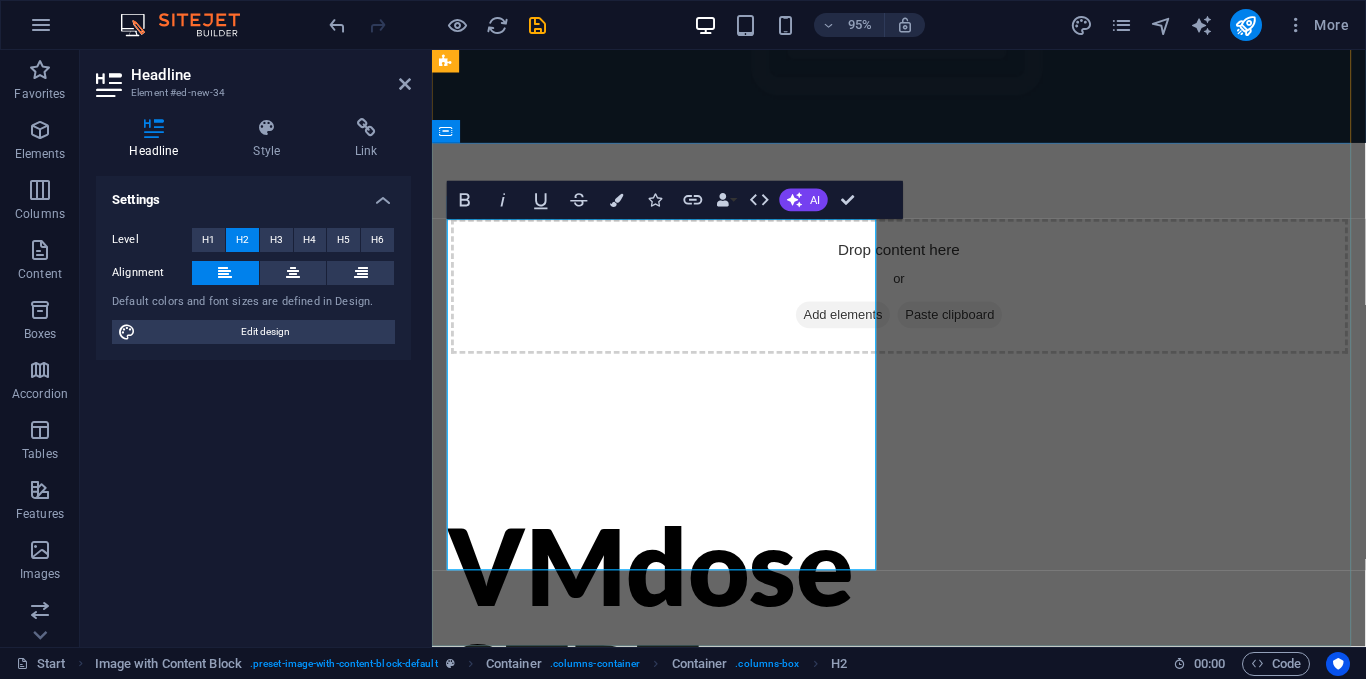 type 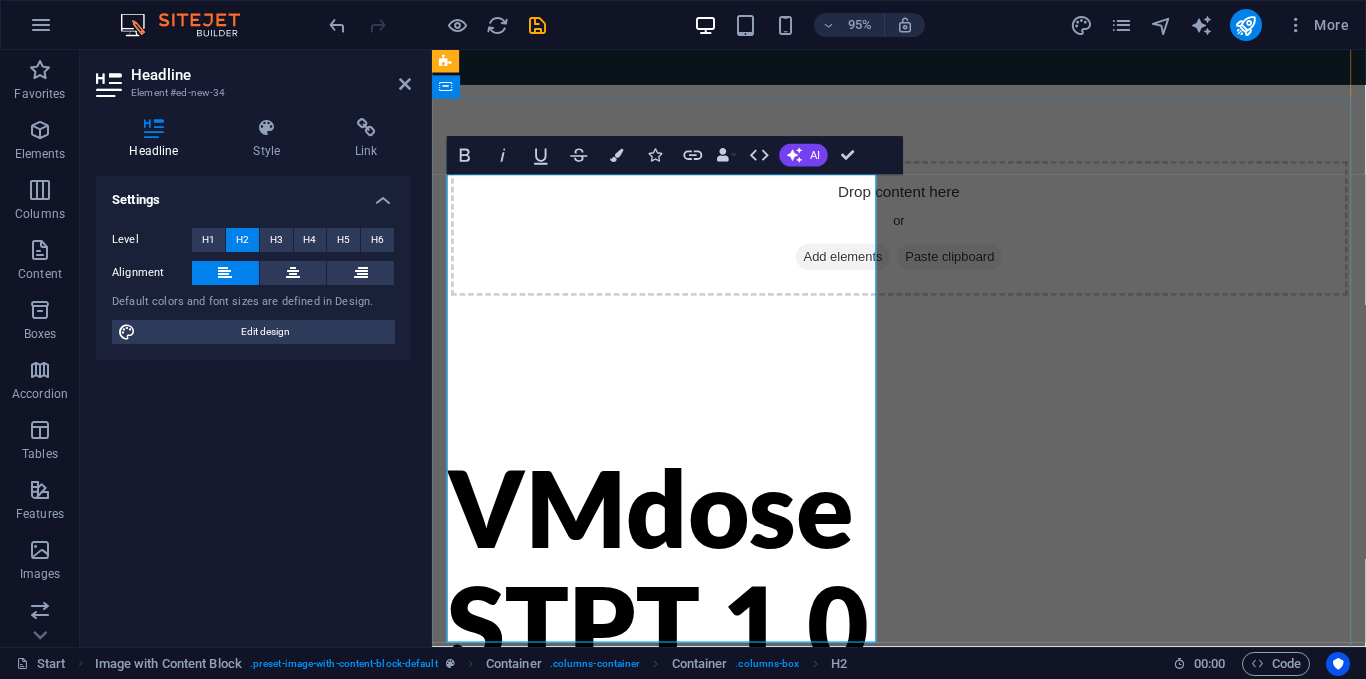 scroll, scrollTop: 327, scrollLeft: 0, axis: vertical 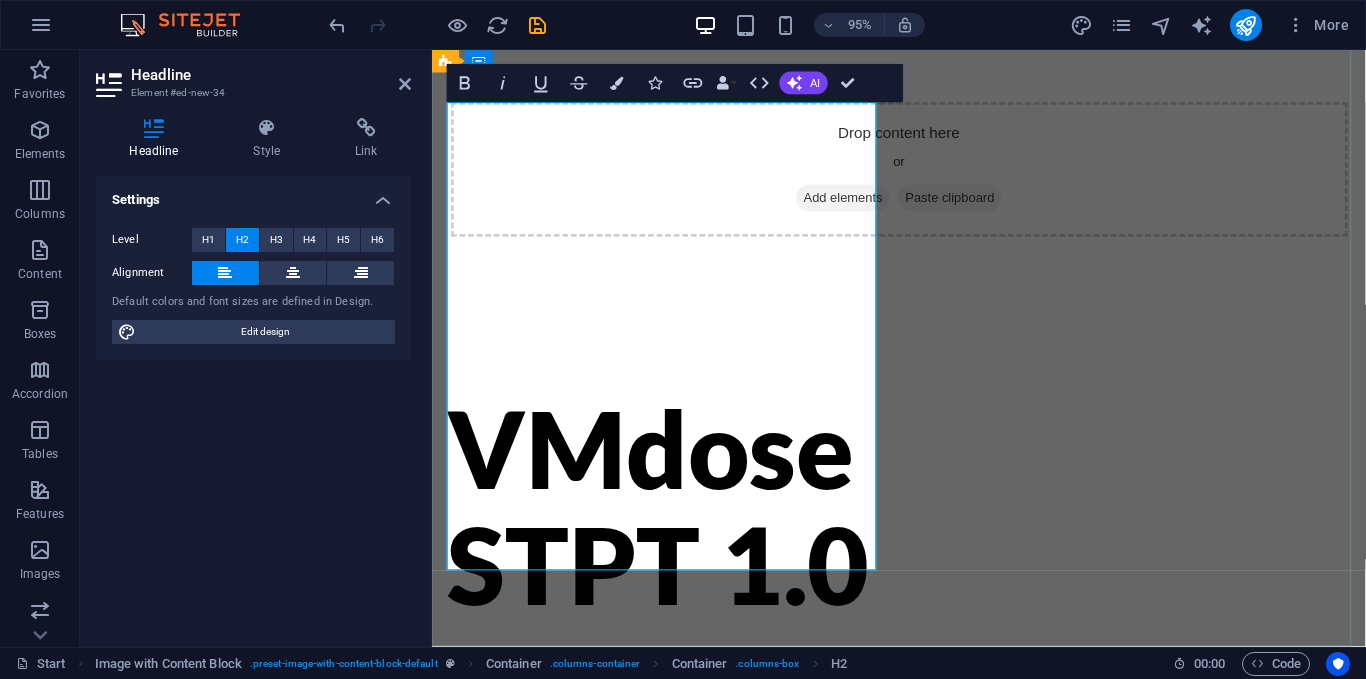 click on "VMdose STPT 1.0 ‌" at bounding box center (676, 653) 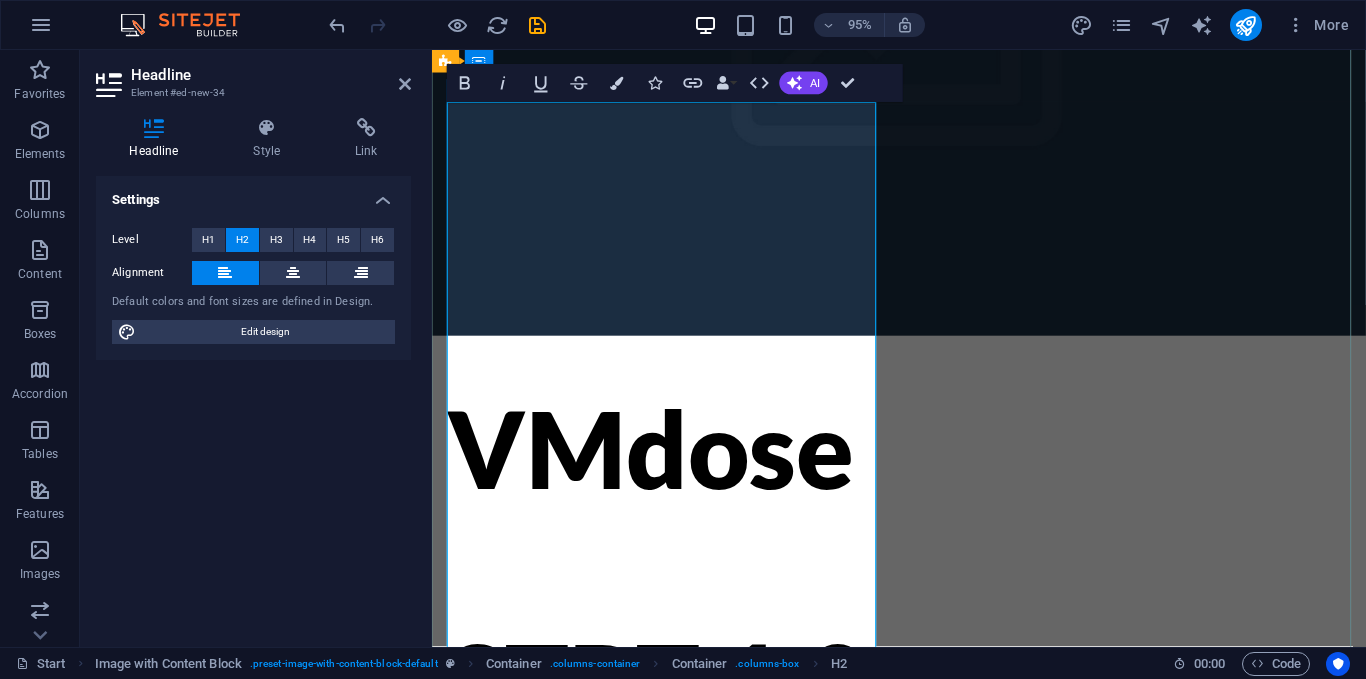 click on "VMdose ‌STPT 1.0 ‌" at bounding box center (676, 715) 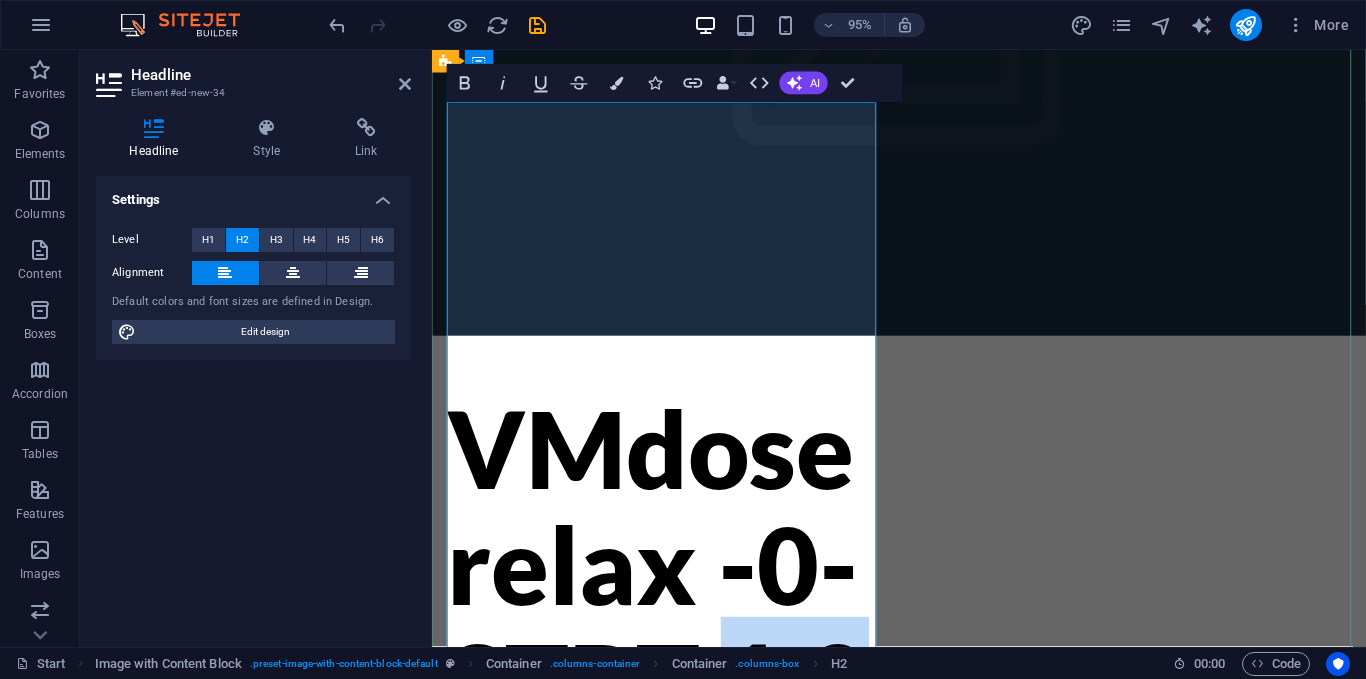 drag, startPoint x: 756, startPoint y: 399, endPoint x: 893, endPoint y: 403, distance: 137.05838 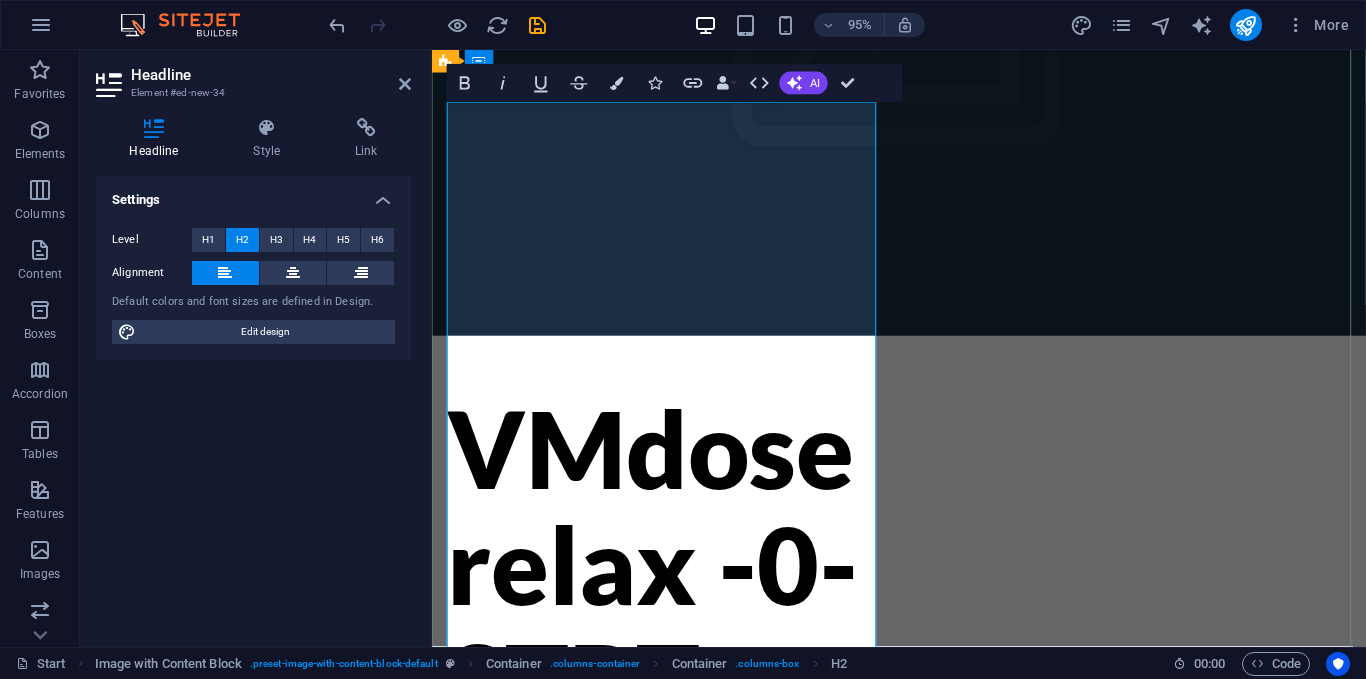 click on "VMdose ​relax -0- ‌STPT ​ ‌" at bounding box center (676, 715) 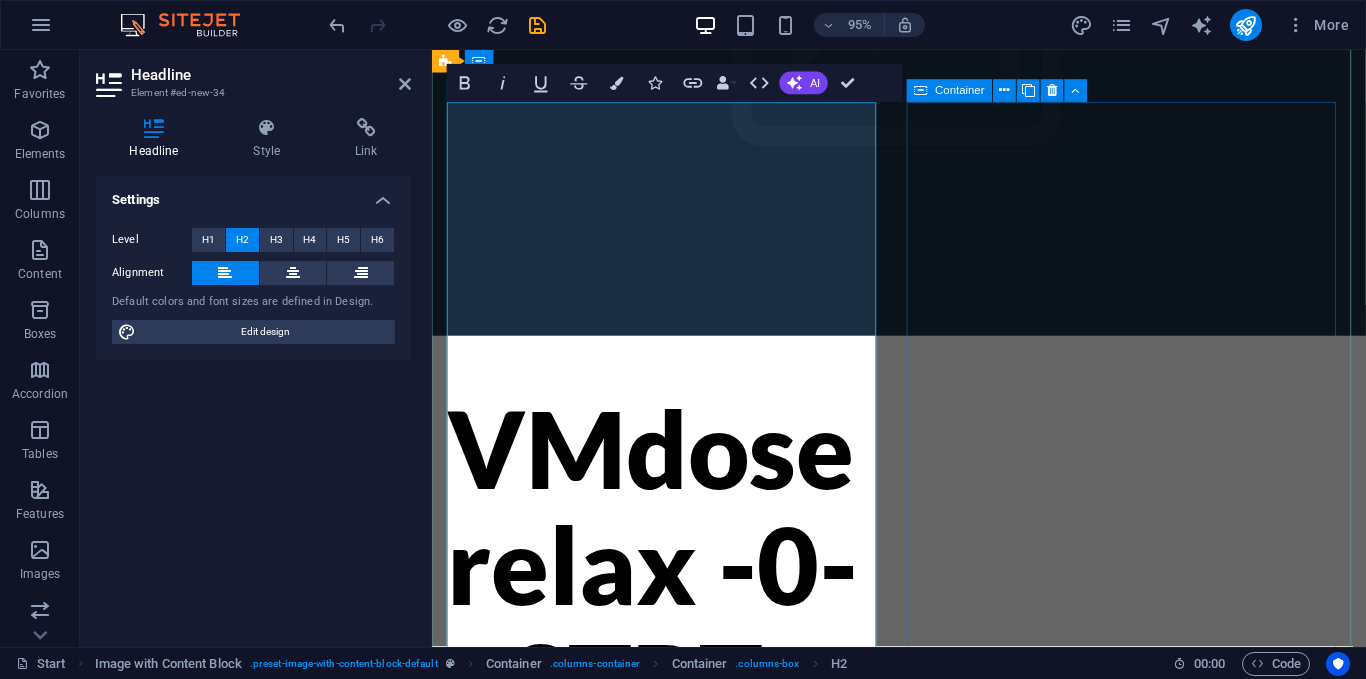 click on "Quo facere optio ut repellat ipsam sed. Culpa deleniti molestiae ex. A doloremque provident eveniet est eligendi recusandae hic. Quam commodi aut omnis autem facilis eos. Omnis vitae quibusdam provident provident. Quia libero iste id eligendi est consequatur vel id. Natus iste in dicta qui consequuntur optio. Soluta voluptas harum quod ut officia quia. Nesciunt in quod suscipit sed animi laborum. Aut aut quia et quas iusto quae quos." at bounding box center (676, 1147) 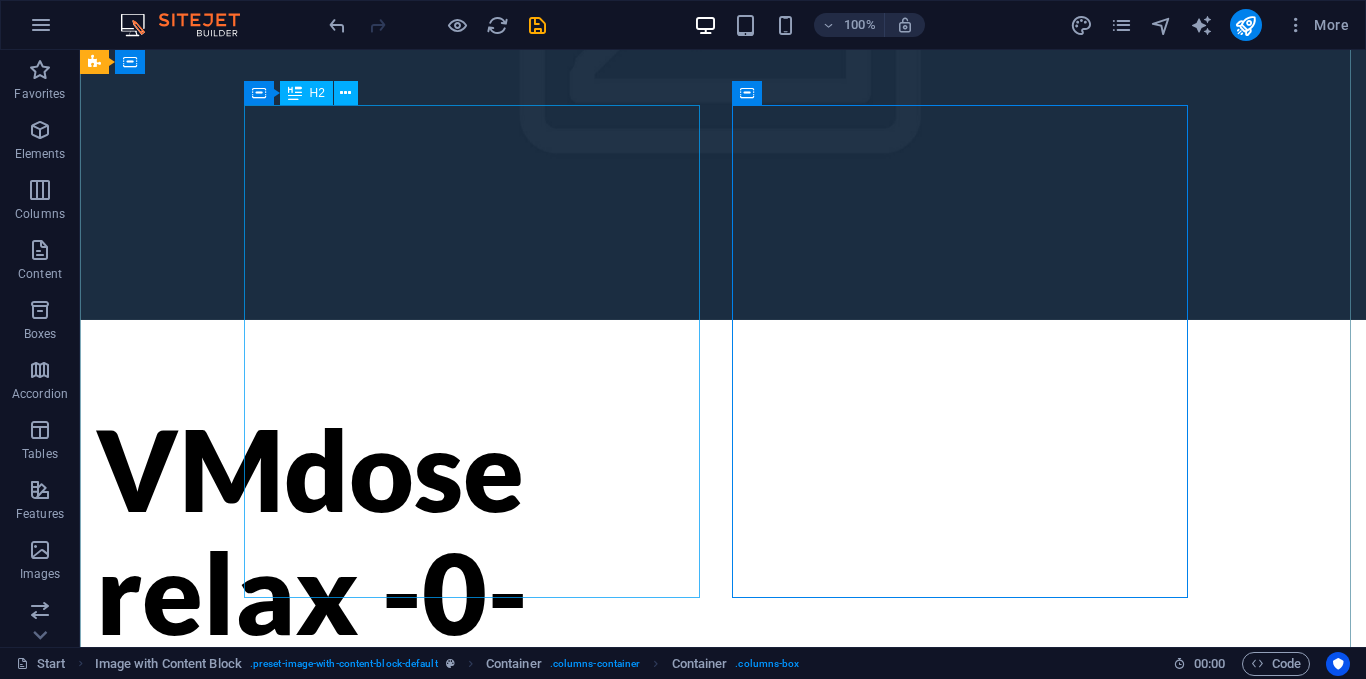 click on "VMdose relax -0-    STPT" at bounding box center [324, 653] 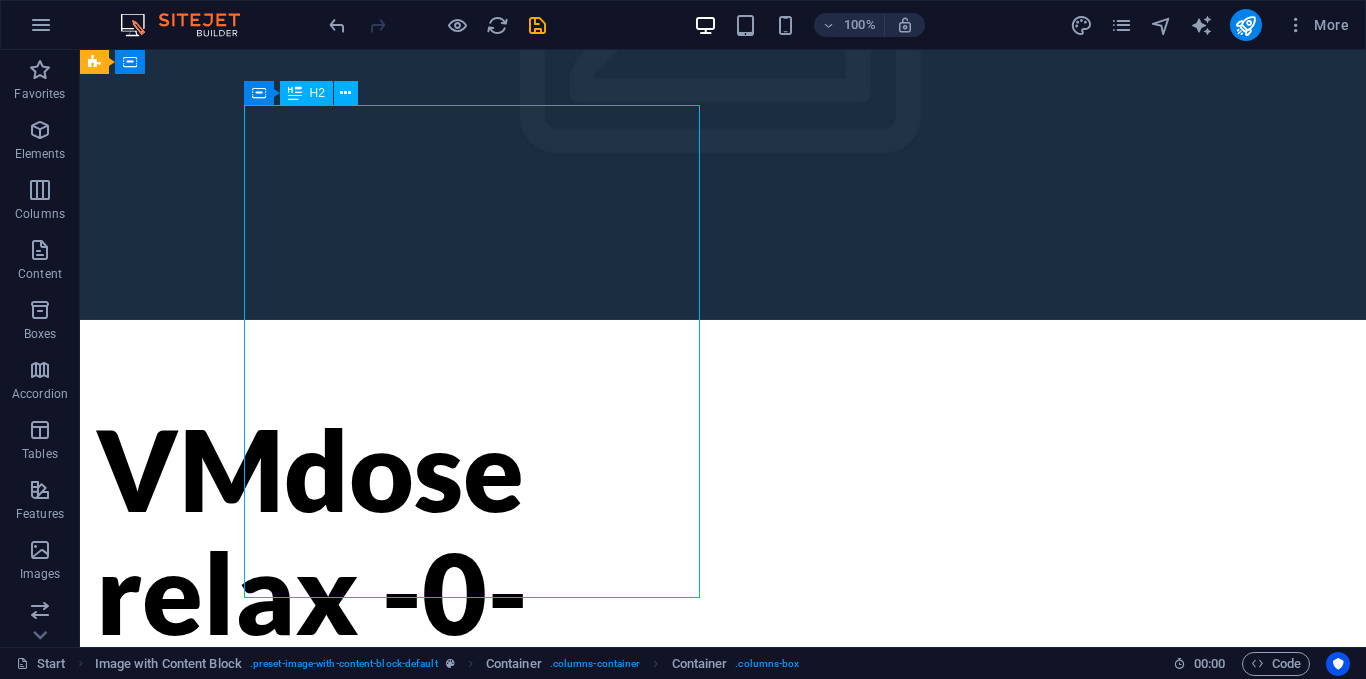 click on "VMdose relax -0-    STPT" at bounding box center (324, 653) 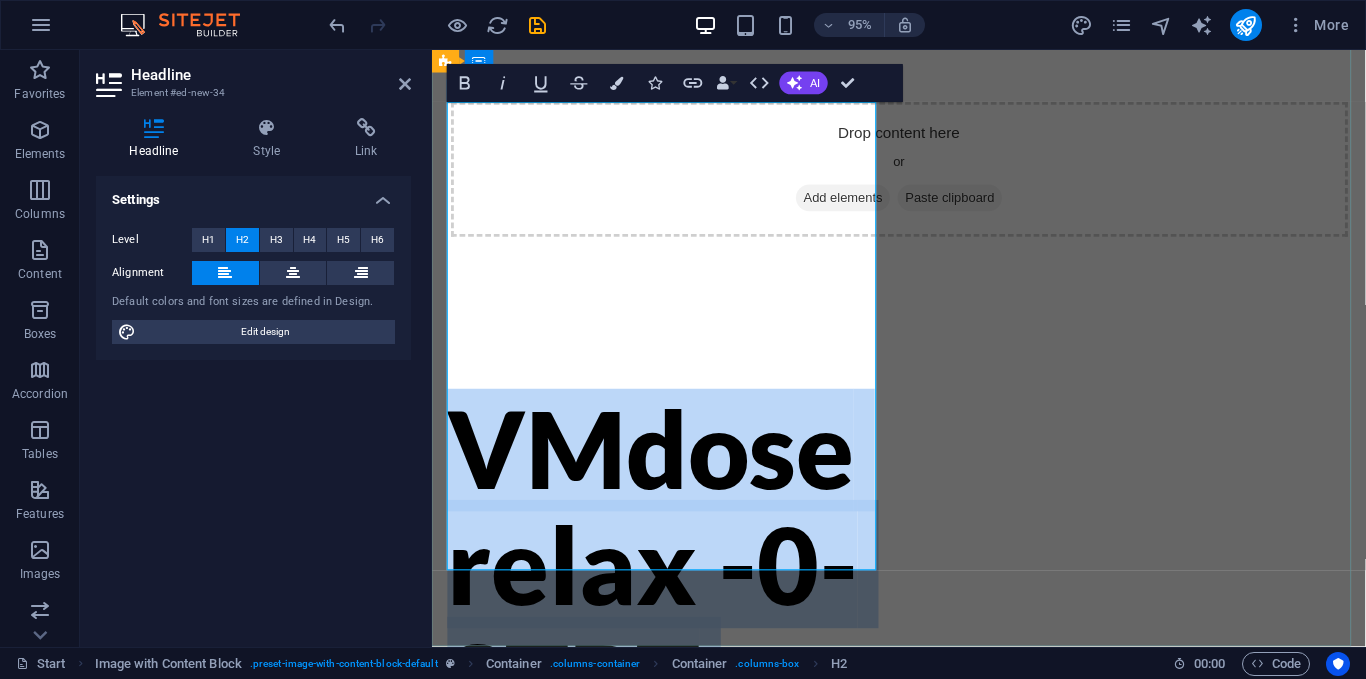 click on "VMdose relax -0-   STPT" at bounding box center (676, 653) 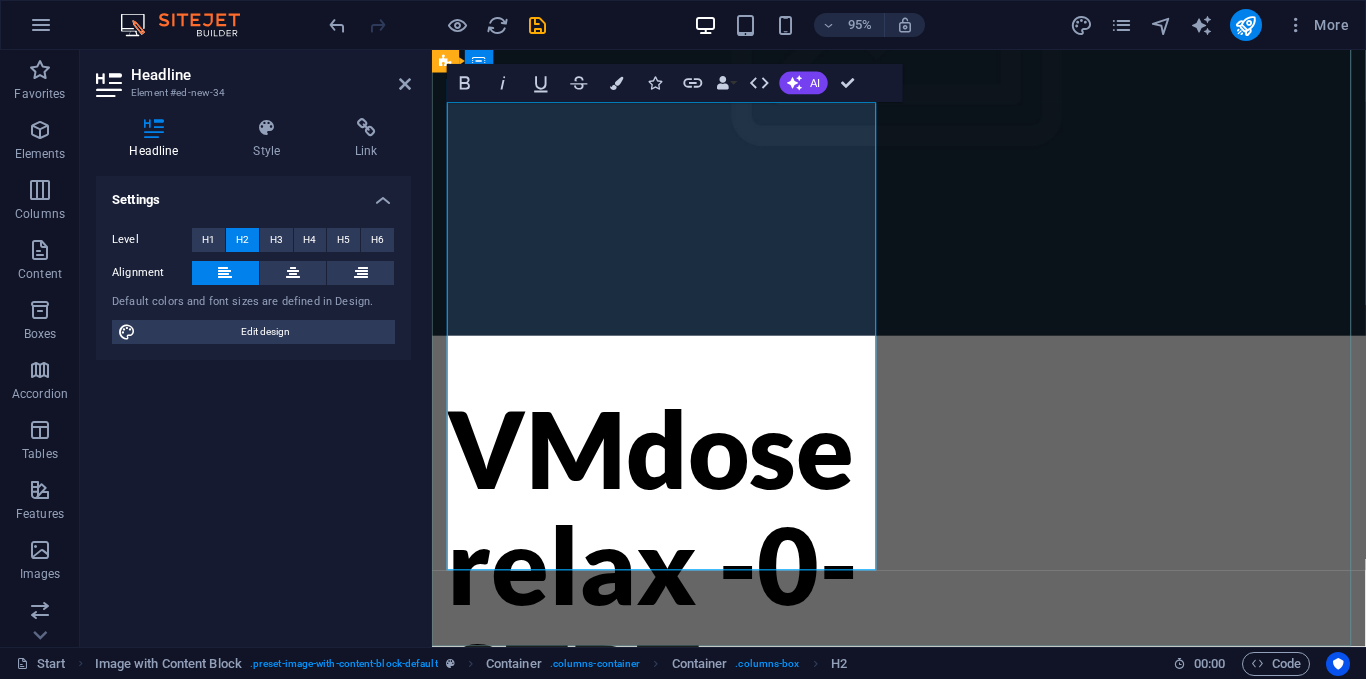 type 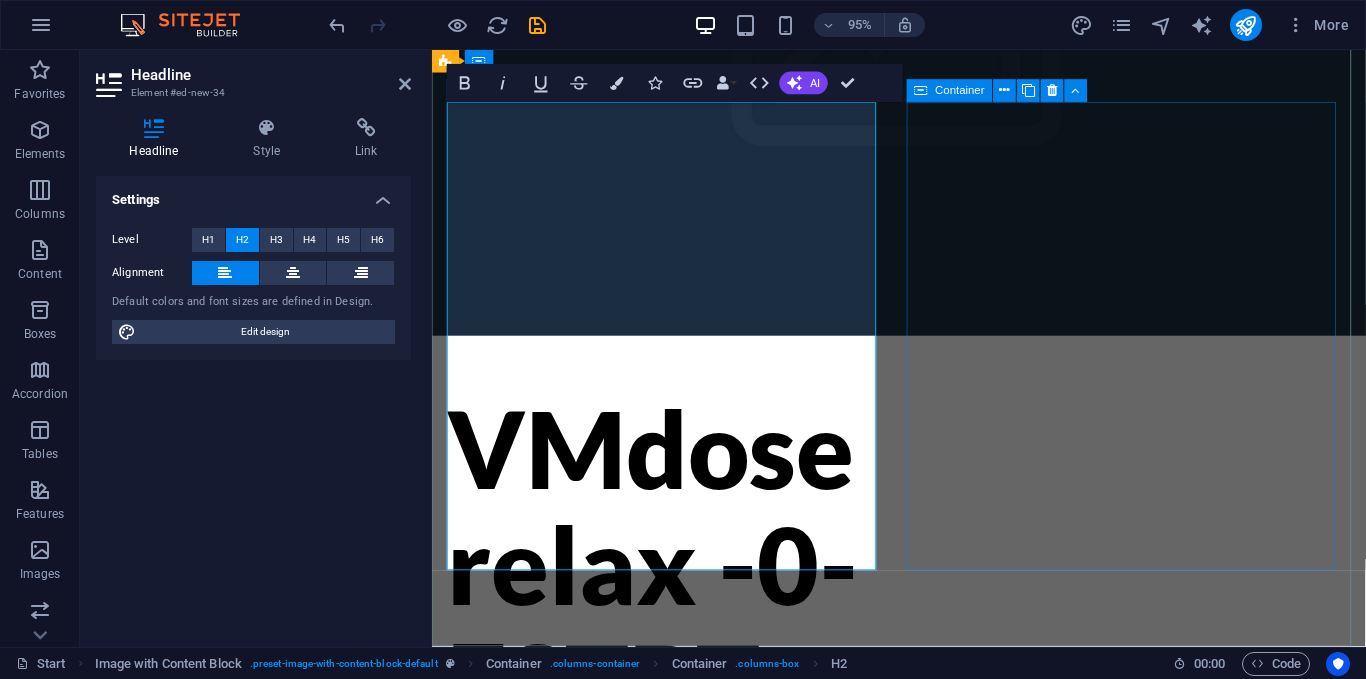 click on "Quo facere optio ut repellat ipsam sed. Culpa deleniti molestiae ex. A doloremque provident eveniet est eligendi recusandae hic. Quam commodi aut omnis autem facilis eos. Omnis vitae quibusdam provident provident. Quia libero iste id eligendi est consequatur vel id. Natus iste in dicta qui consequuntur optio. Soluta voluptas harum quod ut officia quia. Nesciunt in quod suscipit sed animi laborum. Aut aut quia et quas iusto quae quos." at bounding box center (676, 1024) 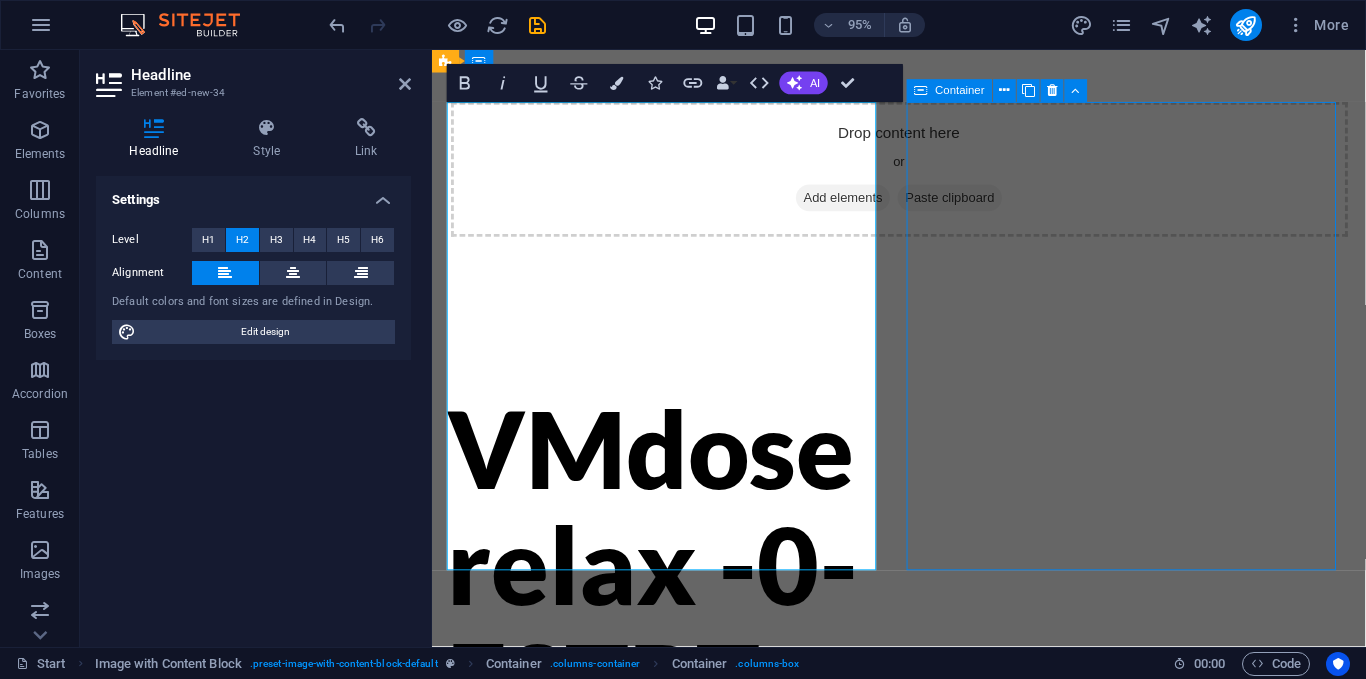 scroll, scrollTop: 235, scrollLeft: 0, axis: vertical 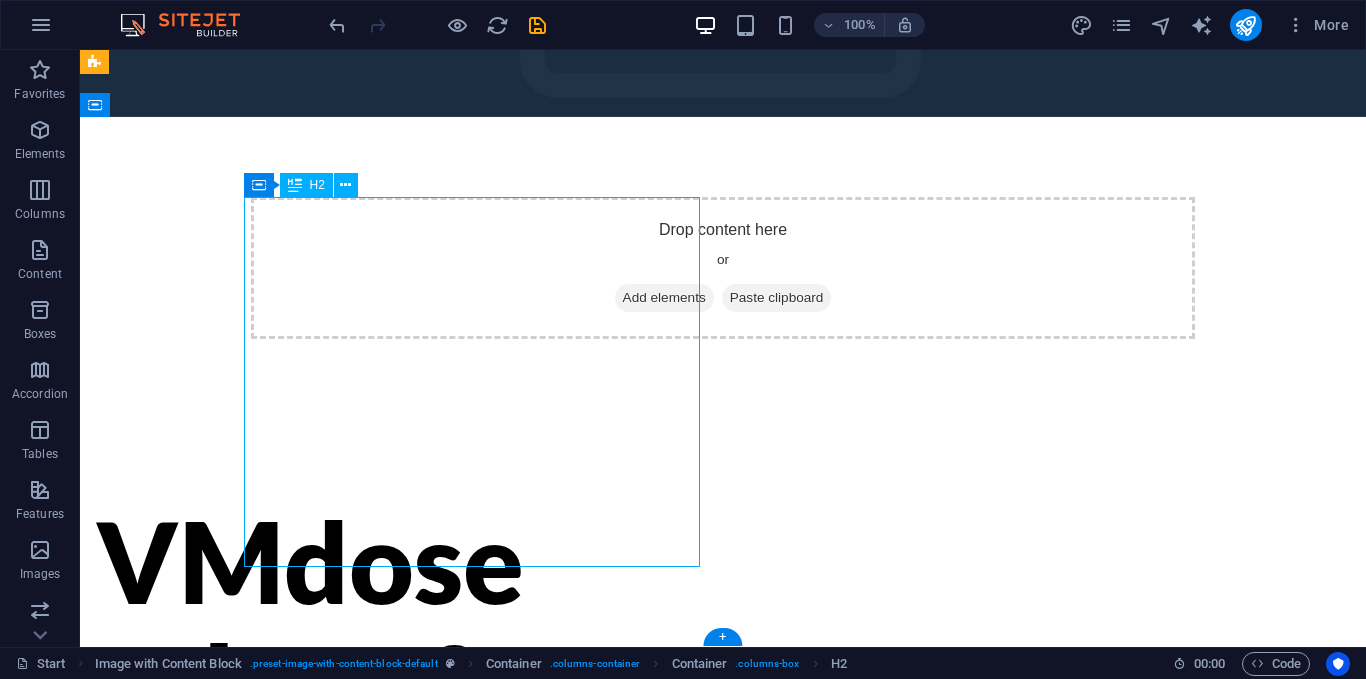 drag, startPoint x: 540, startPoint y: 338, endPoint x: 545, endPoint y: 297, distance: 41.303753 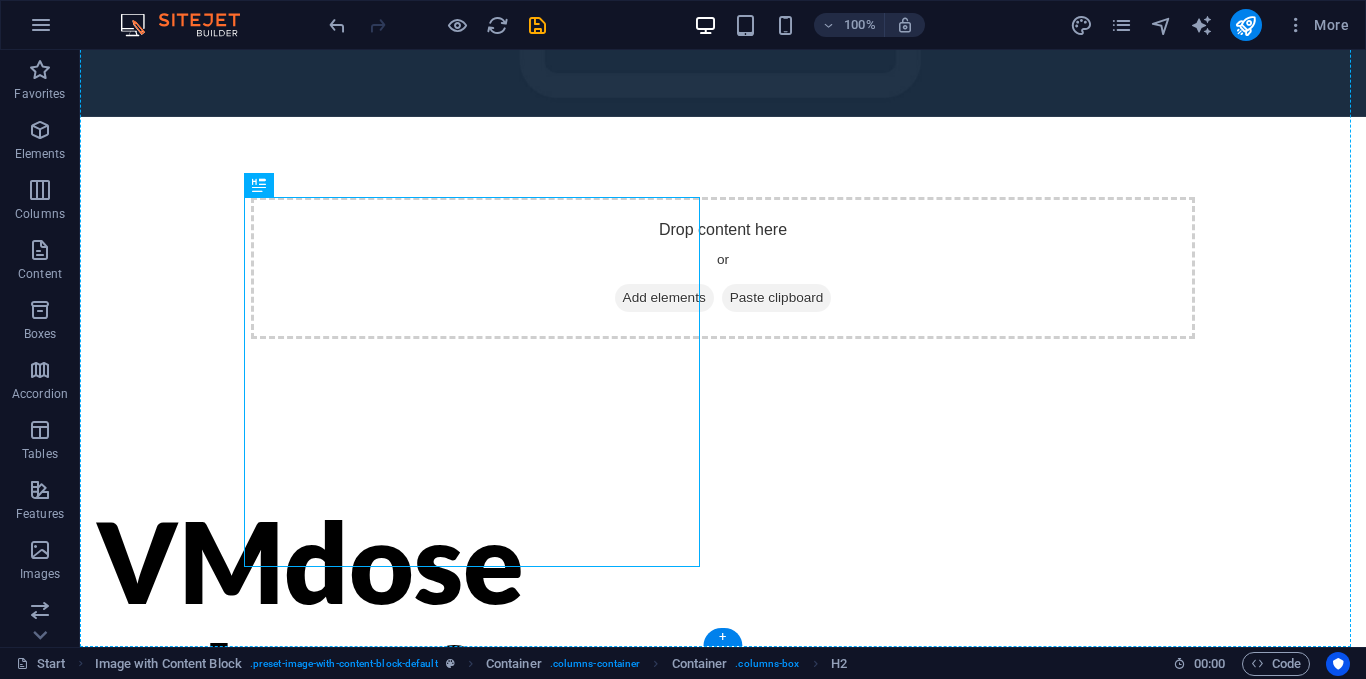 drag, startPoint x: 399, startPoint y: 234, endPoint x: 387, endPoint y: 300, distance: 67.08204 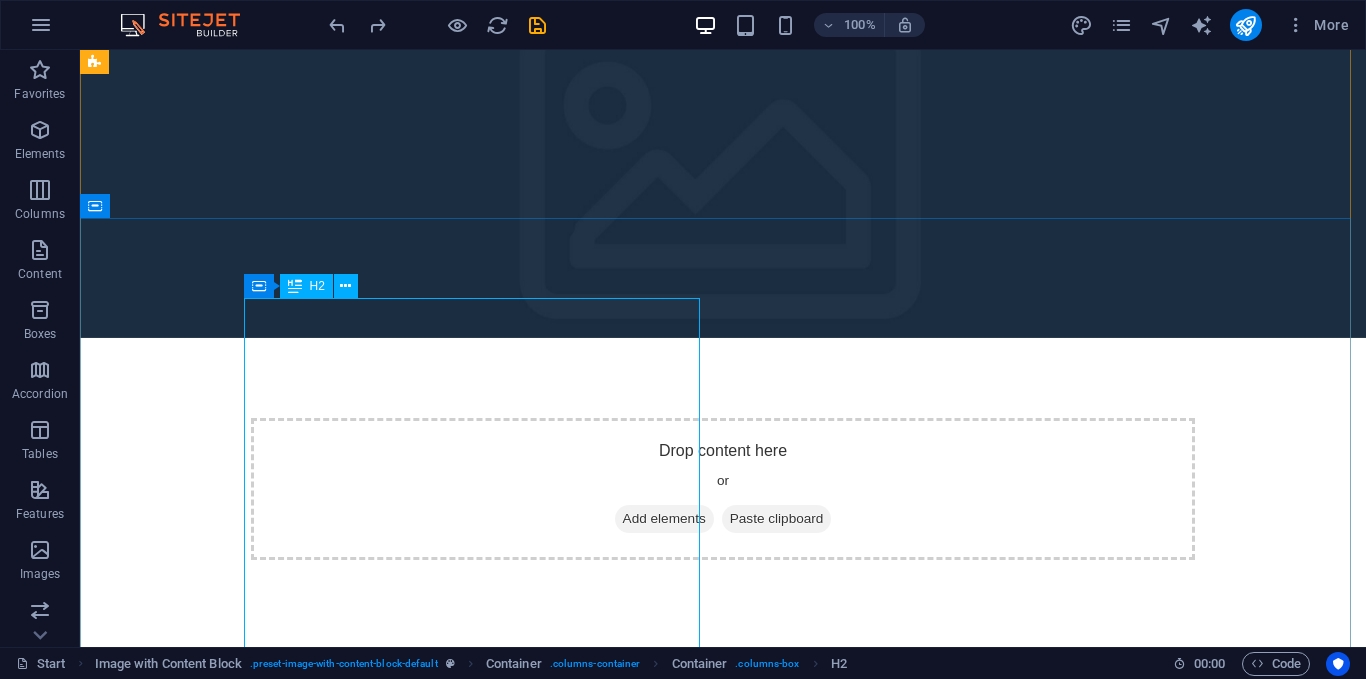 scroll, scrollTop: 0, scrollLeft: 0, axis: both 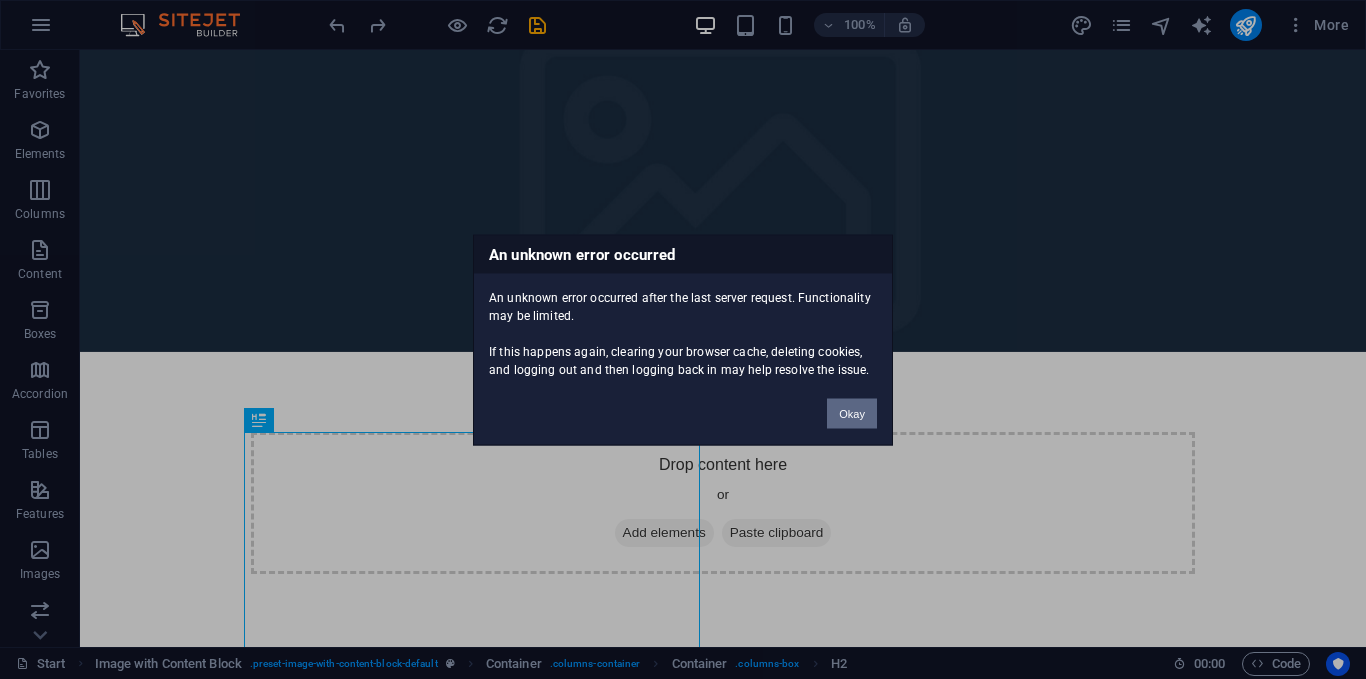 drag, startPoint x: 859, startPoint y: 411, endPoint x: 399, endPoint y: 367, distance: 462.09955 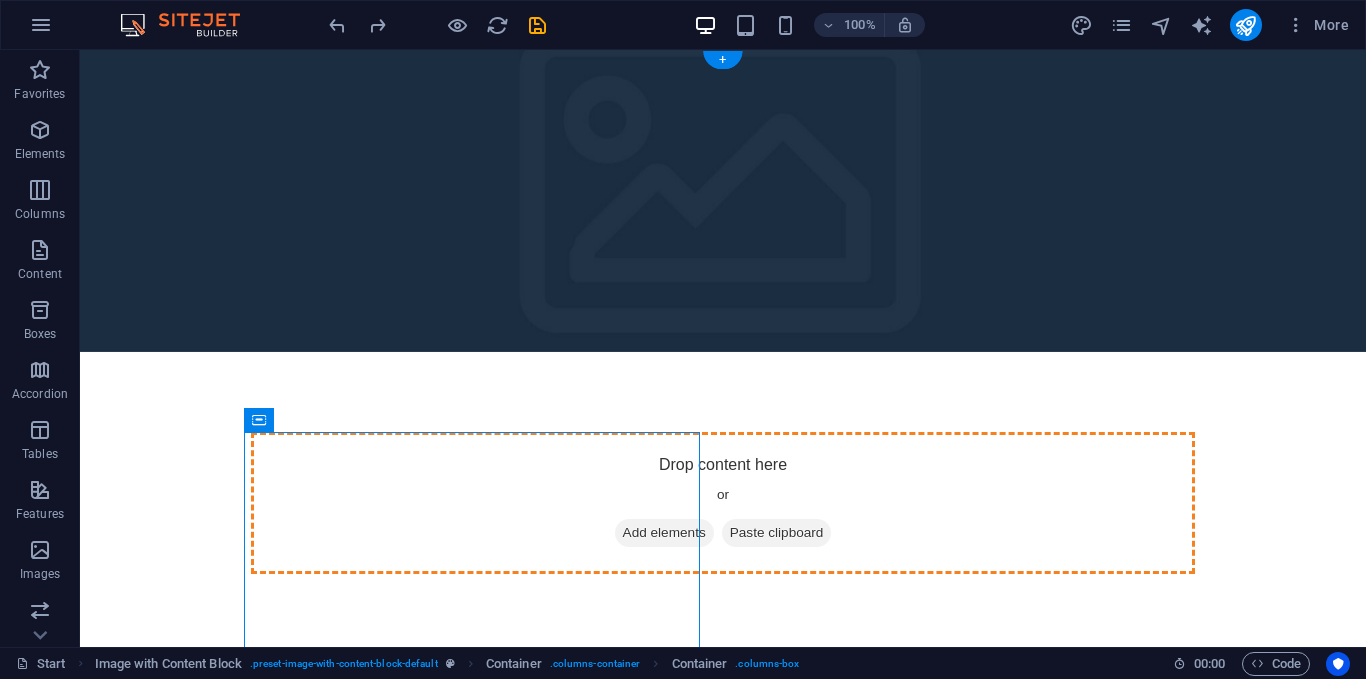 drag, startPoint x: 380, startPoint y: 462, endPoint x: 268, endPoint y: 139, distance: 341.86694 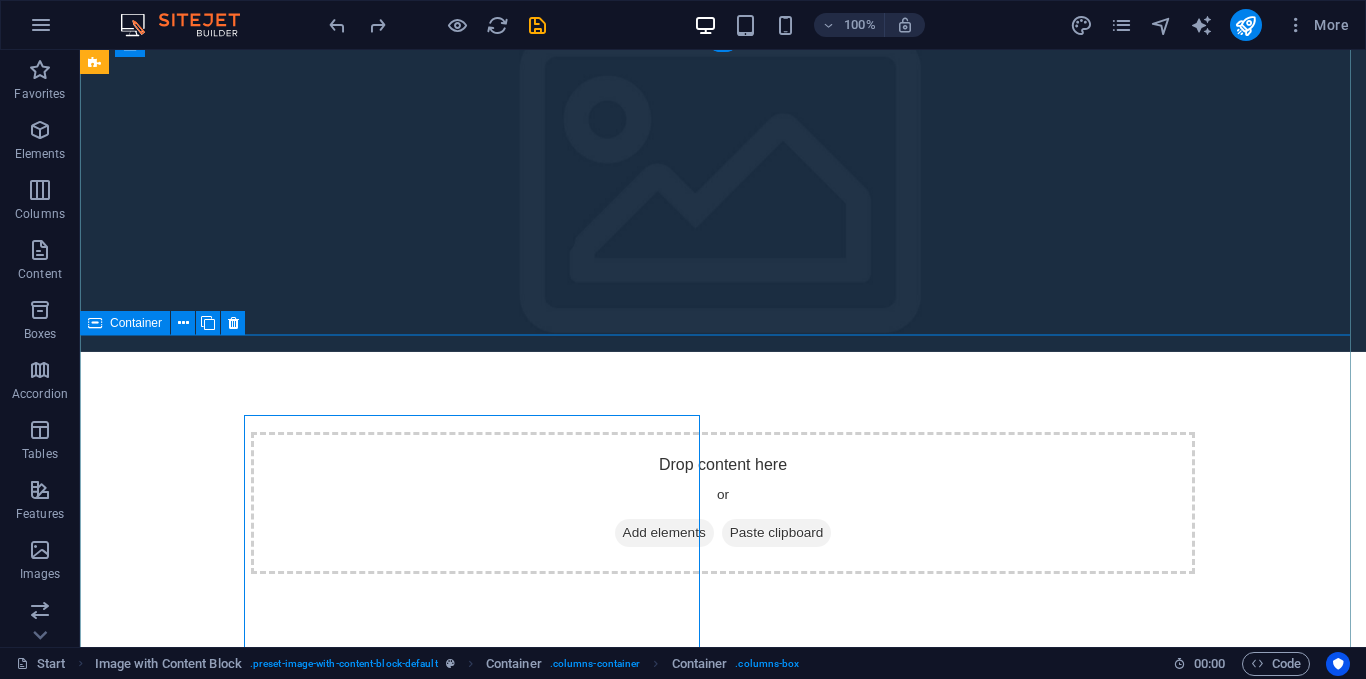 scroll, scrollTop: 235, scrollLeft: 0, axis: vertical 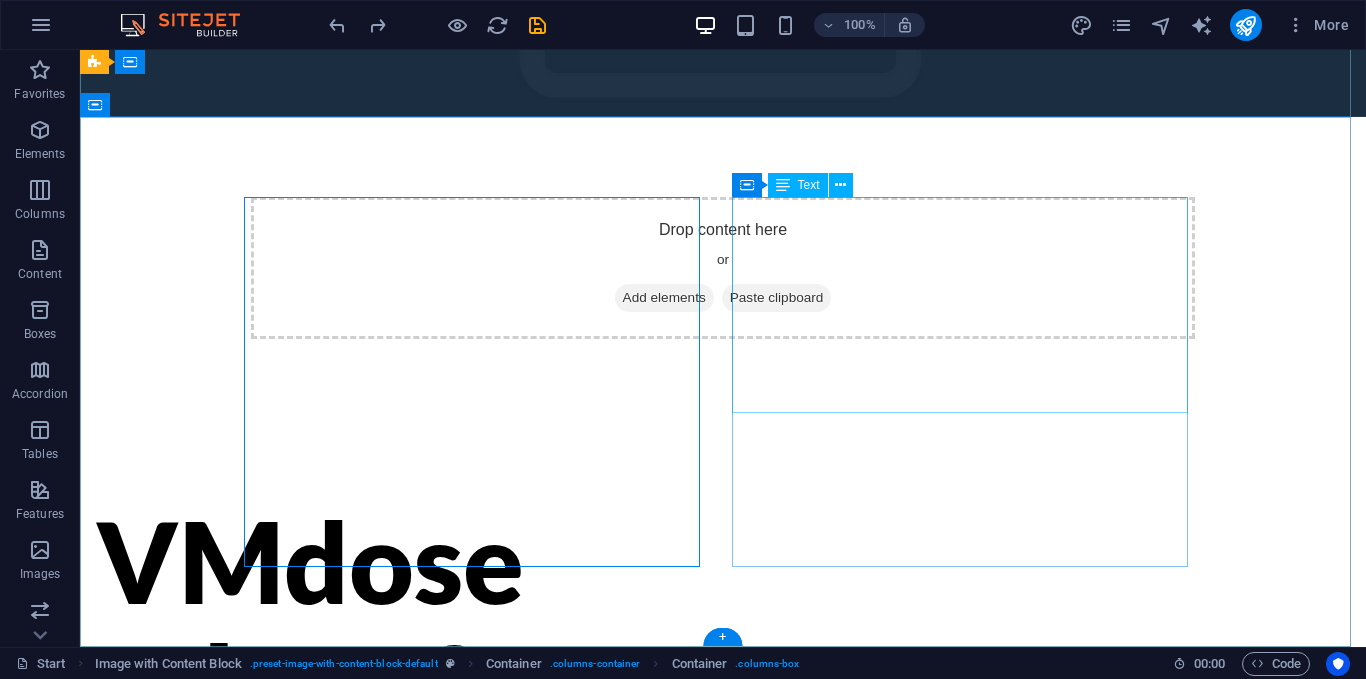 click on "Quo facere optio ut repellat ipsam sed. Culpa deleniti molestiae ex. A doloremque provident eveniet est eligendi recusandae hic. Quam commodi aut omnis autem facilis eos. Omnis vitae quibusdam provident provident. Quia libero iste id eligendi est consequatur vel id. Natus iste in dicta qui consequuntur optio. Soluta voluptas harum quod ut officia quia. Nesciunt in quod suscipit sed animi laborum. Aut aut quia et quas iusto quae quos." at bounding box center [324, 993] 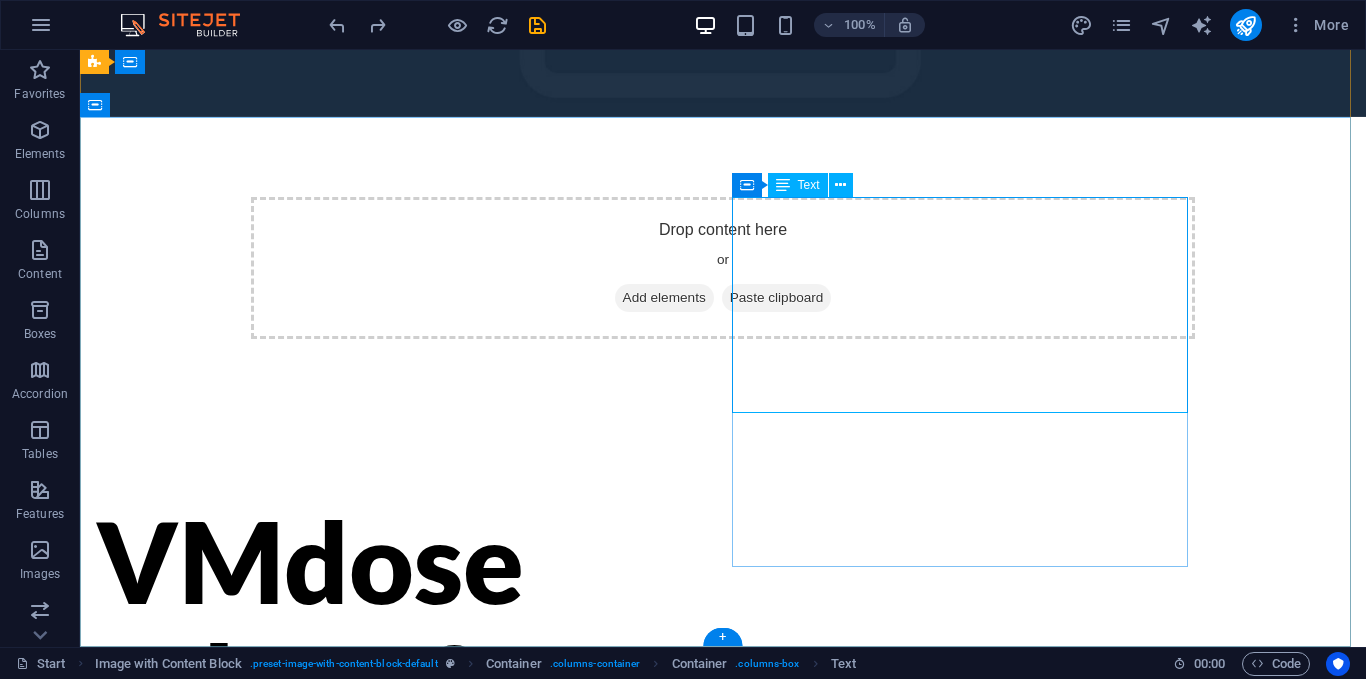 click on "Quo facere optio ut repellat ipsam sed. Culpa deleniti molestiae ex. A doloremque provident eveniet est eligendi recusandae hic. Quam commodi aut omnis autem facilis eos. Omnis vitae quibusdam provident provident. Quia libero iste id eligendi est consequatur vel id. Natus iste in dicta qui consequuntur optio. Soluta voluptas harum quod ut officia quia. Nesciunt in quod suscipit sed animi laborum. Aut aut quia et quas iusto quae quos." at bounding box center [324, 993] 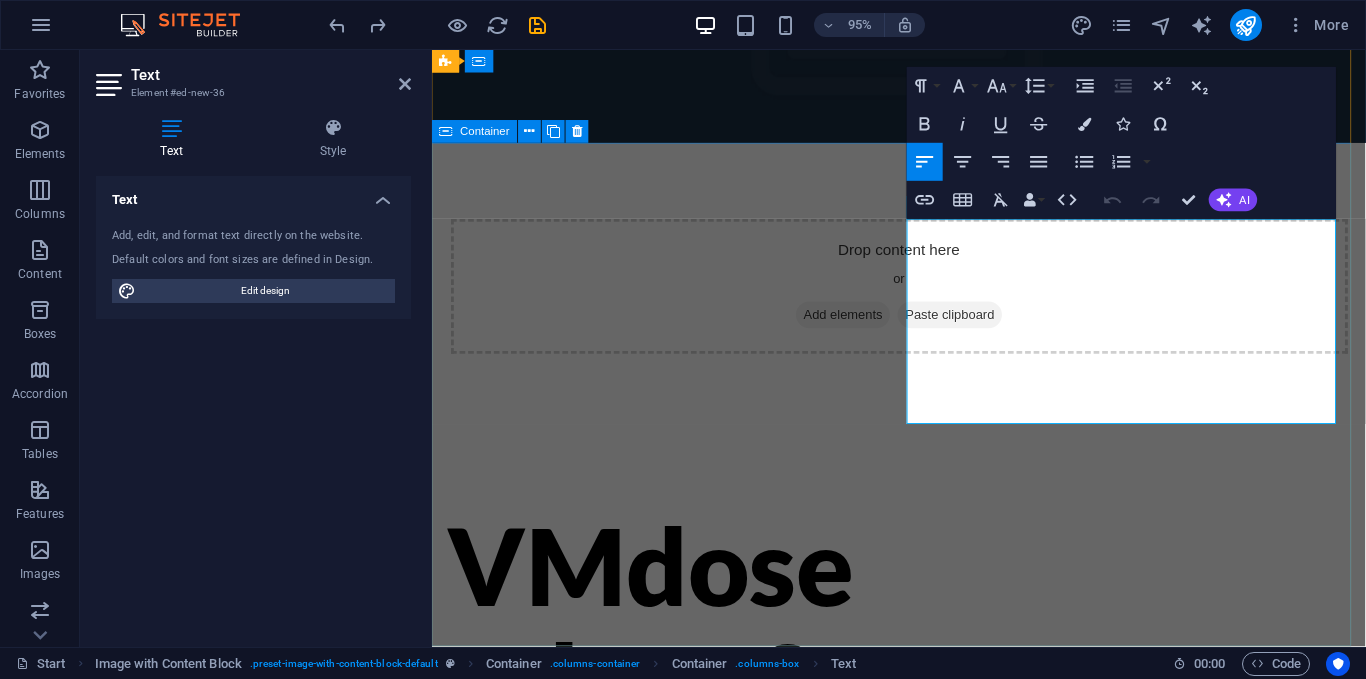 drag, startPoint x: 1313, startPoint y: 429, endPoint x: 810, endPoint y: 219, distance: 545.0771 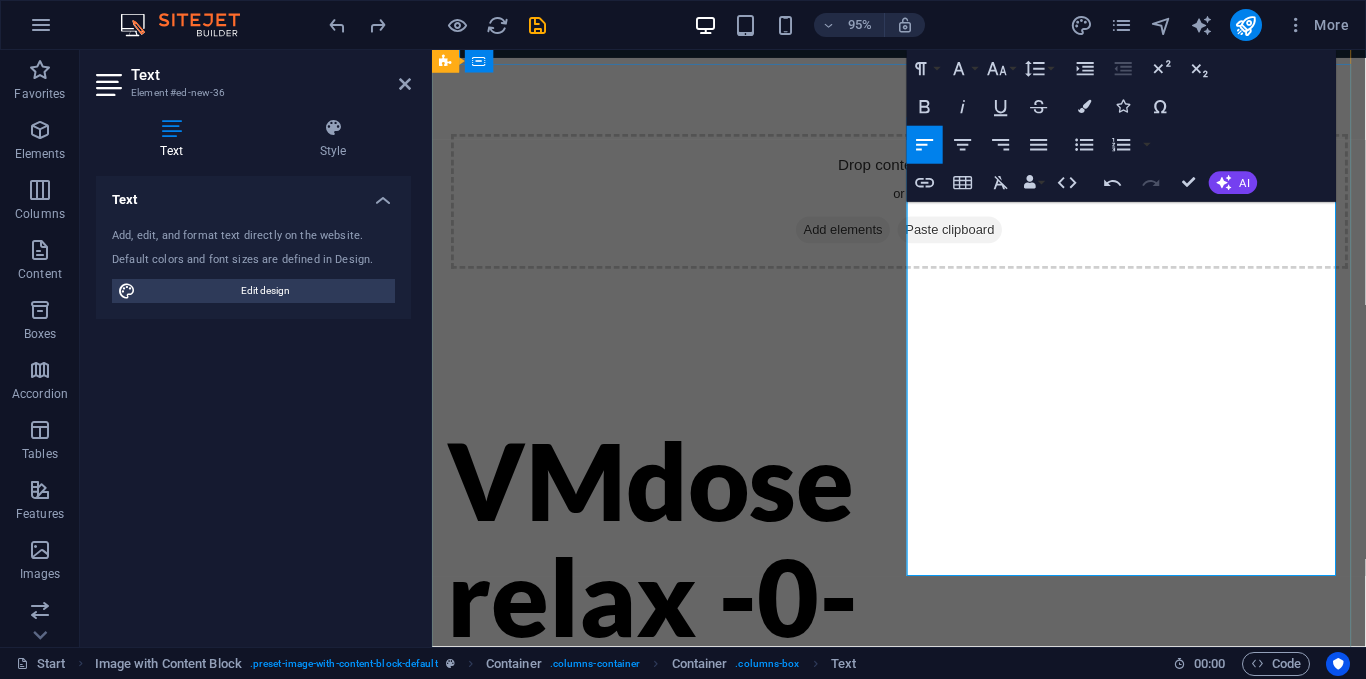 scroll, scrollTop: 93, scrollLeft: 0, axis: vertical 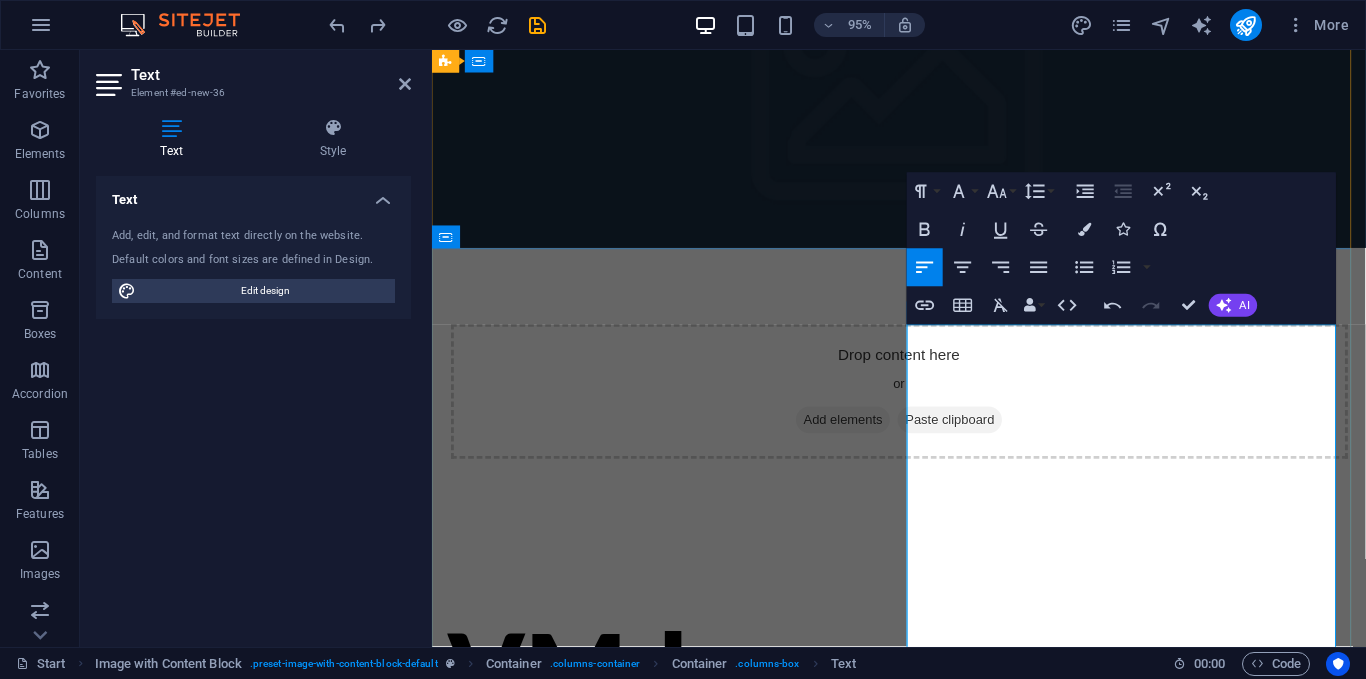 click on "puarajes sosiego, el uso y el tiempo" at bounding box center (667, 1128) 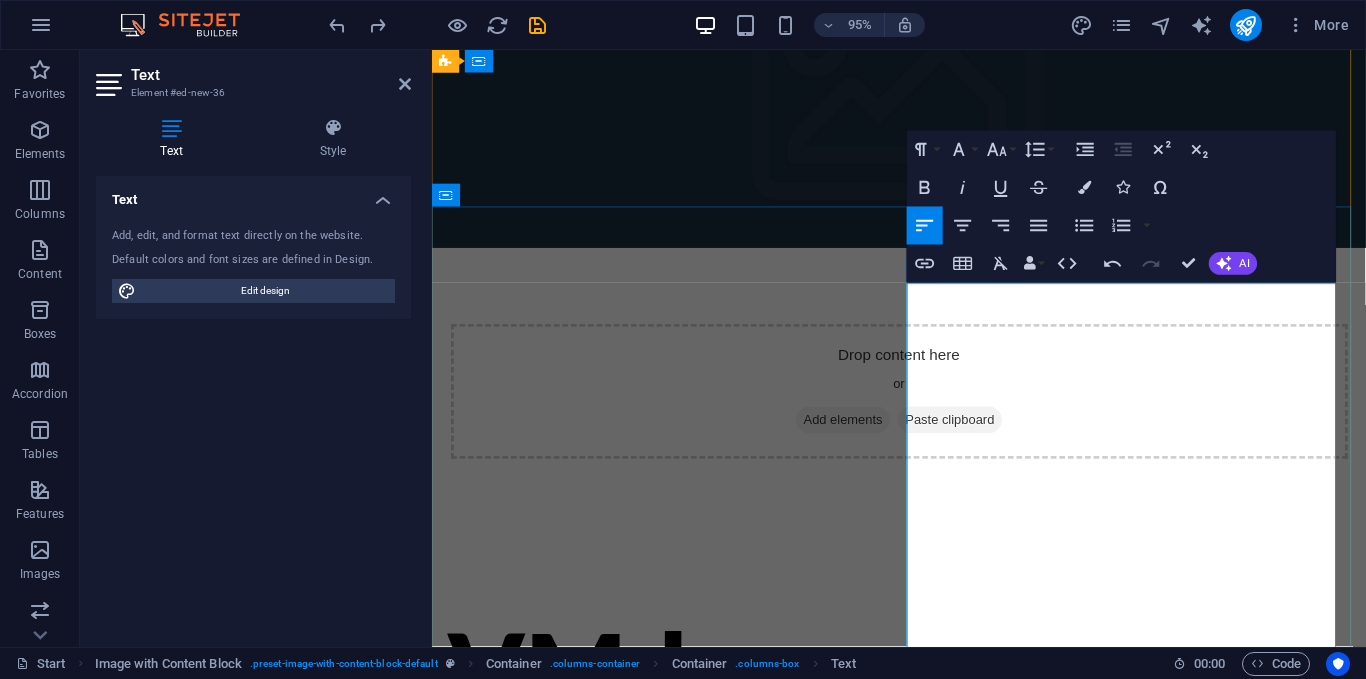 scroll, scrollTop: 193, scrollLeft: 0, axis: vertical 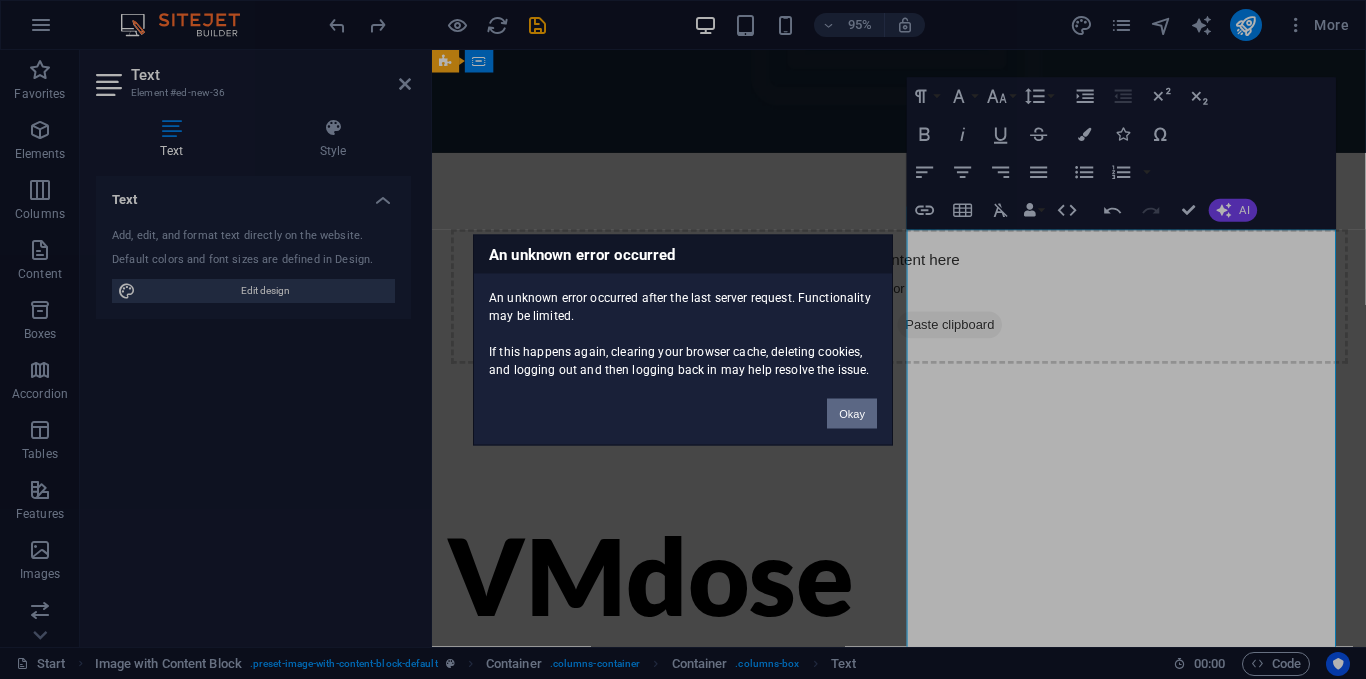 click on "Okay" at bounding box center (852, 413) 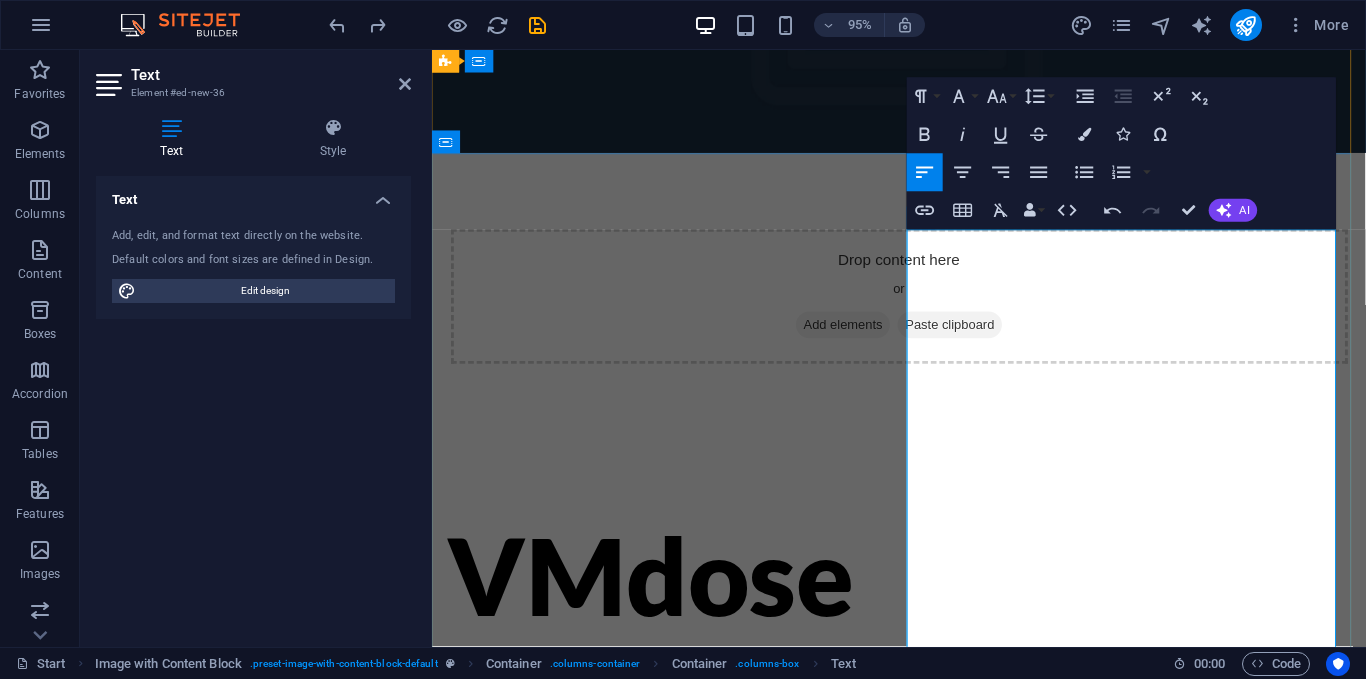 click on "acumulados es sedimento mutable" at bounding box center (650, 1130) 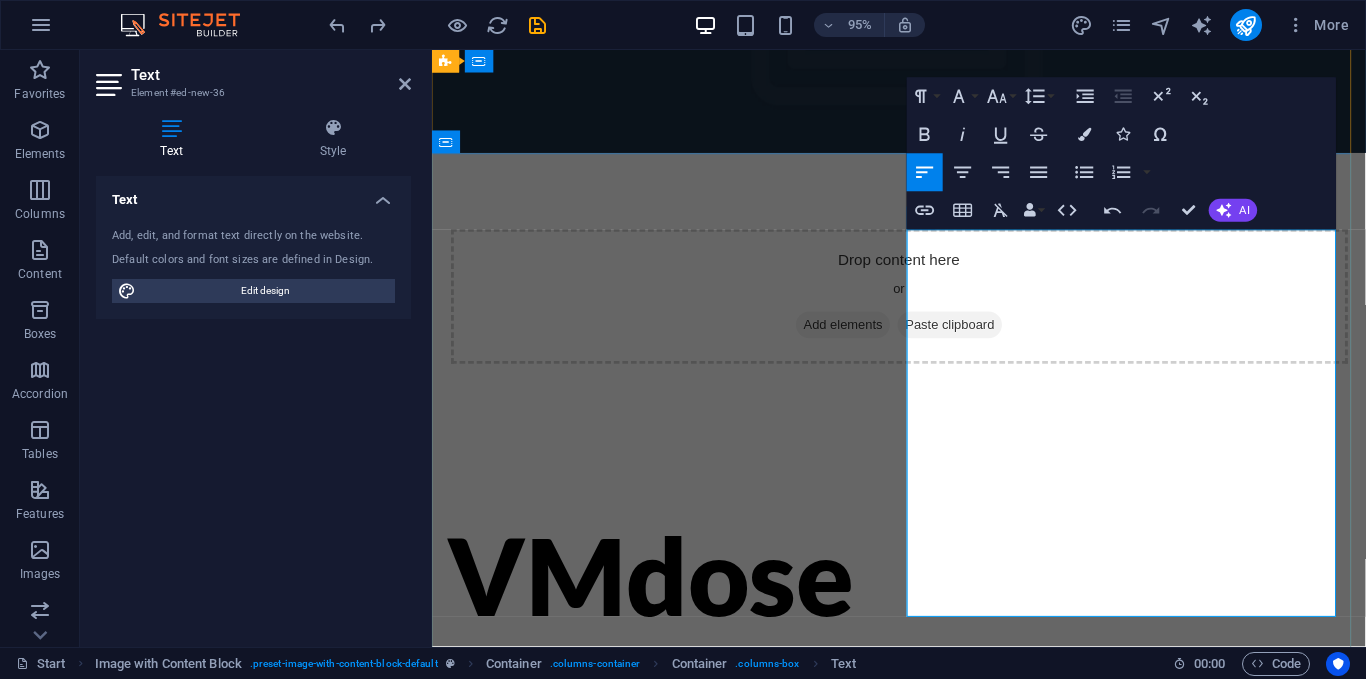type 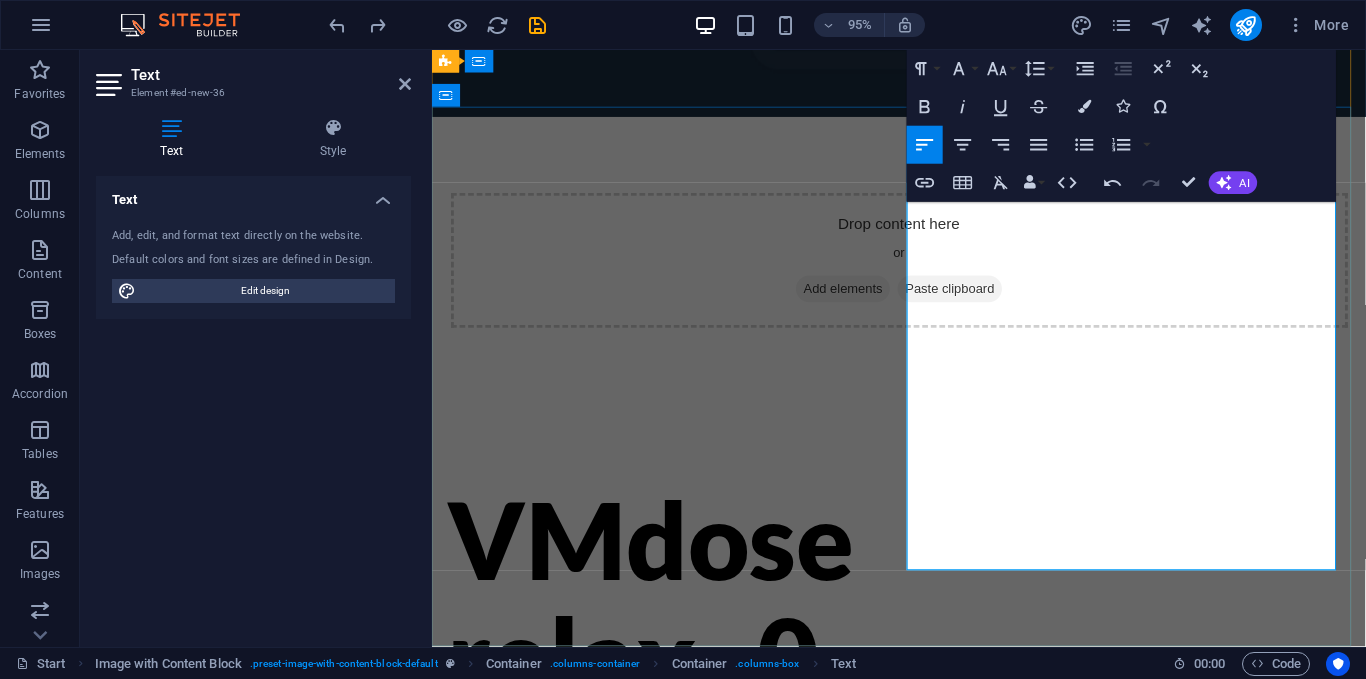 scroll, scrollTop: 242, scrollLeft: 0, axis: vertical 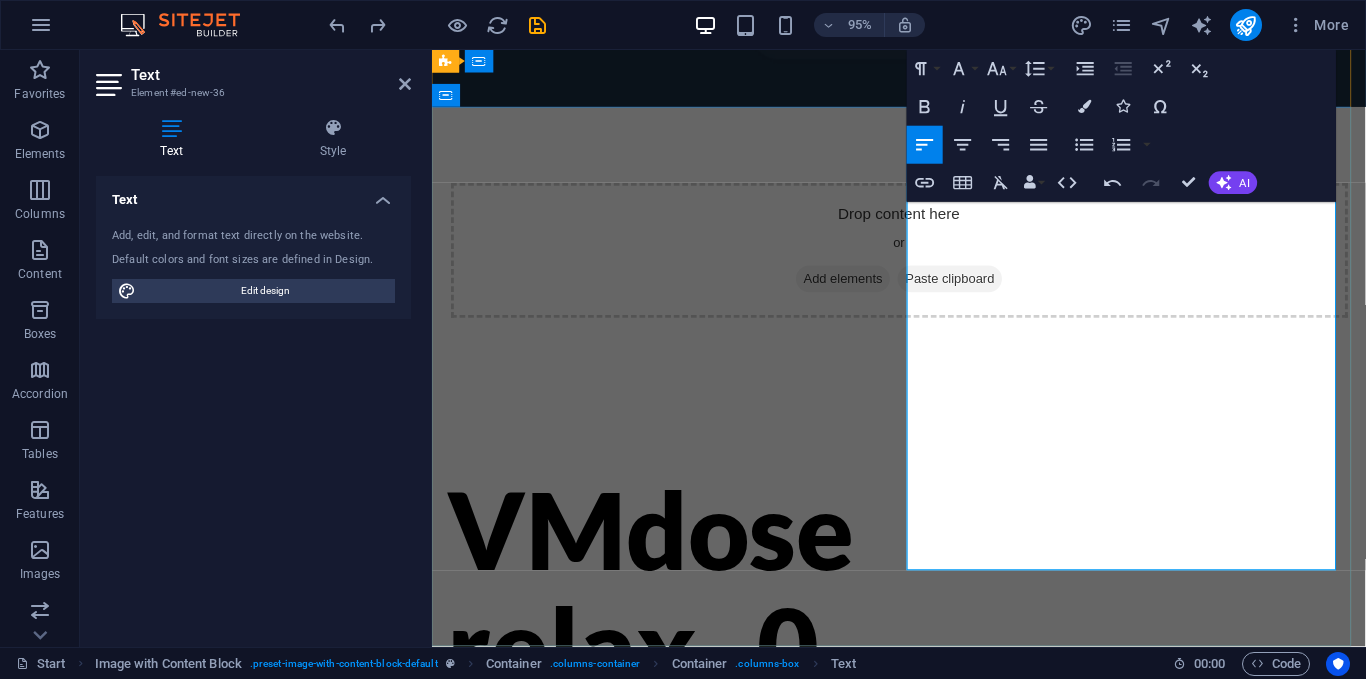 click on "acusaciones, defensiva" at bounding box center [624, 1260] 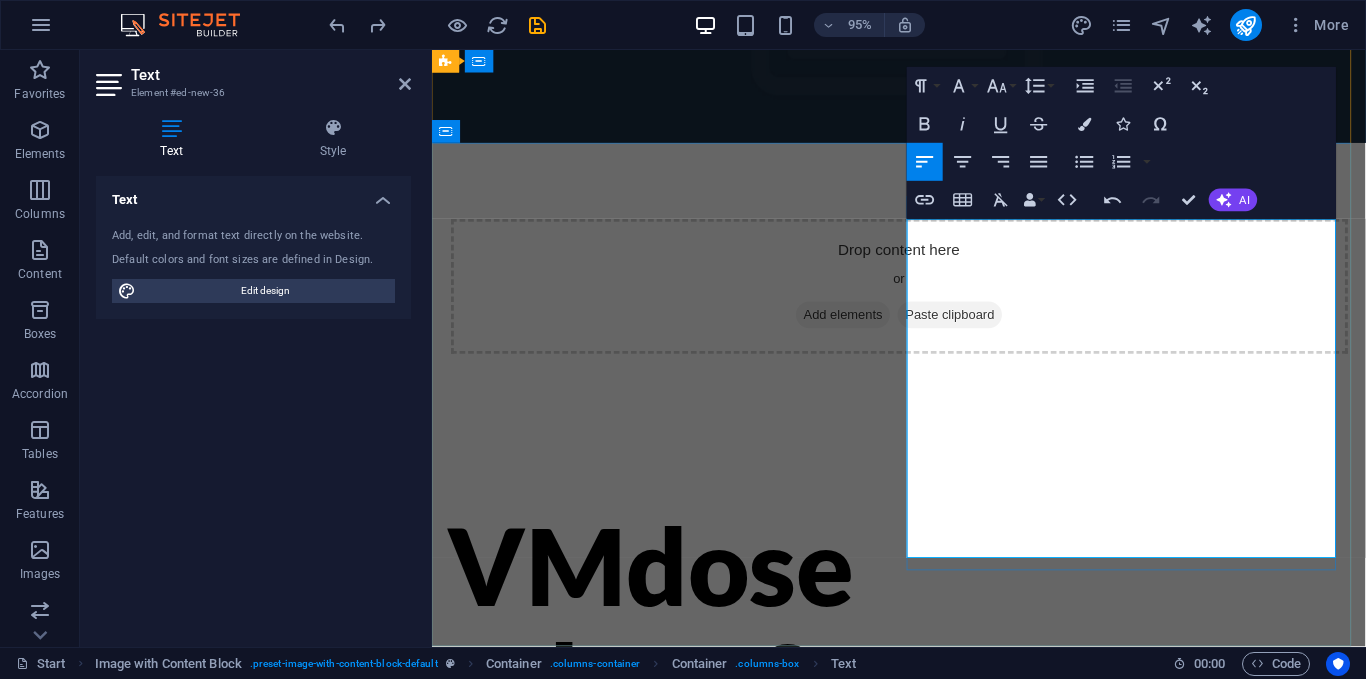 click on "acusaciones, defensiva" at bounding box center (676, 1247) 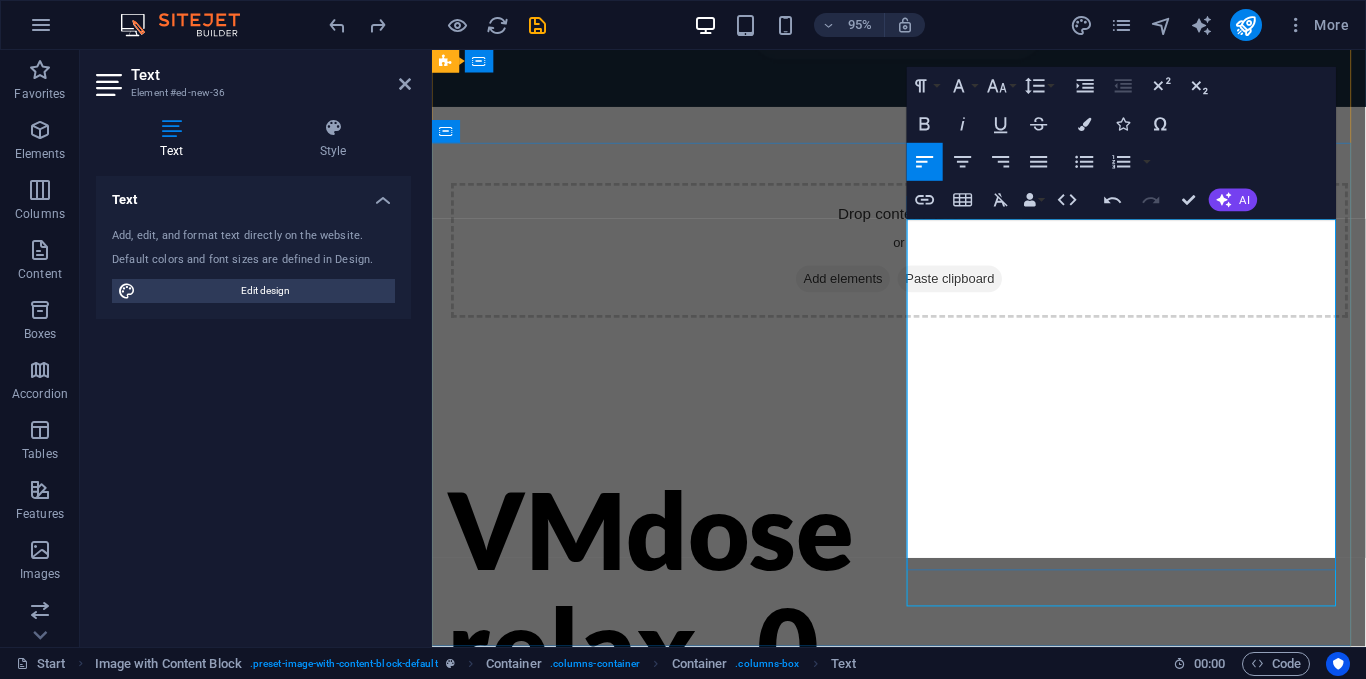 scroll, scrollTop: 204, scrollLeft: 0, axis: vertical 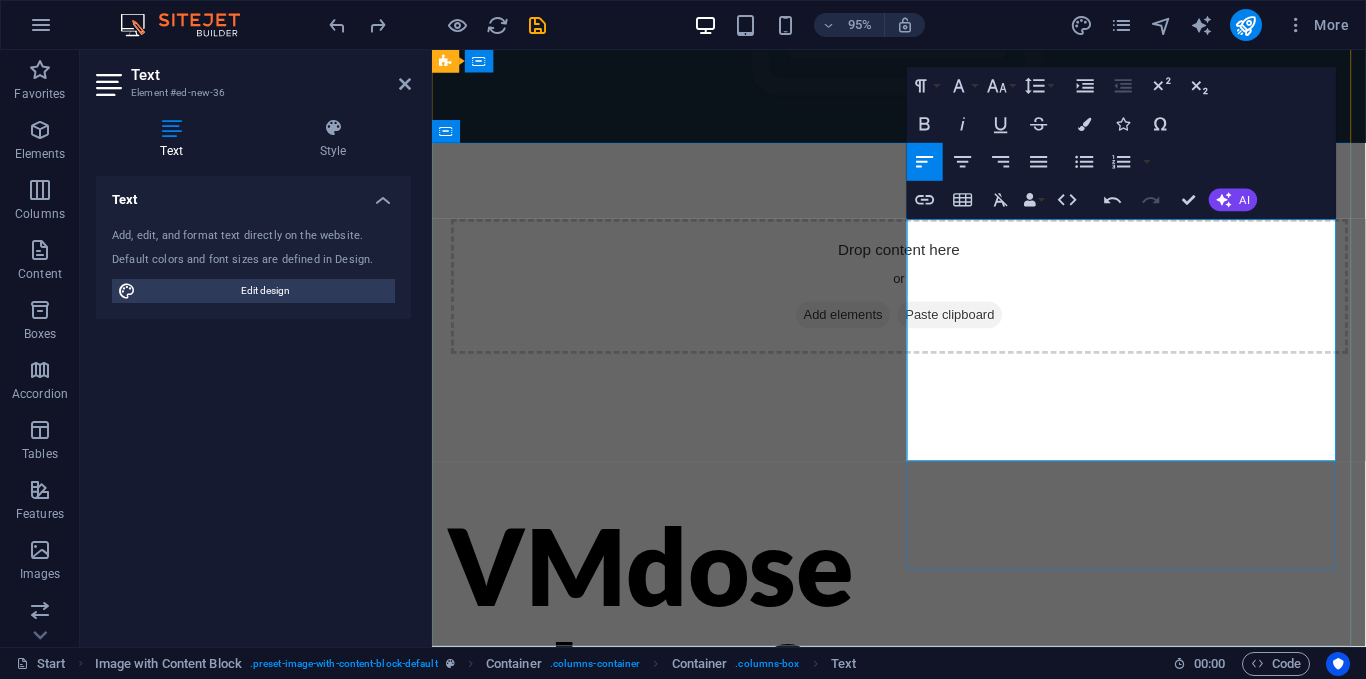 click on "de criaturas hybrid expriences" at bounding box center [675, 941] 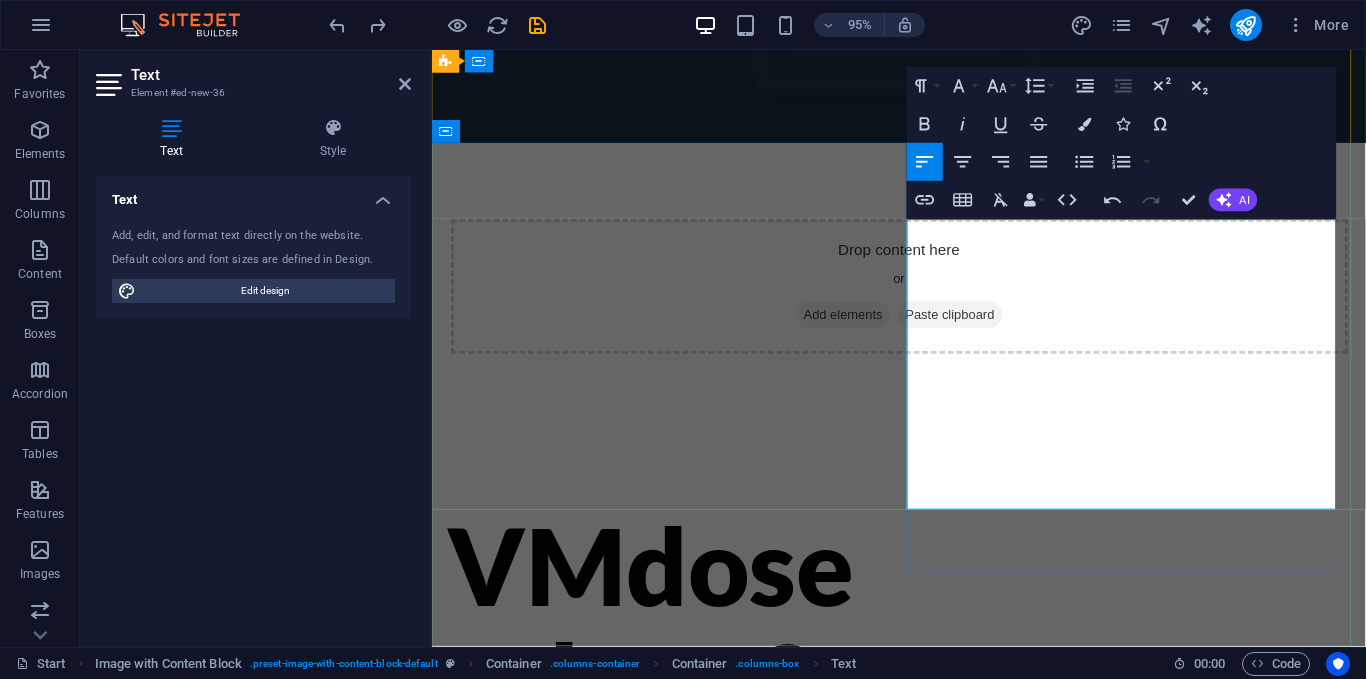 click on "de criaturas hybrid experiences" at bounding box center [676, 967] 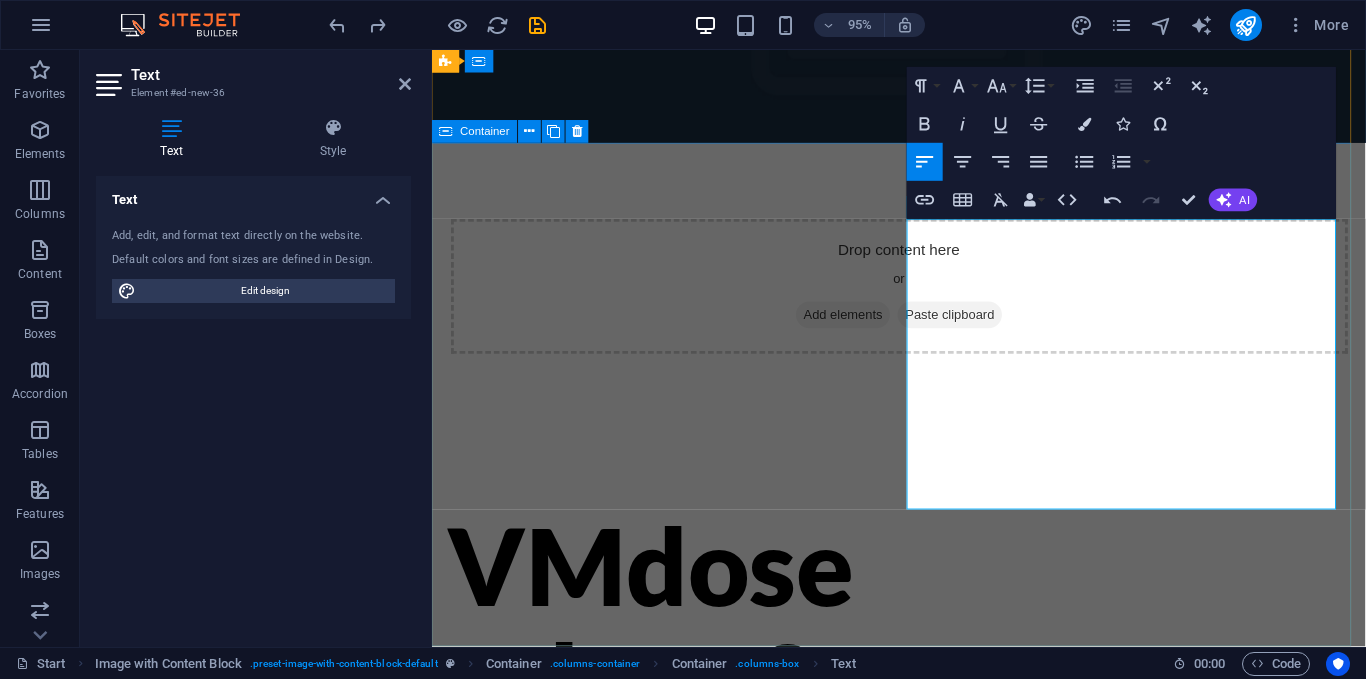 drag, startPoint x: 985, startPoint y: 245, endPoint x: 910, endPoint y: 256, distance: 75.802376 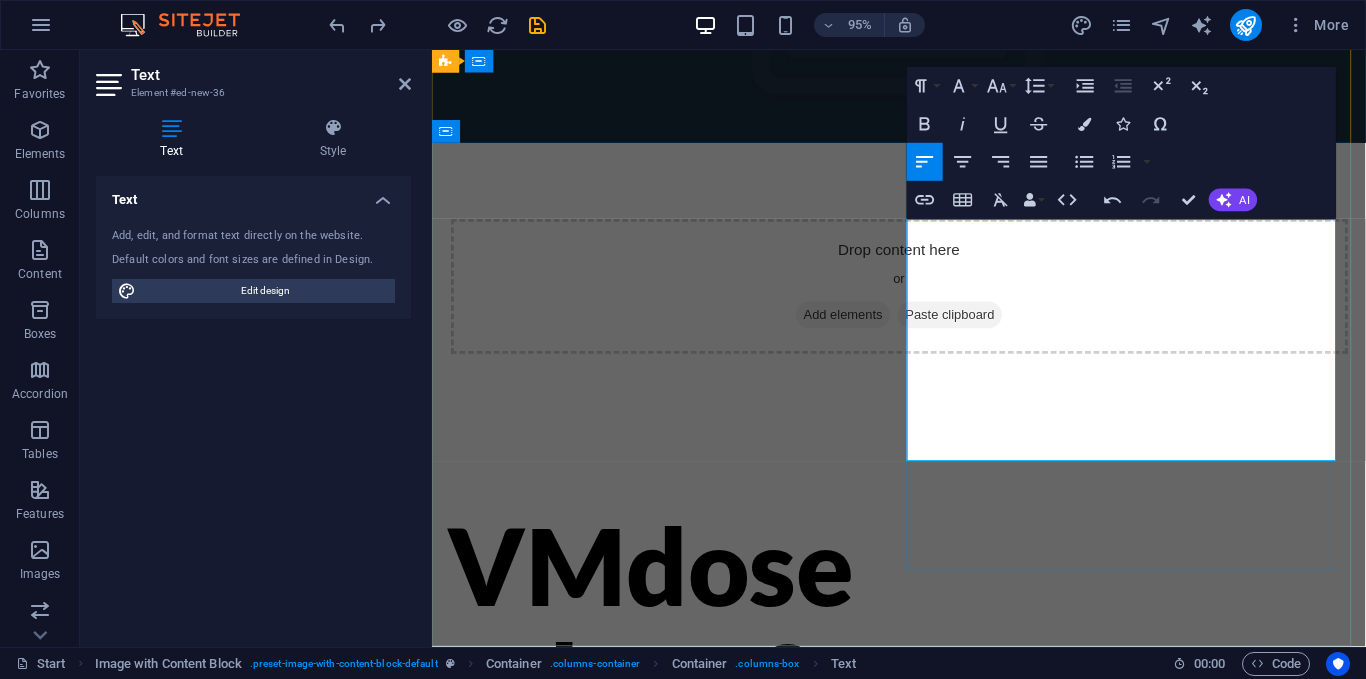 click on "criaturas hybrid experiences" at bounding box center (660, 941) 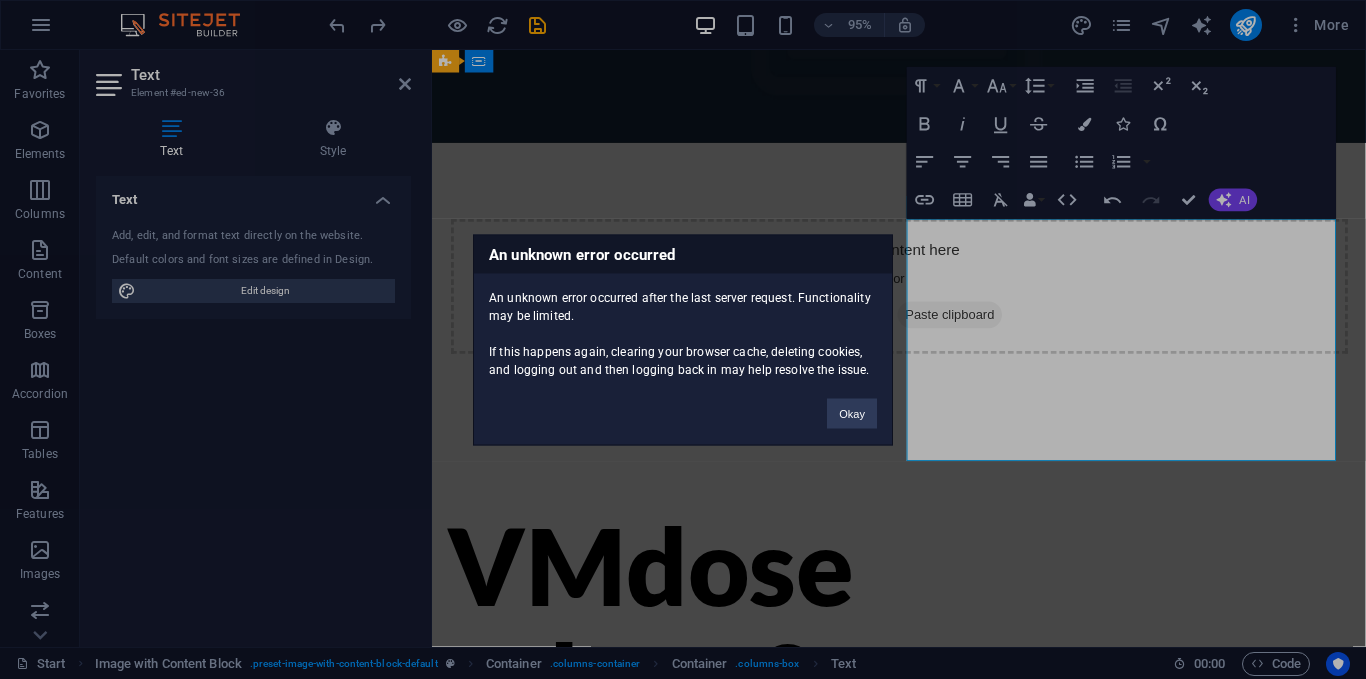 click on "Okay" at bounding box center (852, 413) 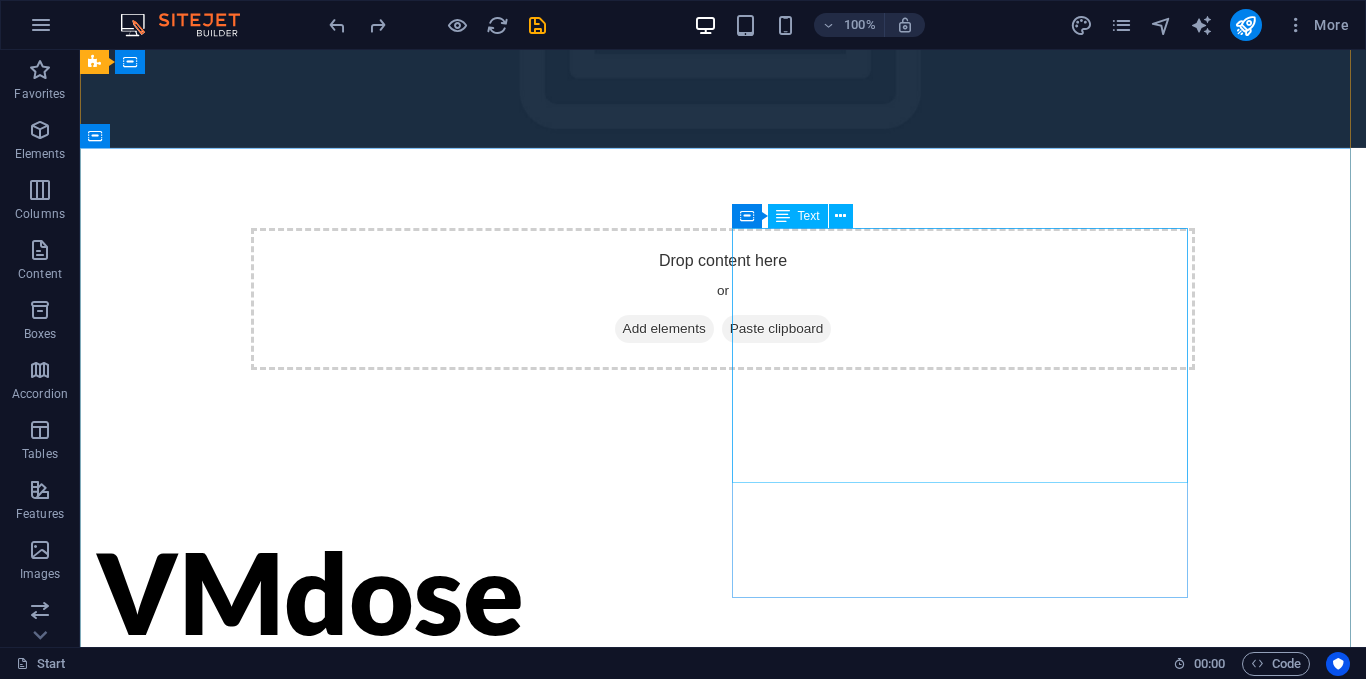 click on "criaturas hybrid experiences parajes sosiego, el uso y el tiempo,  acumulados es sedimento mutable horticultura de la data," at bounding box center [324, 1043] 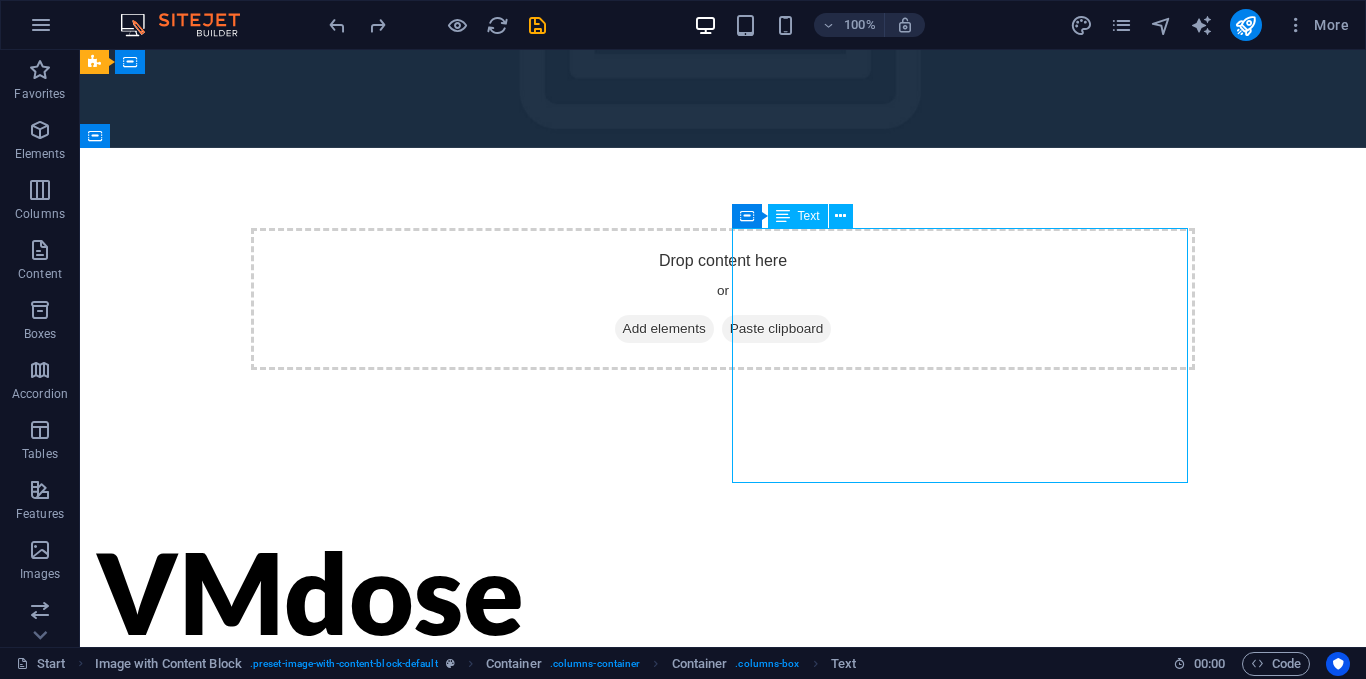 click on "criaturas hybrid experiences parajes sosiego, el uso y el tiempo,  acumulados es sedimento mutable horticultura de la data," at bounding box center [324, 1043] 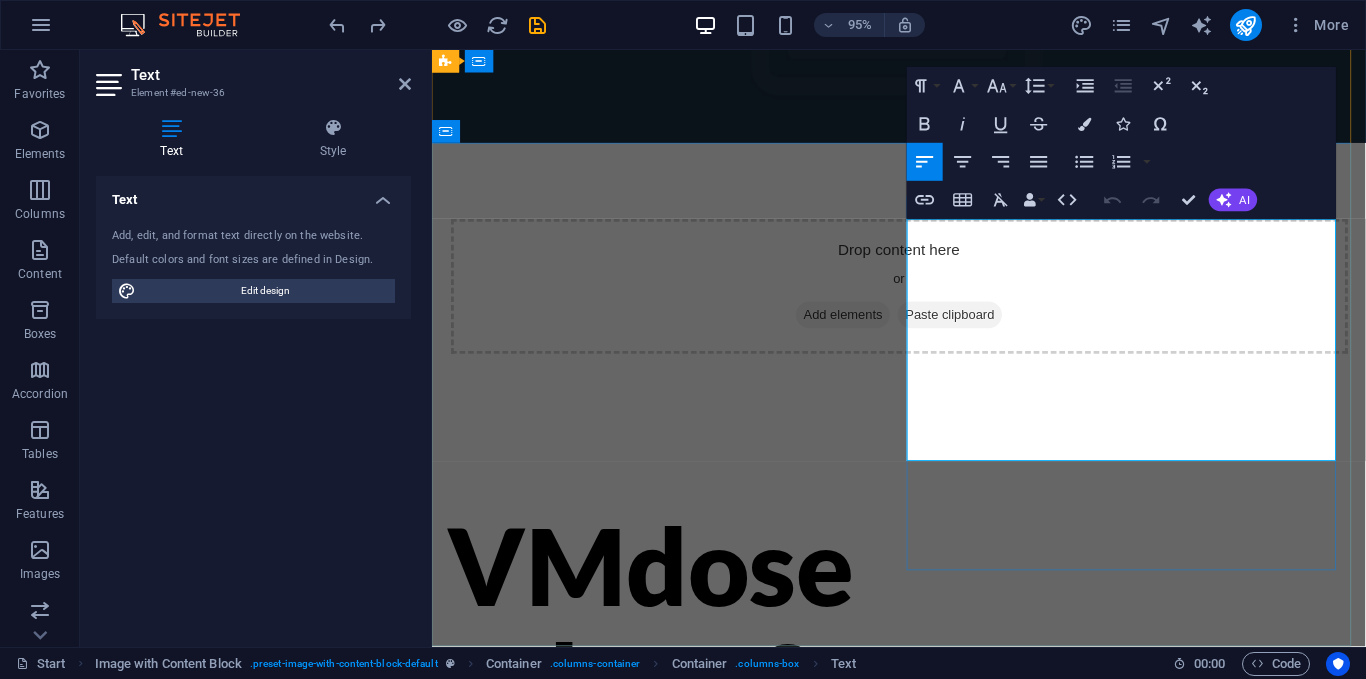 drag, startPoint x: 1269, startPoint y: 463, endPoint x: 937, endPoint y: 259, distance: 389.66653 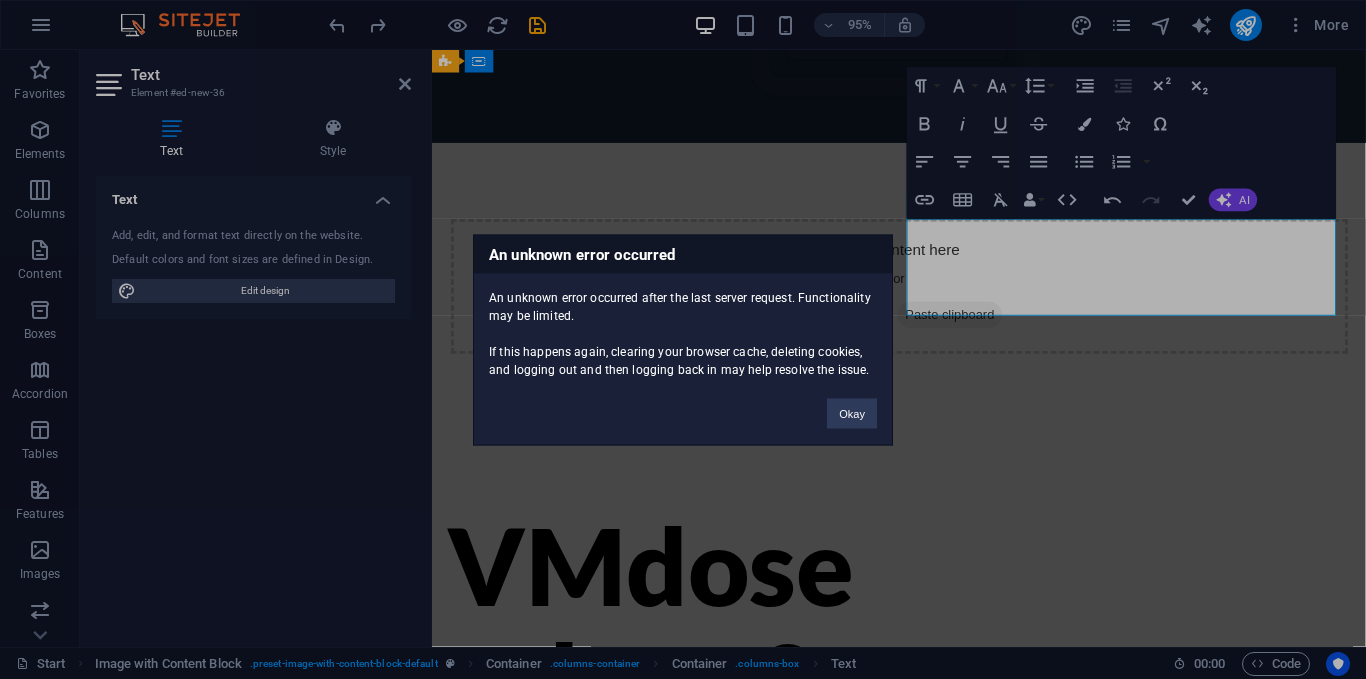 click on "An unknown error occurred after the last server request. Functionality may be limited.  If this happens again, clearing your browser cache, deleting cookies, and logging out and then logging back in may help resolve the issue." at bounding box center (683, 325) 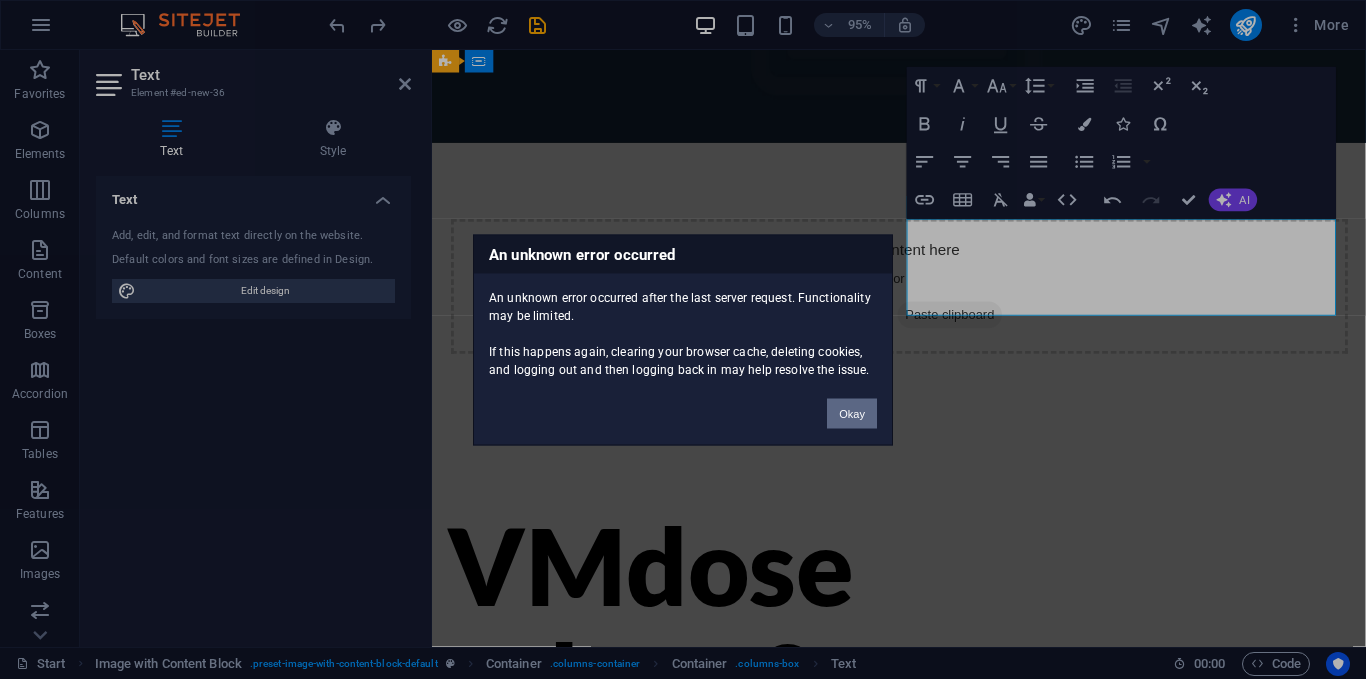 click on "Okay" at bounding box center [852, 413] 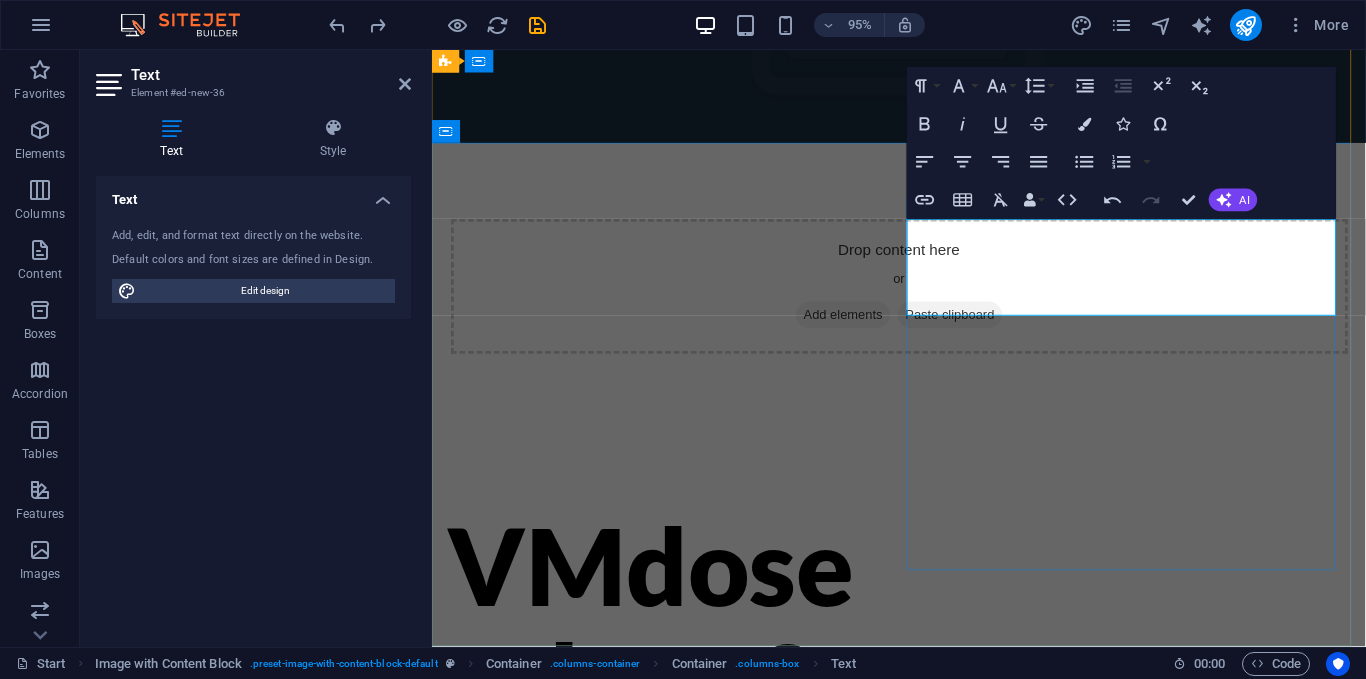 click on "Extractor de energía" at bounding box center (676, 941) 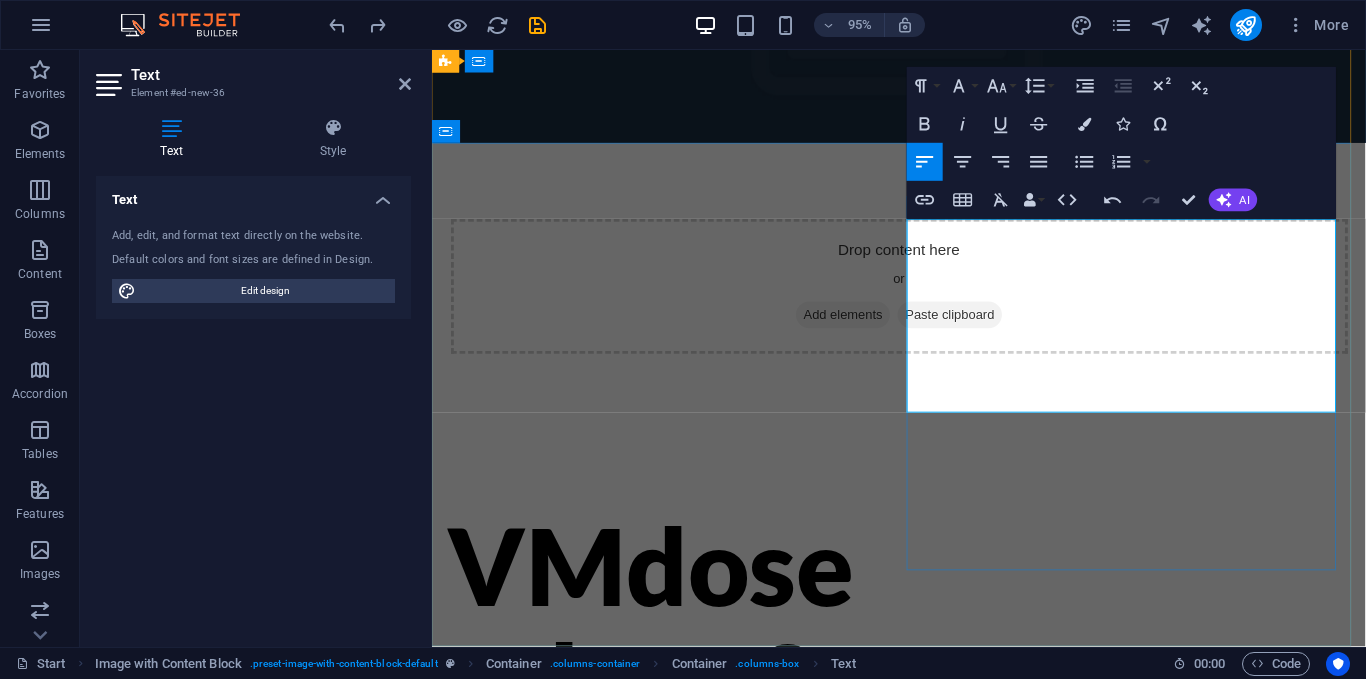 click on "El Aikido Neuronal" at bounding box center [587, 941] 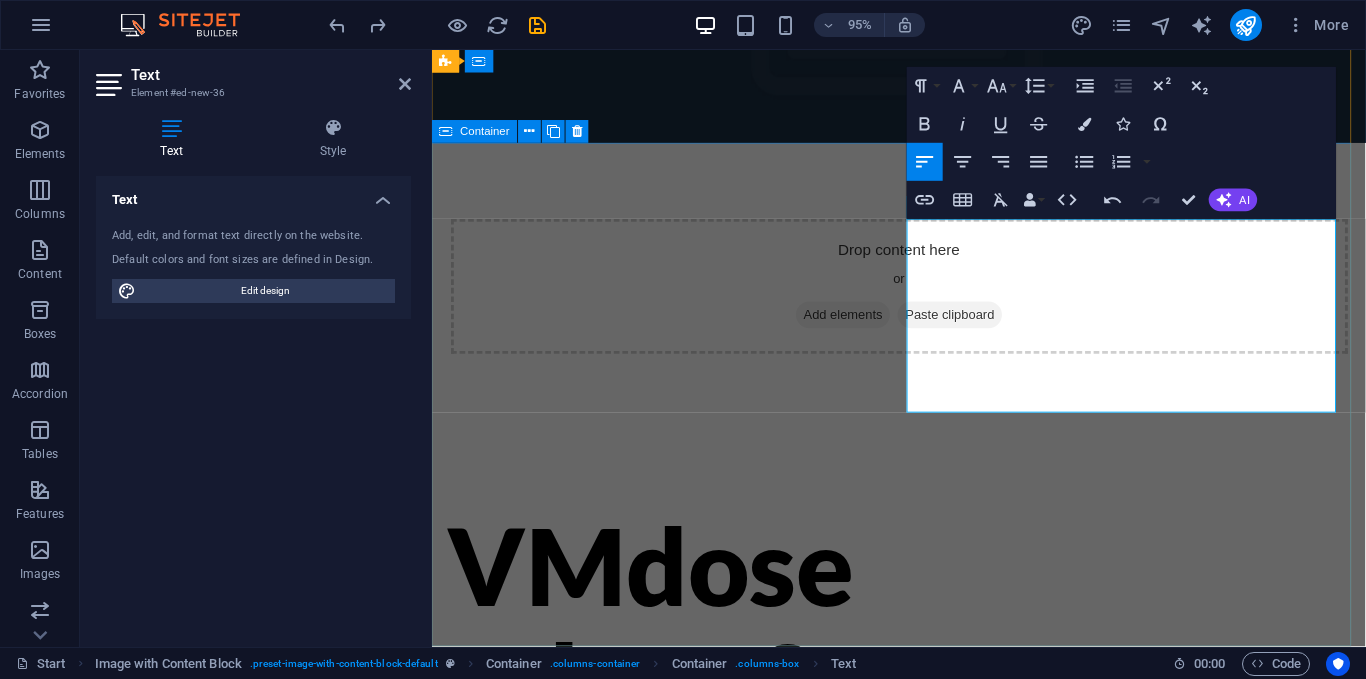 click on "VMdose relax -0-   ESTPT  El Aikido Neuronal  experiencia" at bounding box center [923, 825] 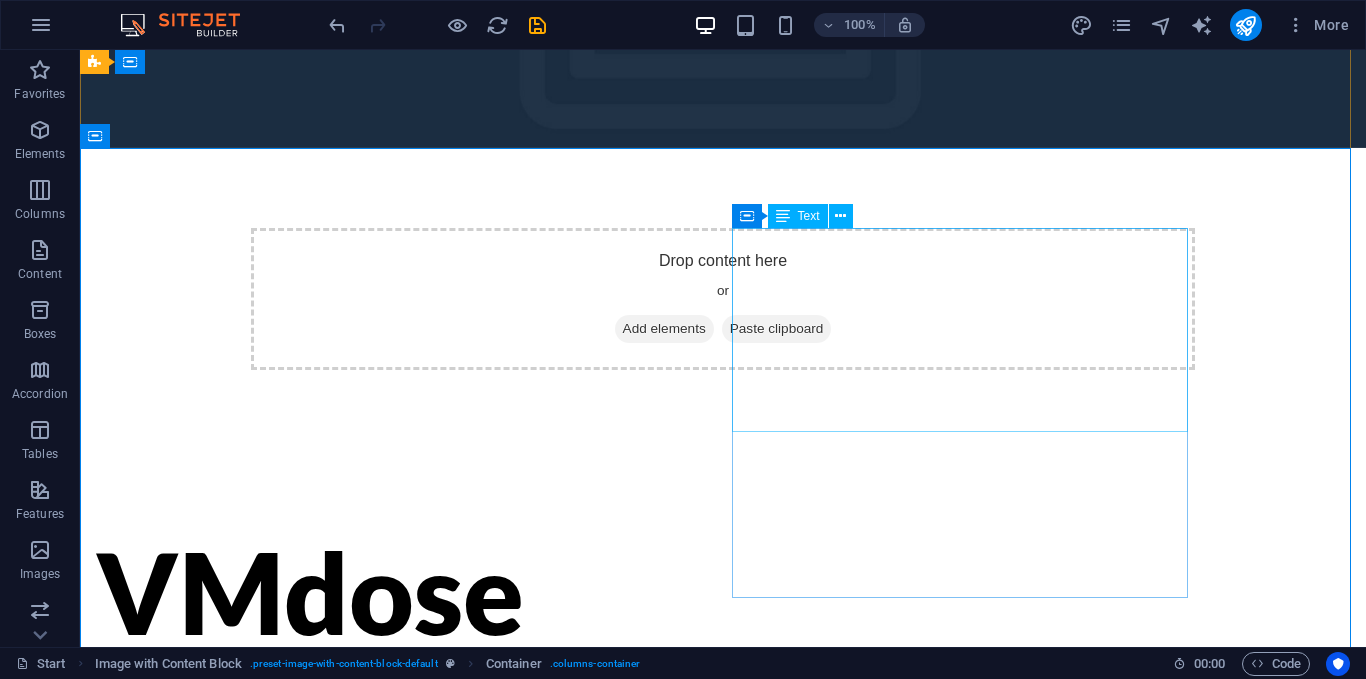click on "El Aikido Neuronal  experiencia" at bounding box center [324, 1018] 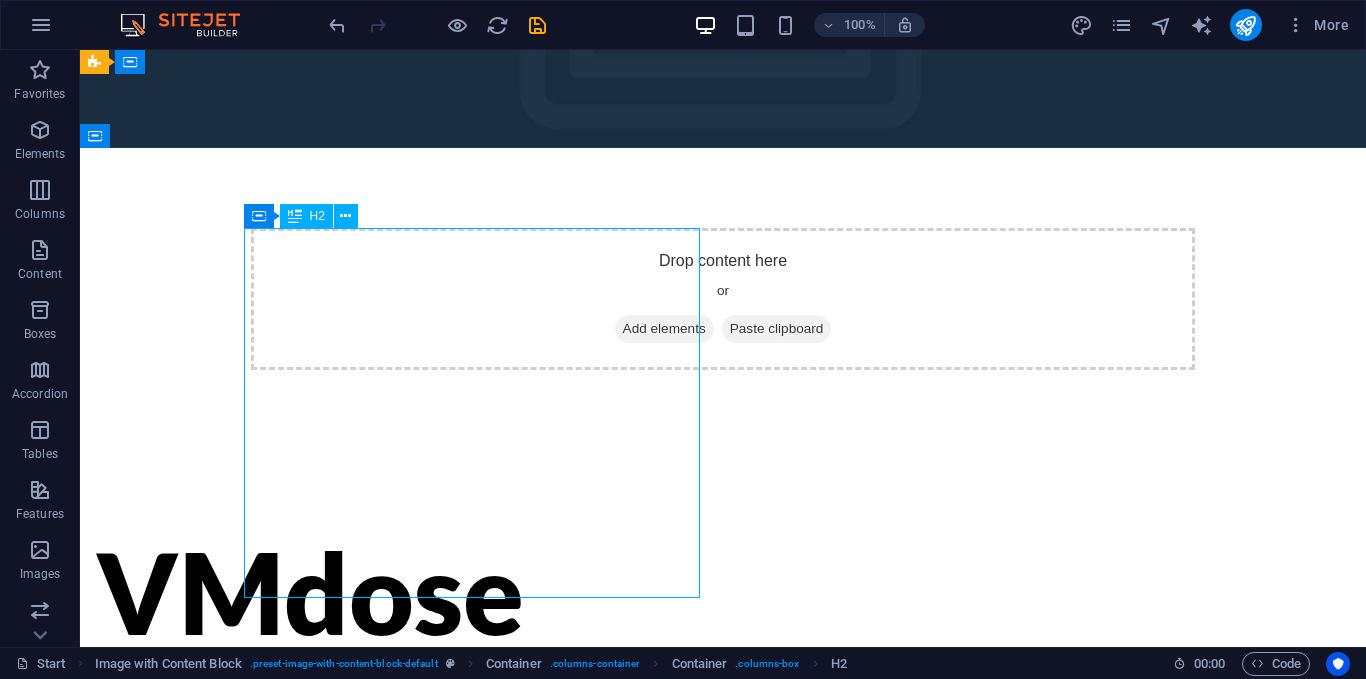 drag, startPoint x: 448, startPoint y: 322, endPoint x: 448, endPoint y: 286, distance: 36 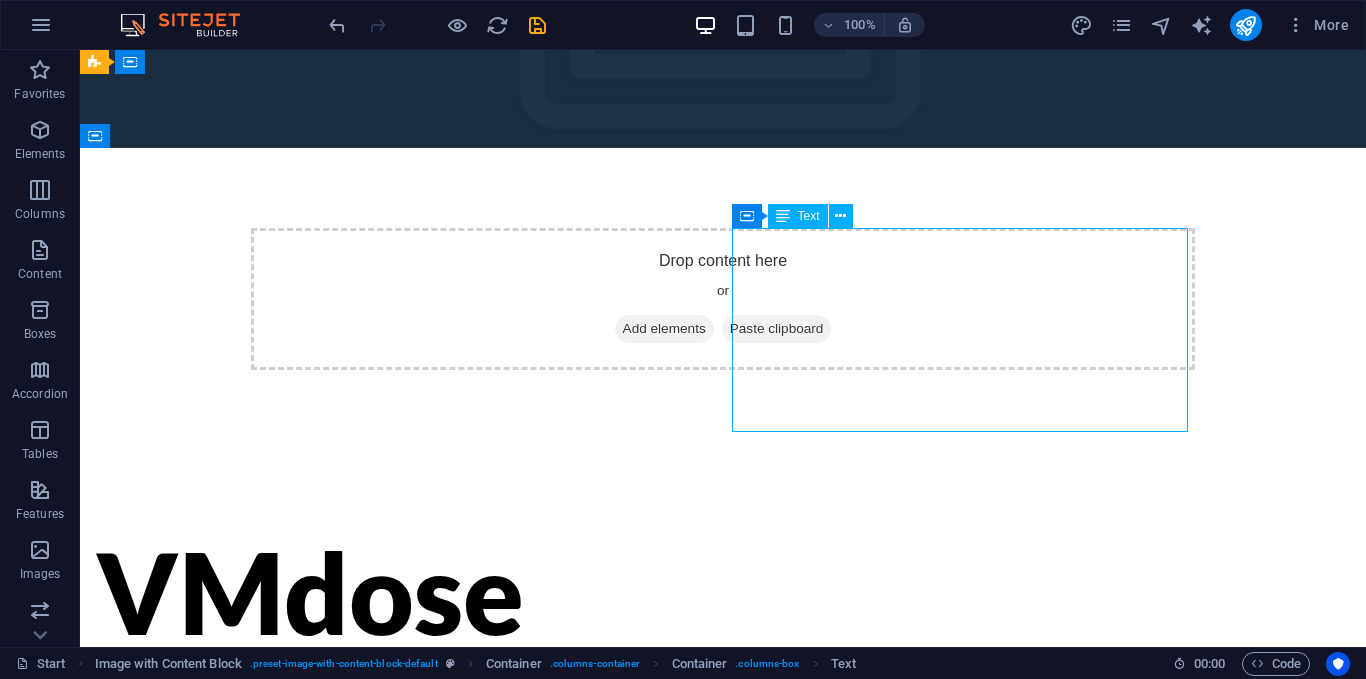 drag, startPoint x: 879, startPoint y: 262, endPoint x: 788, endPoint y: 269, distance: 91.26884 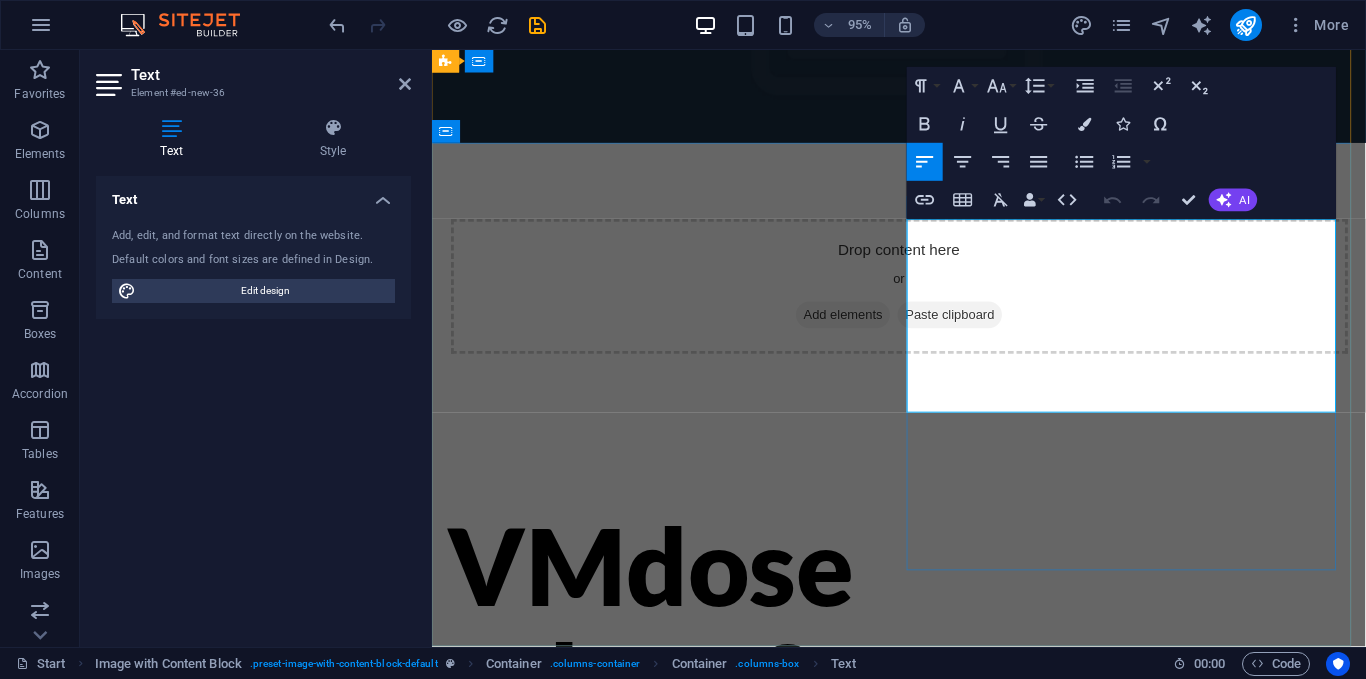 click on "El Aikido Neuronal" at bounding box center (587, 941) 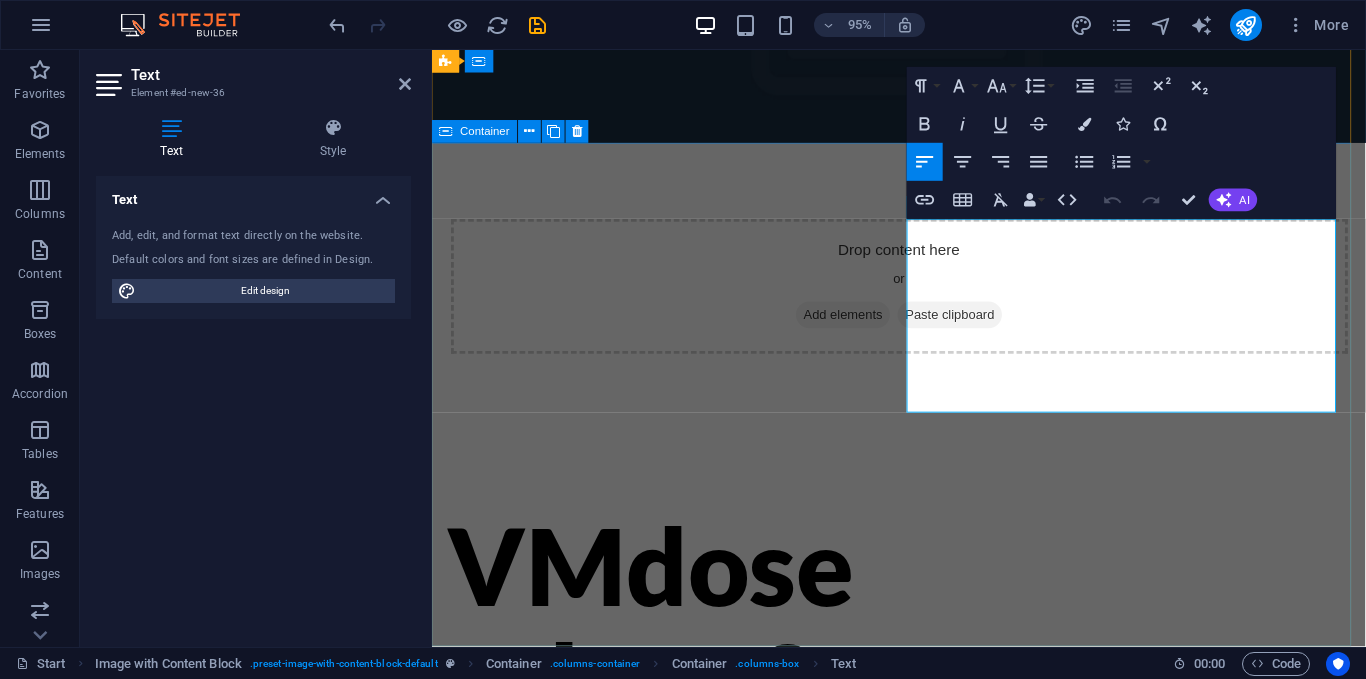 drag, startPoint x: 963, startPoint y: 248, endPoint x: 938, endPoint y: 231, distance: 30.232433 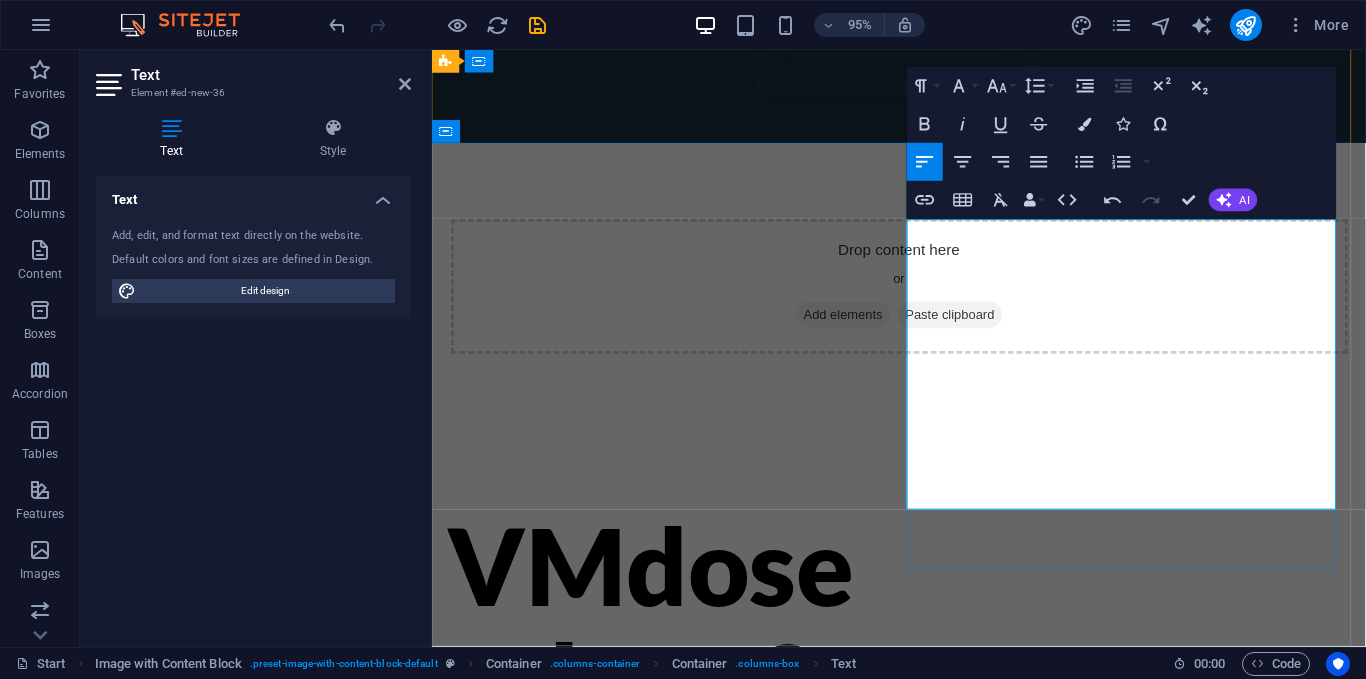 drag, startPoint x: 1041, startPoint y: 354, endPoint x: 1181, endPoint y: 359, distance: 140.08926 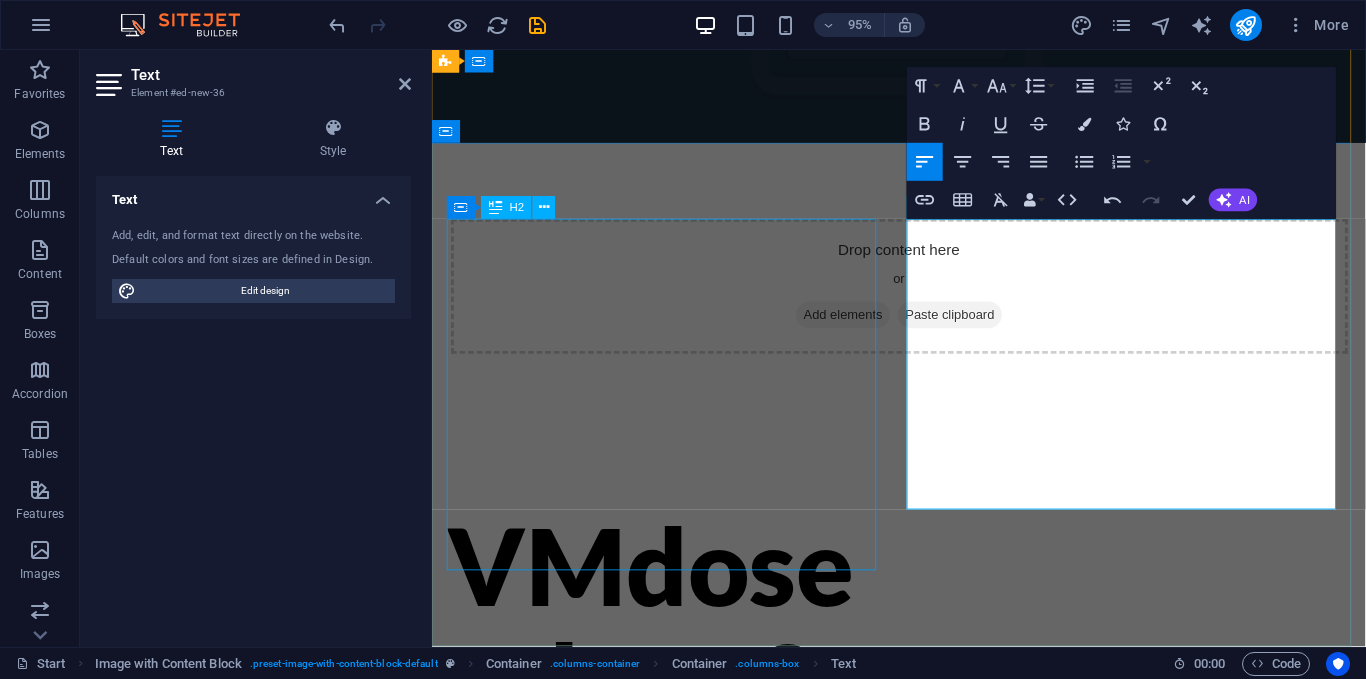 drag, startPoint x: 1113, startPoint y: 466, endPoint x: 829, endPoint y: 444, distance: 284.85083 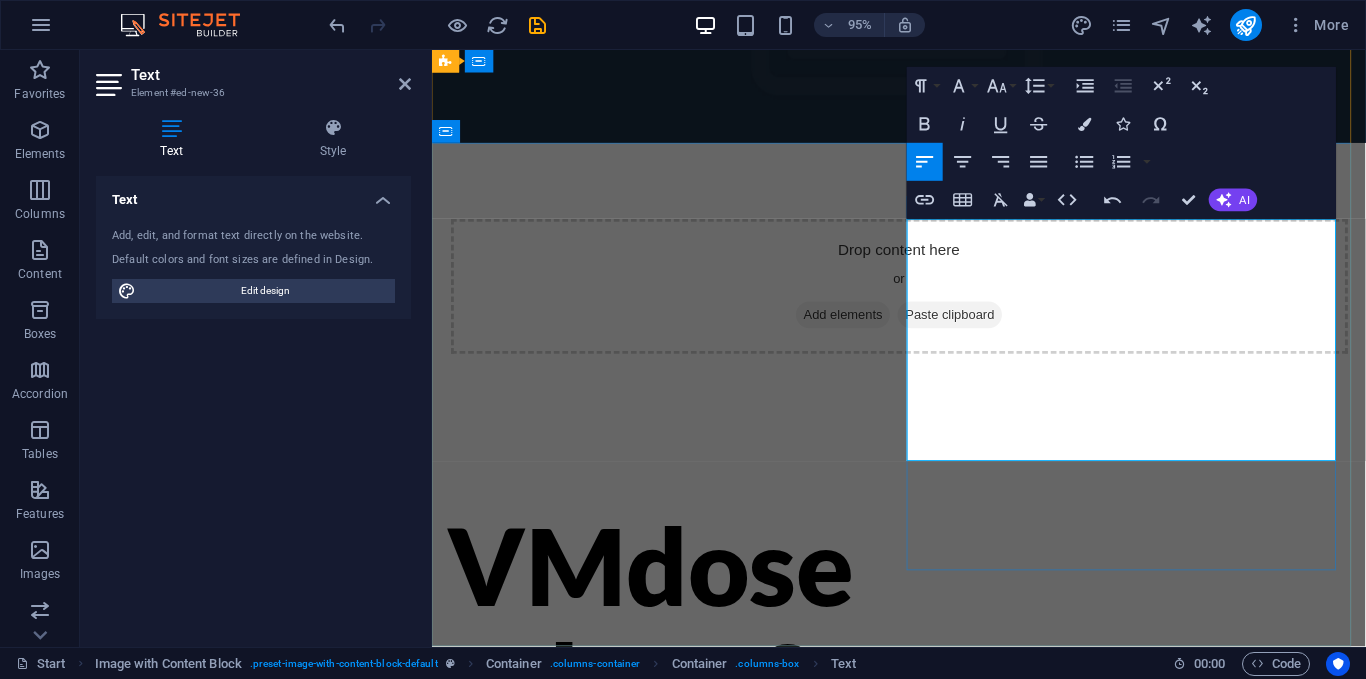 click on "Neuro Aikido Extacción Nivelado" at bounding box center [592, 1068] 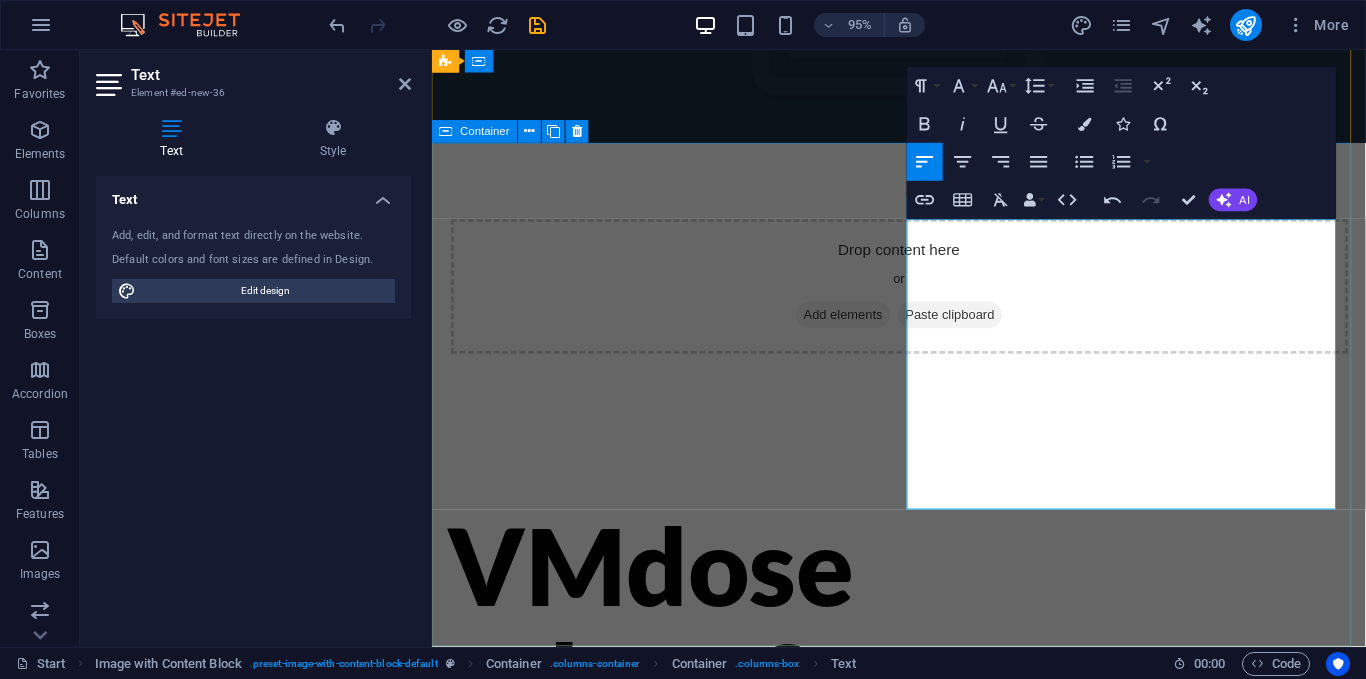 click on "VMdose relax -0-   ESTPT  Neuro Aikido Extracción y Nivelado" at bounding box center (923, 876) 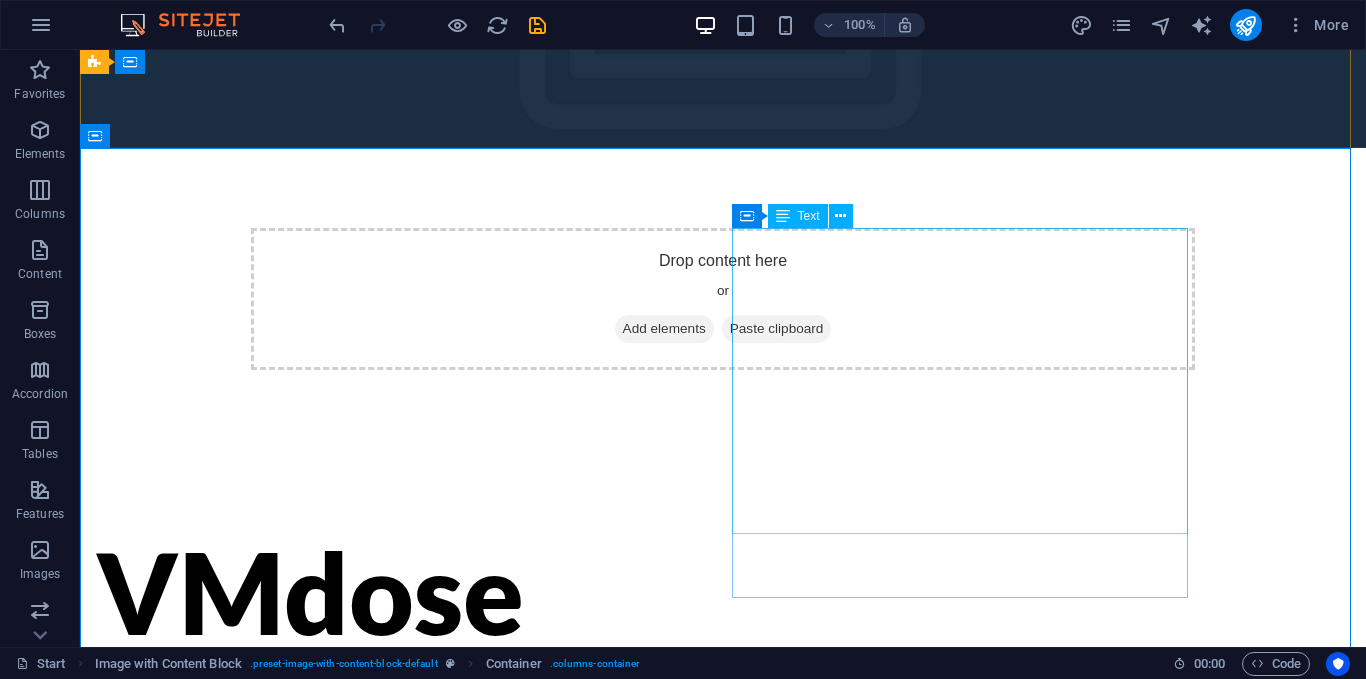 click on "Neuro Aikido Extracción y Nivelado" at bounding box center (324, 1069) 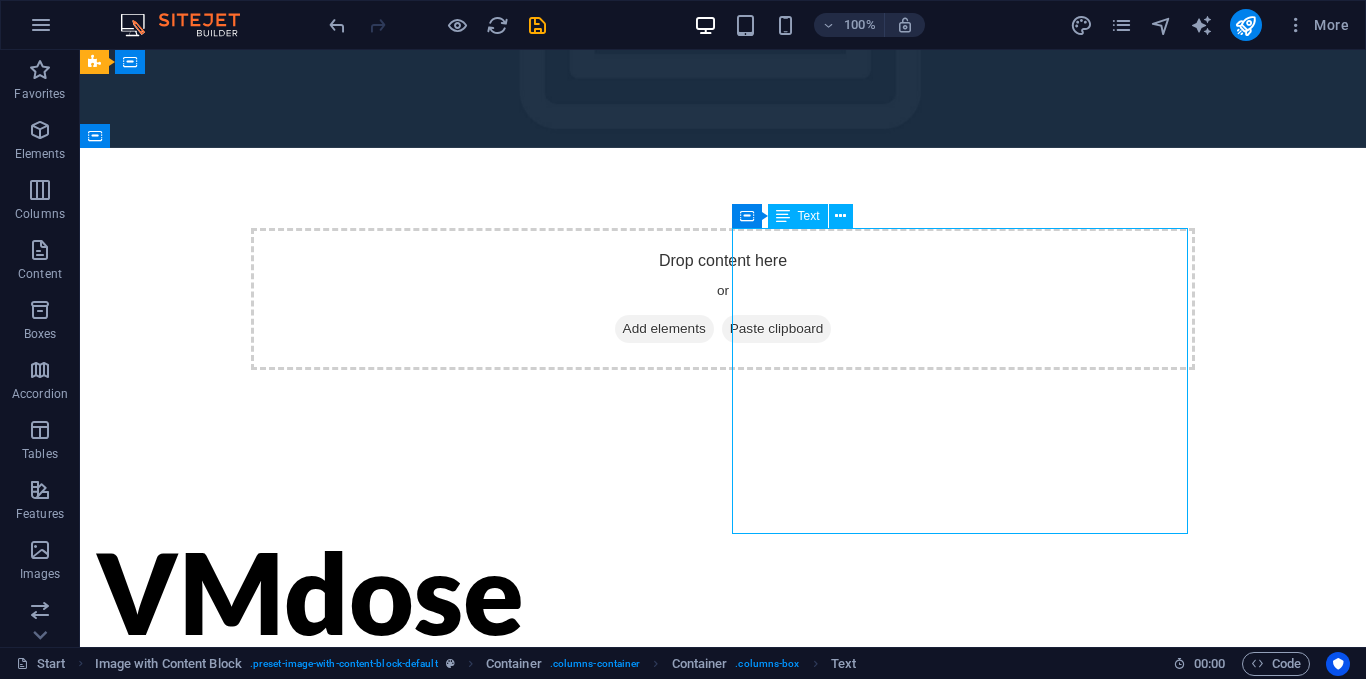 click on "Neuro Aikido Extracción y Nivelado" at bounding box center [324, 1069] 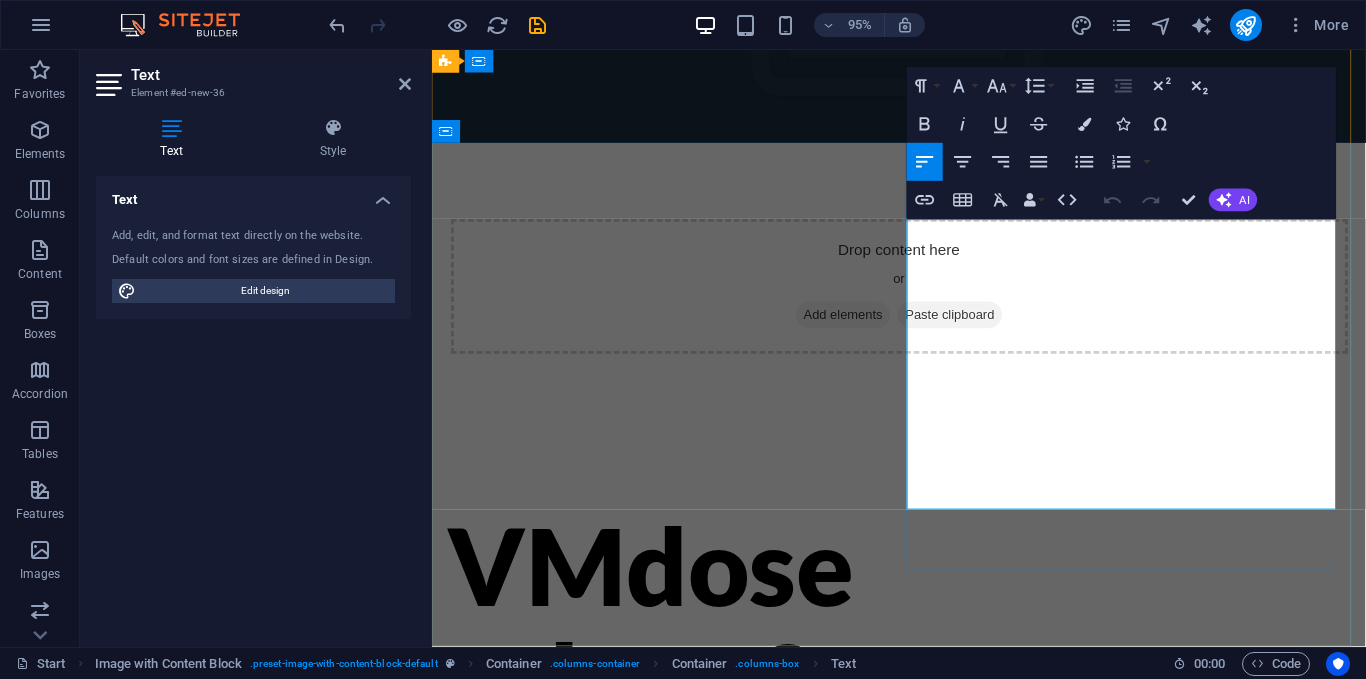 click on "Neuro Aikido Extracción y Nivelado" at bounding box center [611, 1094] 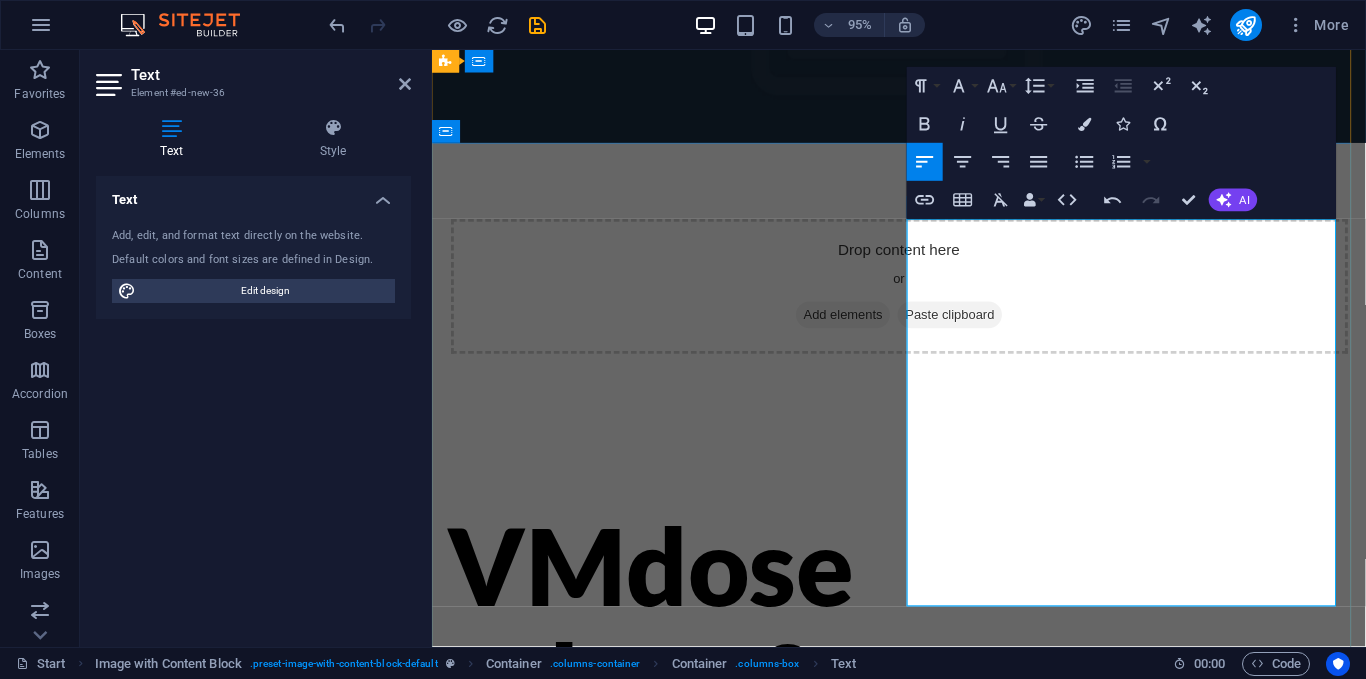 type 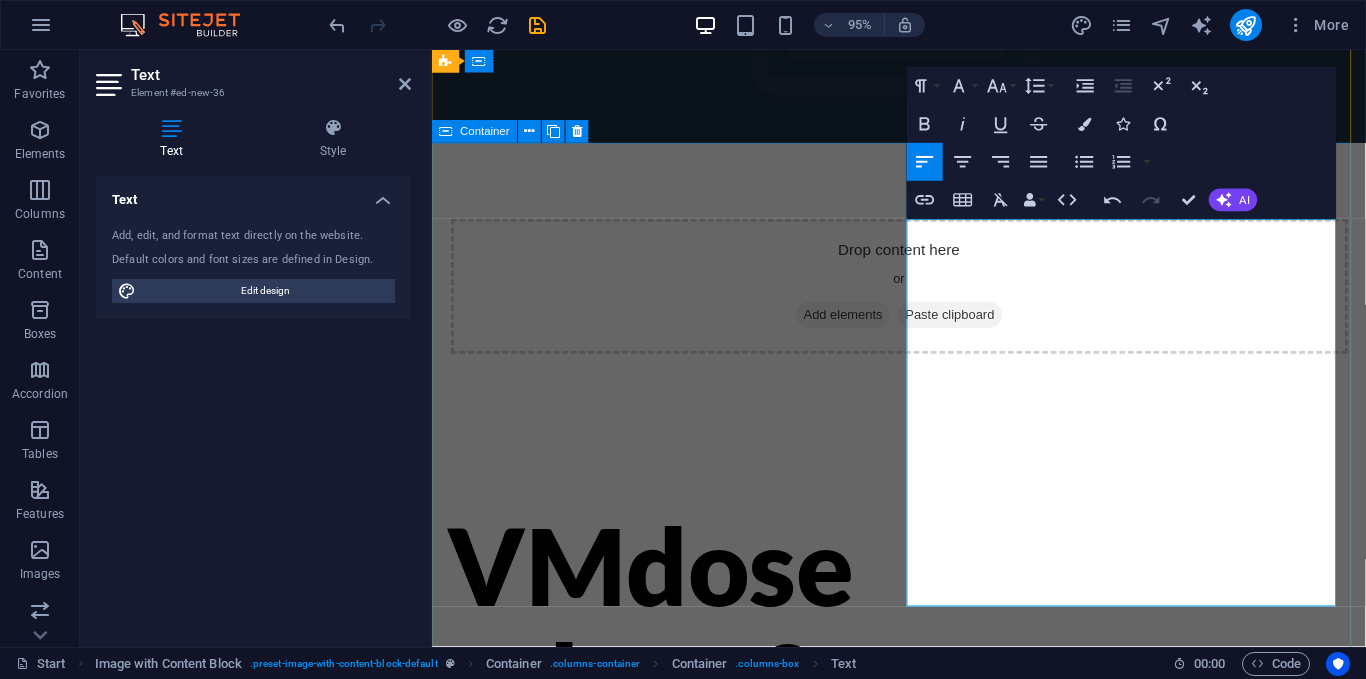 drag, startPoint x: 1019, startPoint y: 561, endPoint x: 925, endPoint y: 561, distance: 94 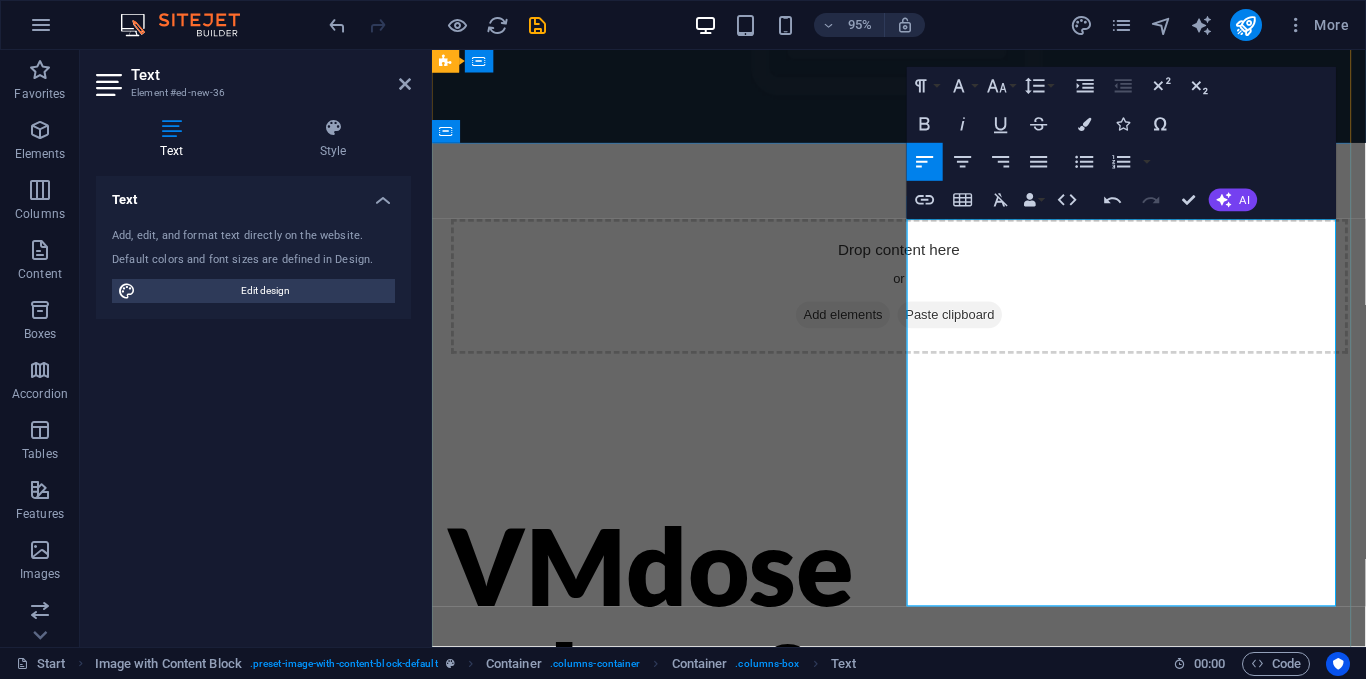 click on "Personality" at bounding box center [532, 1247] 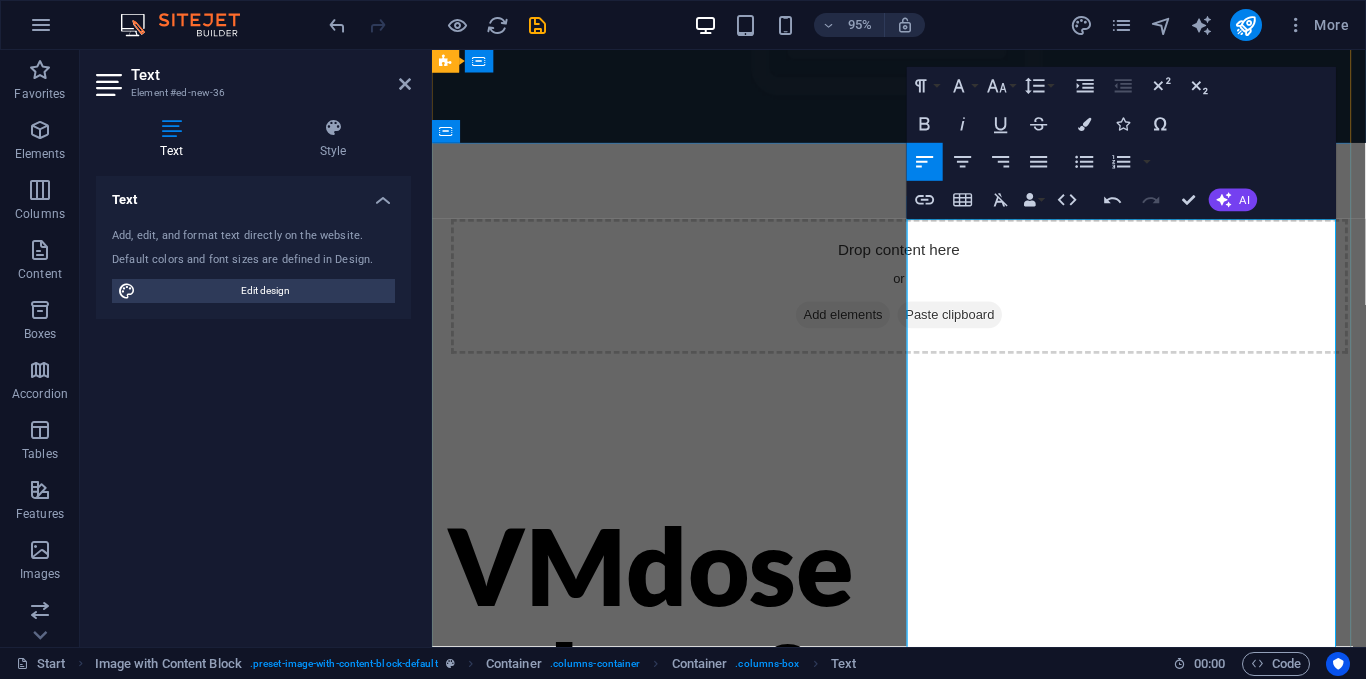 click at bounding box center [676, 1043] 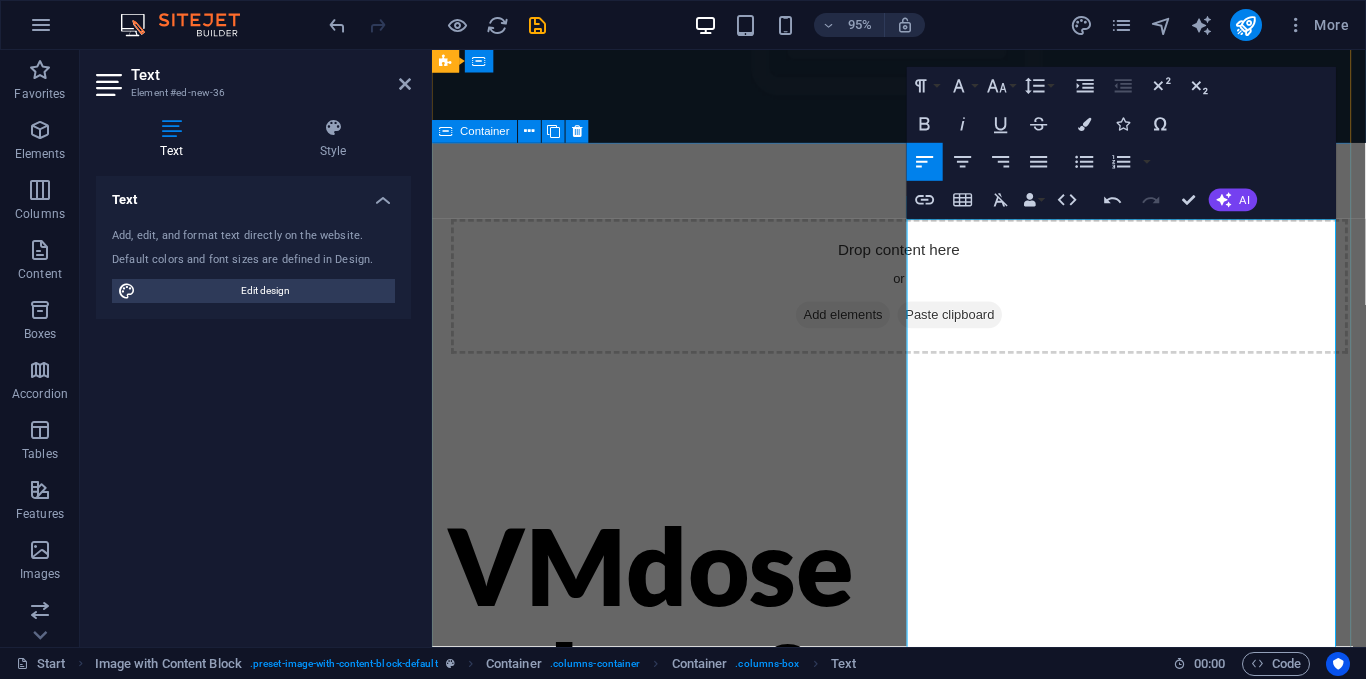 click on "VMdose relax -0-   ESTPT  Personality Neuro Aikido Extracción y Nivelado ​" at bounding box center (923, 952) 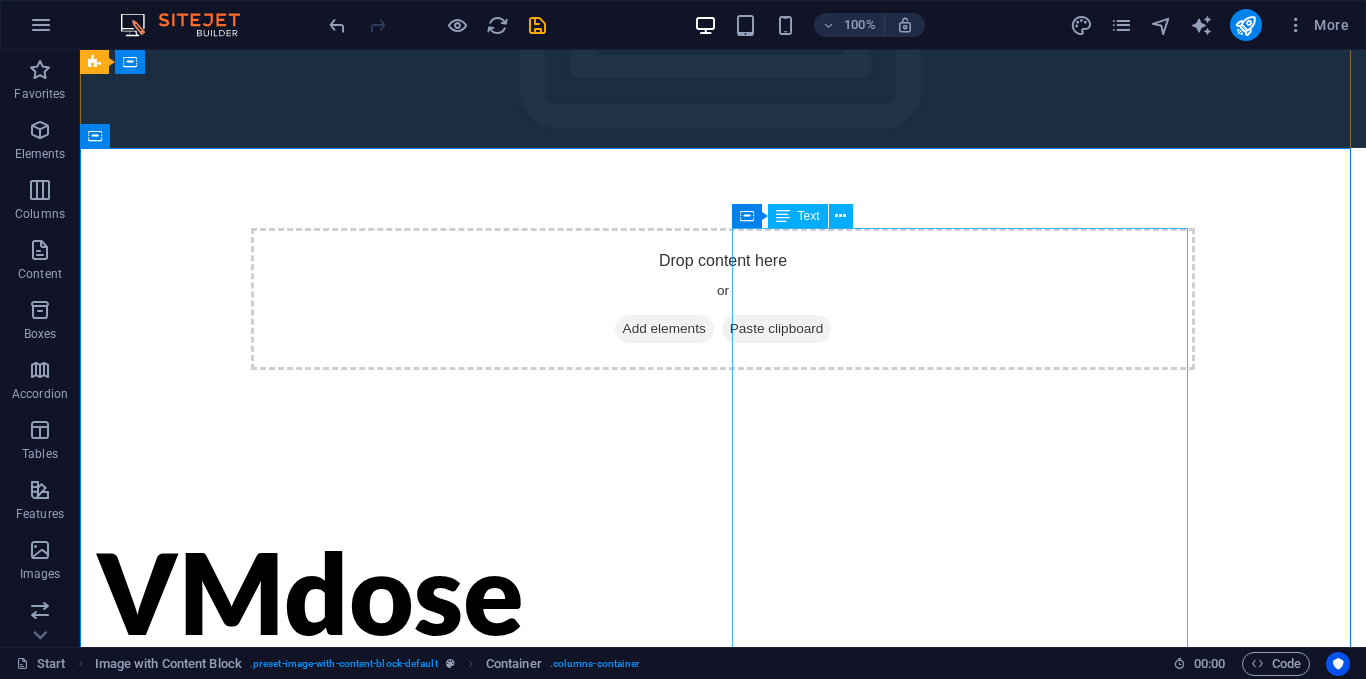click on "Personality Neuro Aikido Extracción y Nivelado" at bounding box center (324, 1145) 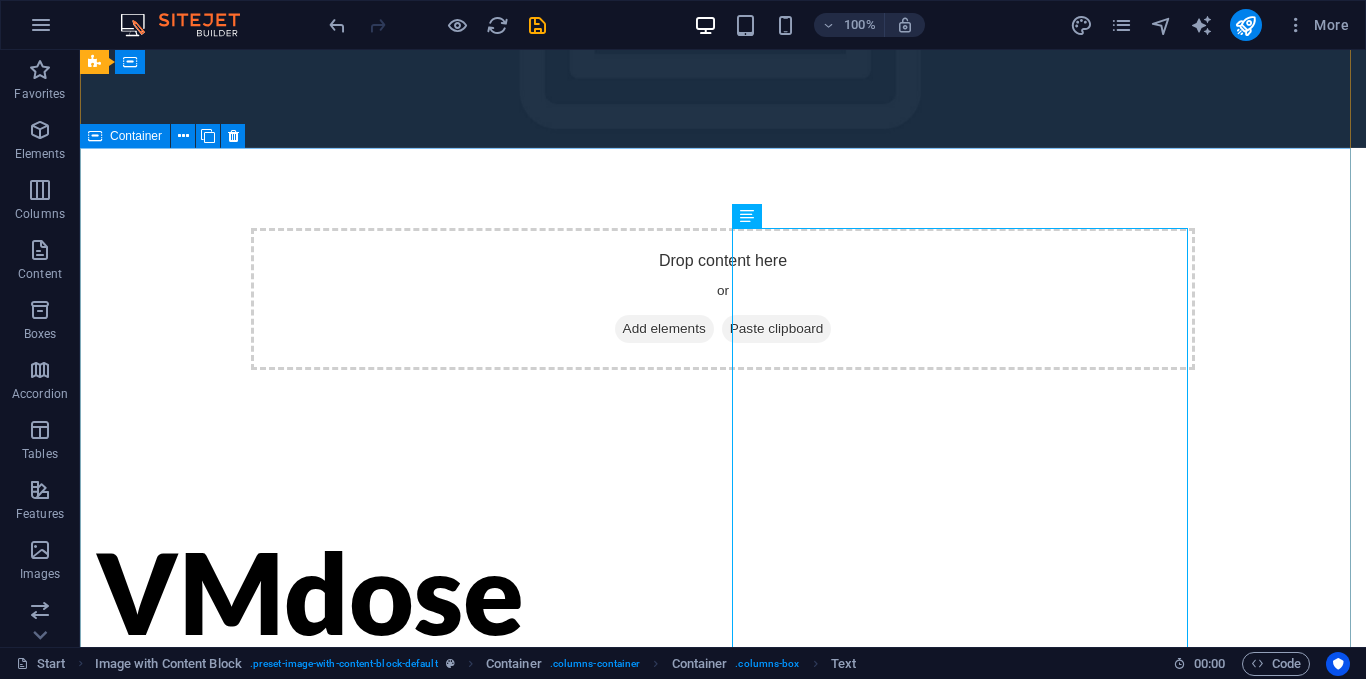 click on "VMdose relax -0-   ESTPT  Personality Neuro Aikido Extracción y Nivelado" at bounding box center (723, 952) 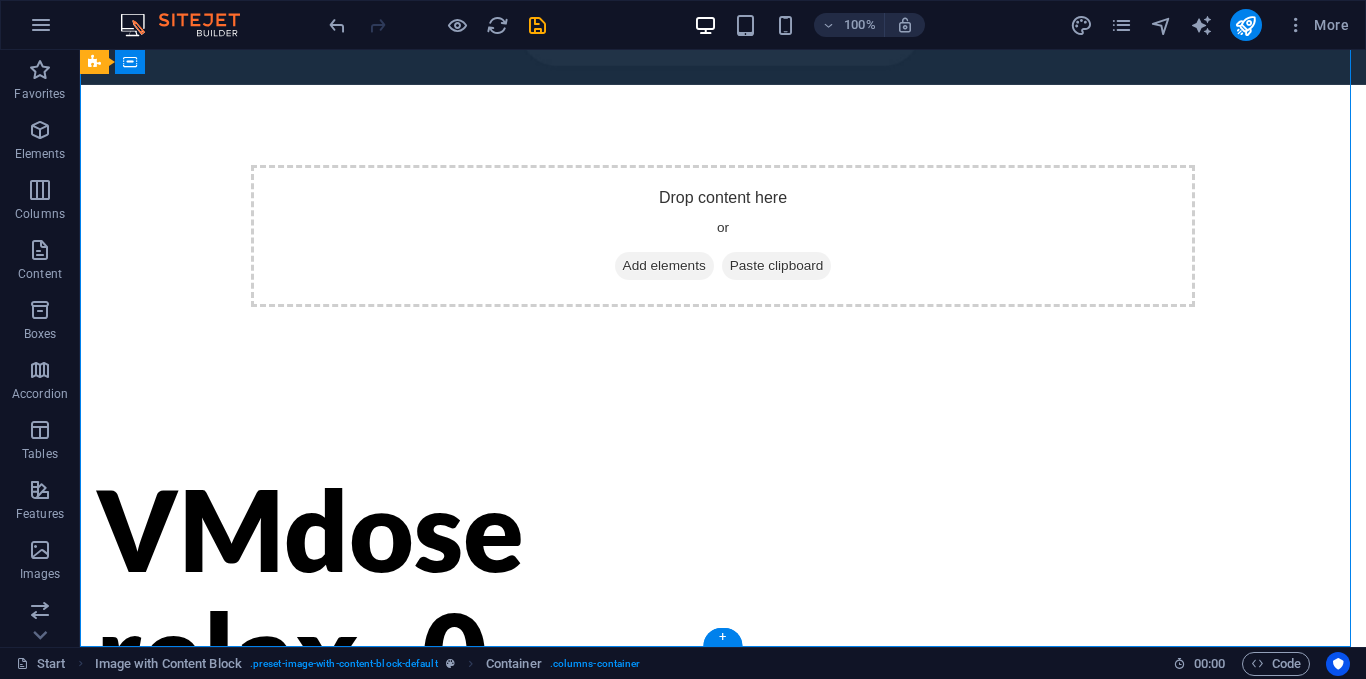 scroll, scrollTop: 324, scrollLeft: 0, axis: vertical 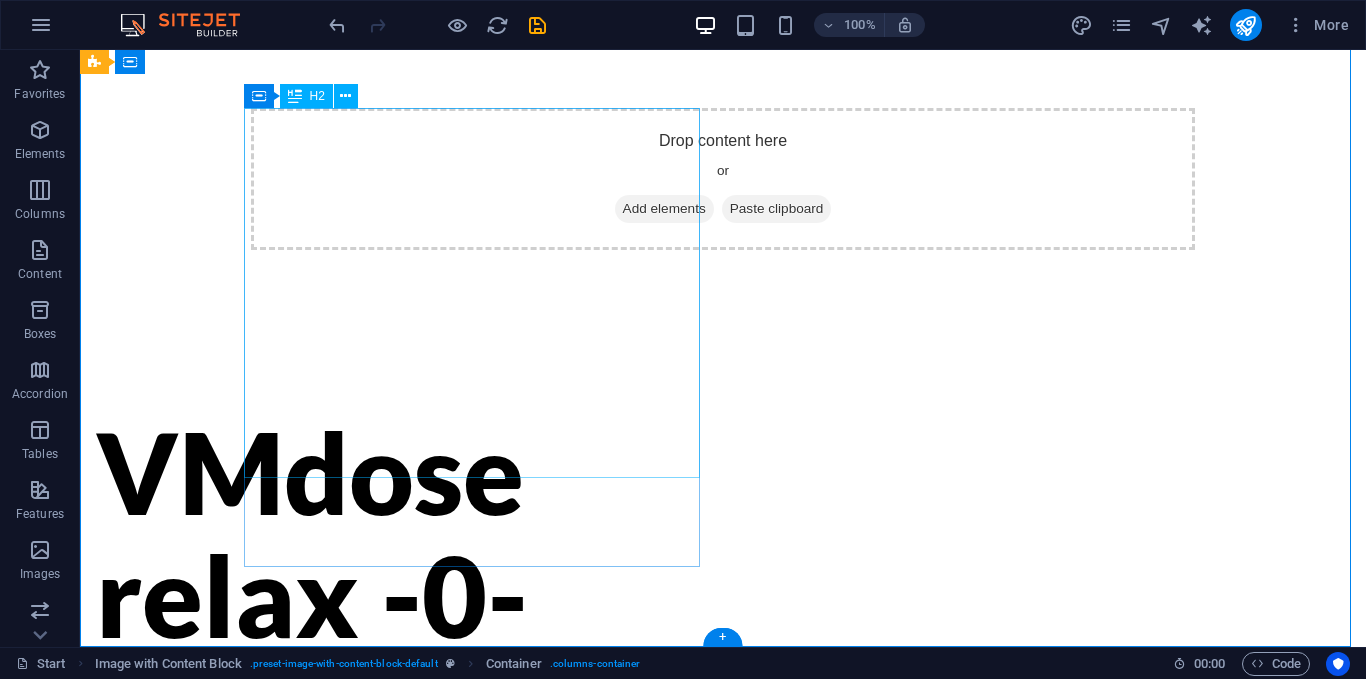 click on "VMdose relax -0-   ESTPT" at bounding box center (324, 595) 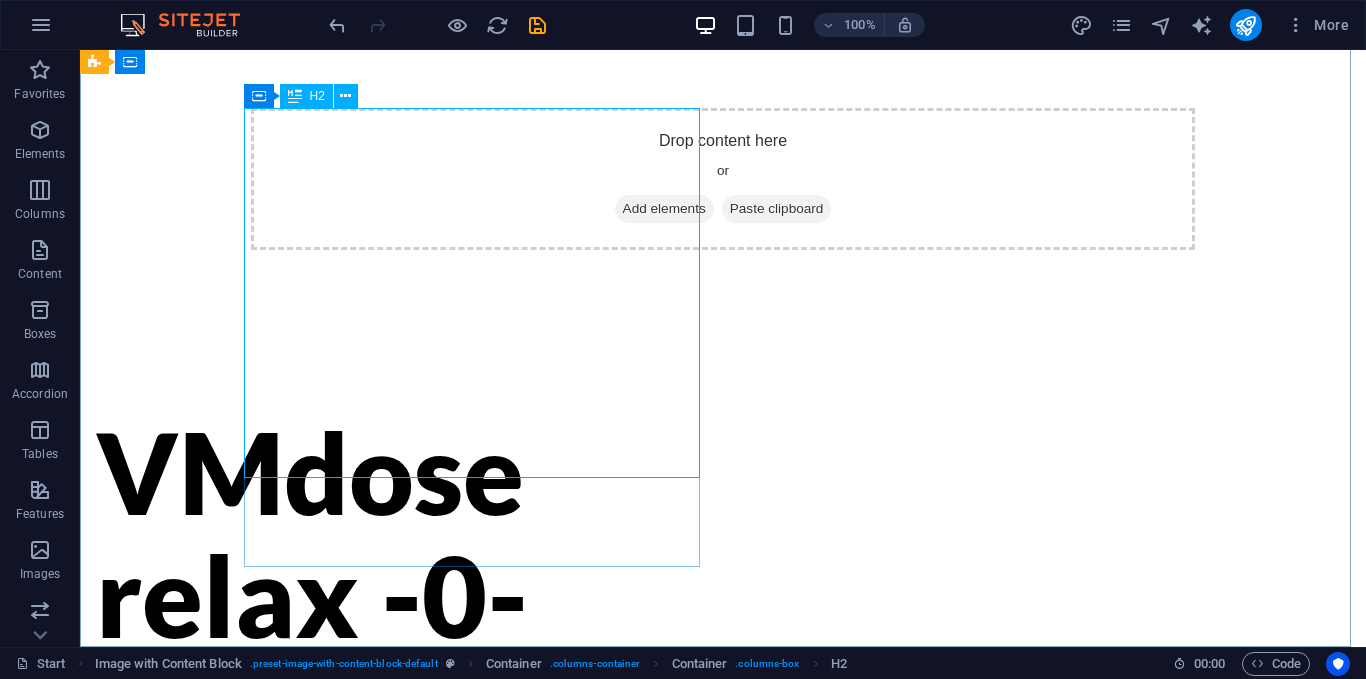 click on "H2" at bounding box center (317, 96) 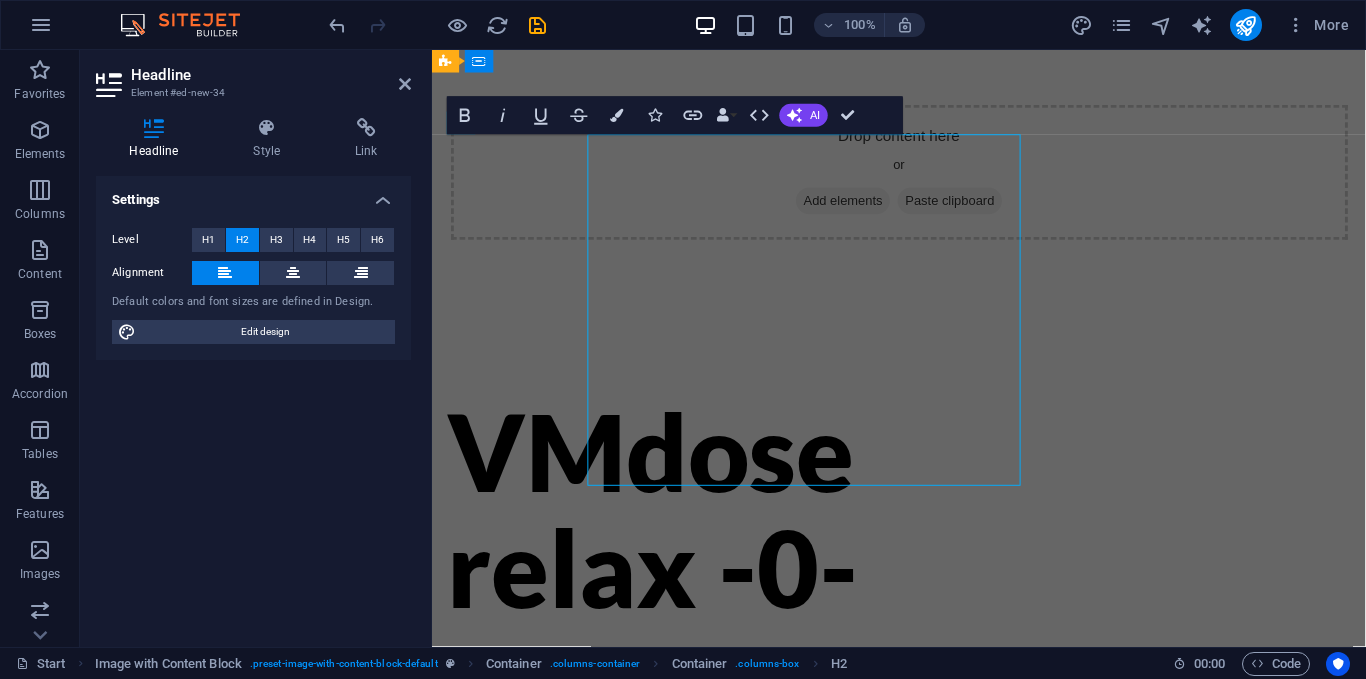scroll, scrollTop: 293, scrollLeft: 0, axis: vertical 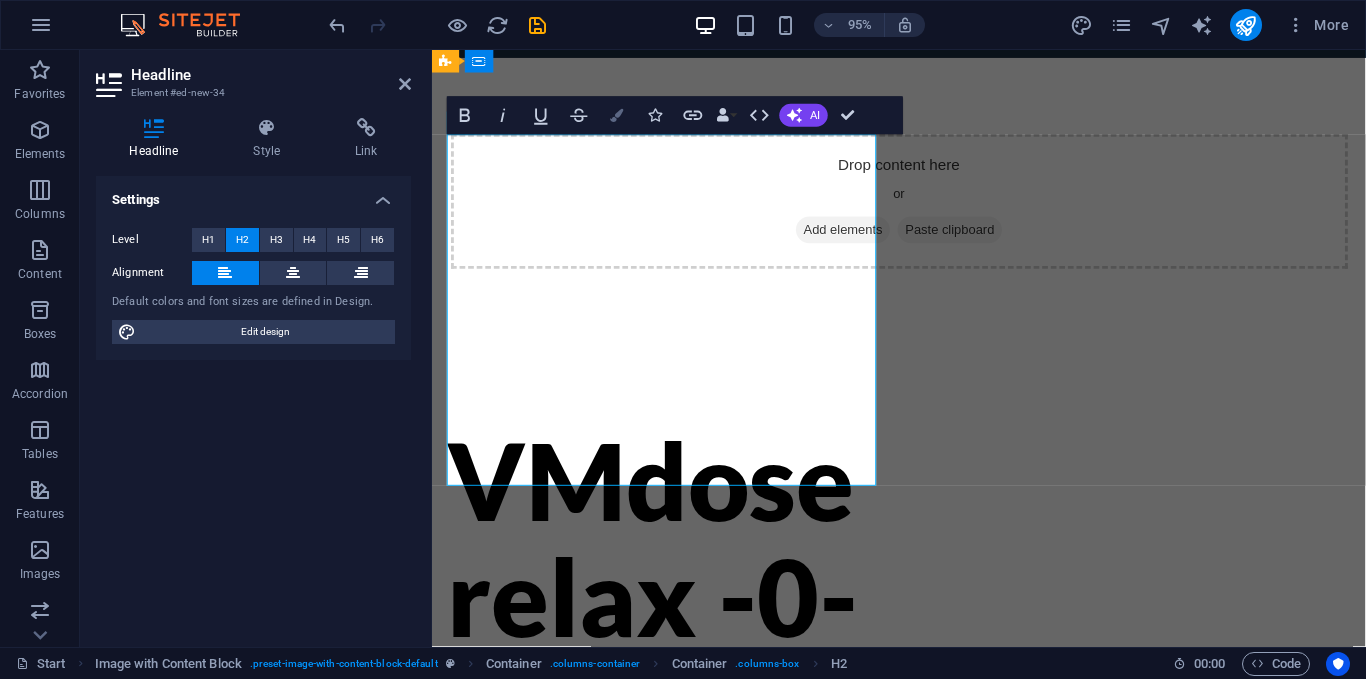 click on "Colors" at bounding box center [617, 116] 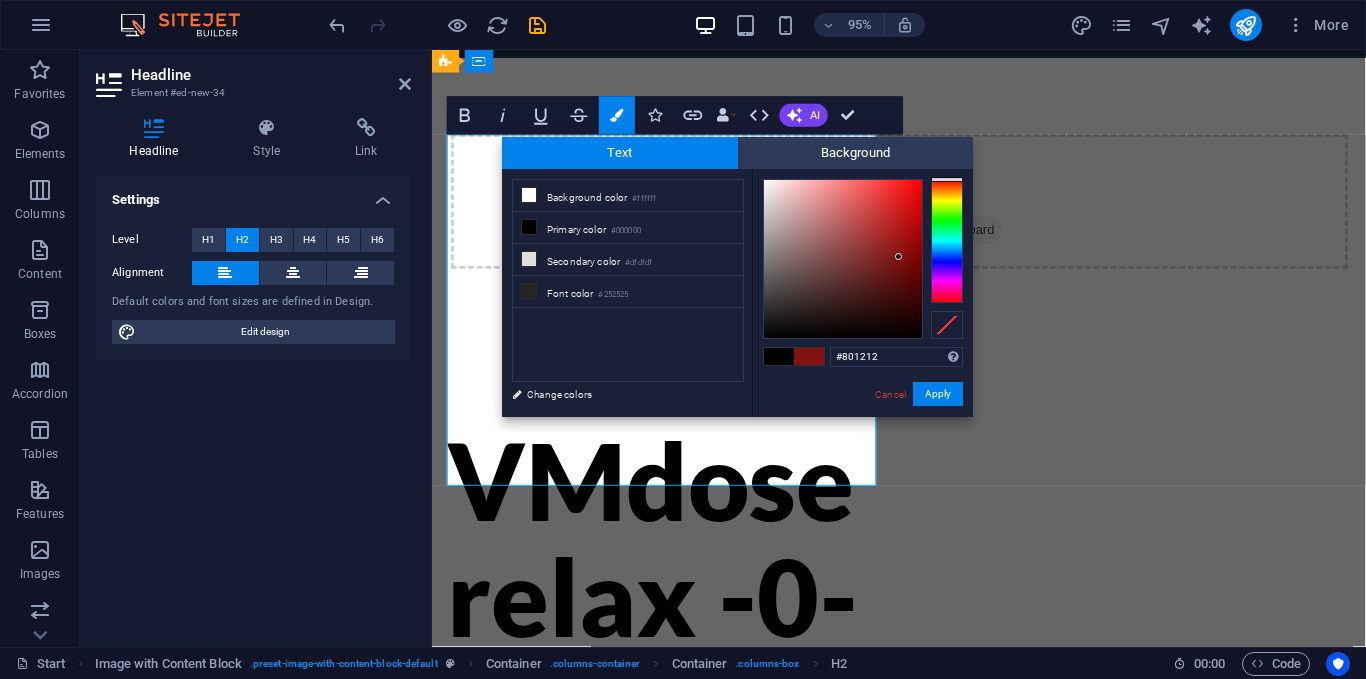 drag, startPoint x: 888, startPoint y: 284, endPoint x: 899, endPoint y: 257, distance: 29.15476 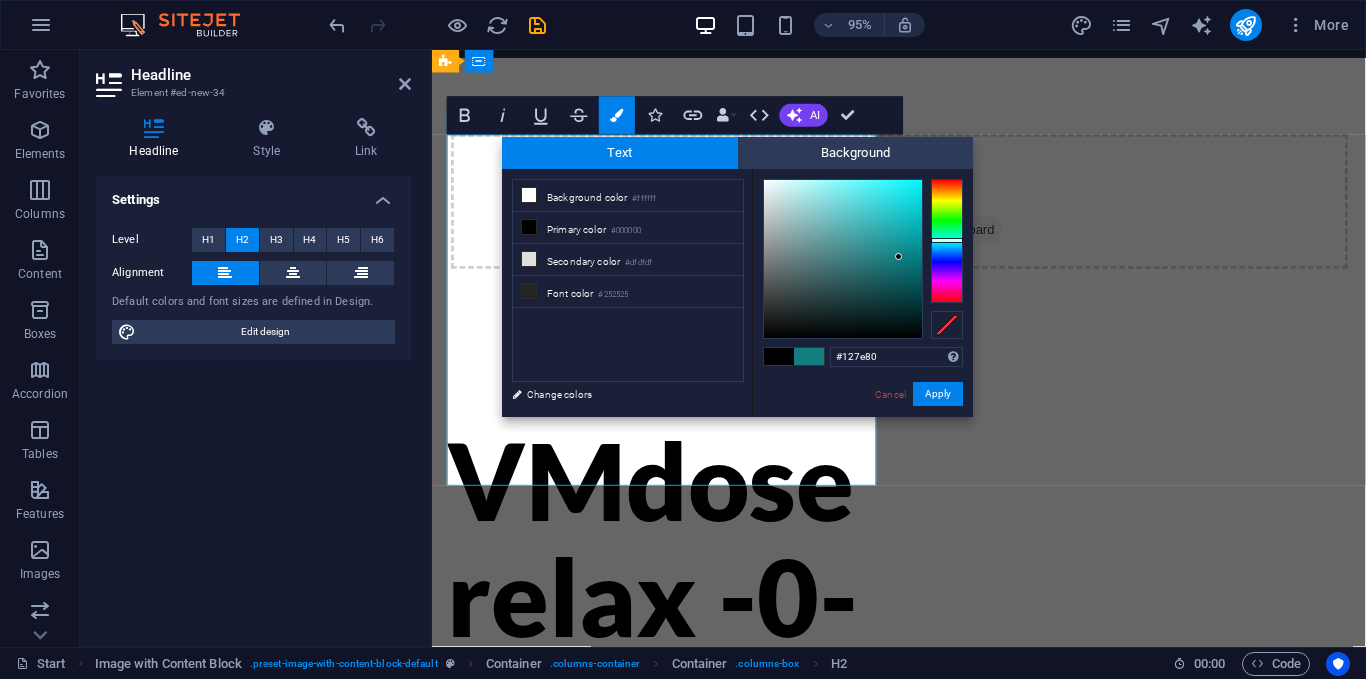 drag, startPoint x: 947, startPoint y: 252, endPoint x: 949, endPoint y: 240, distance: 12.165525 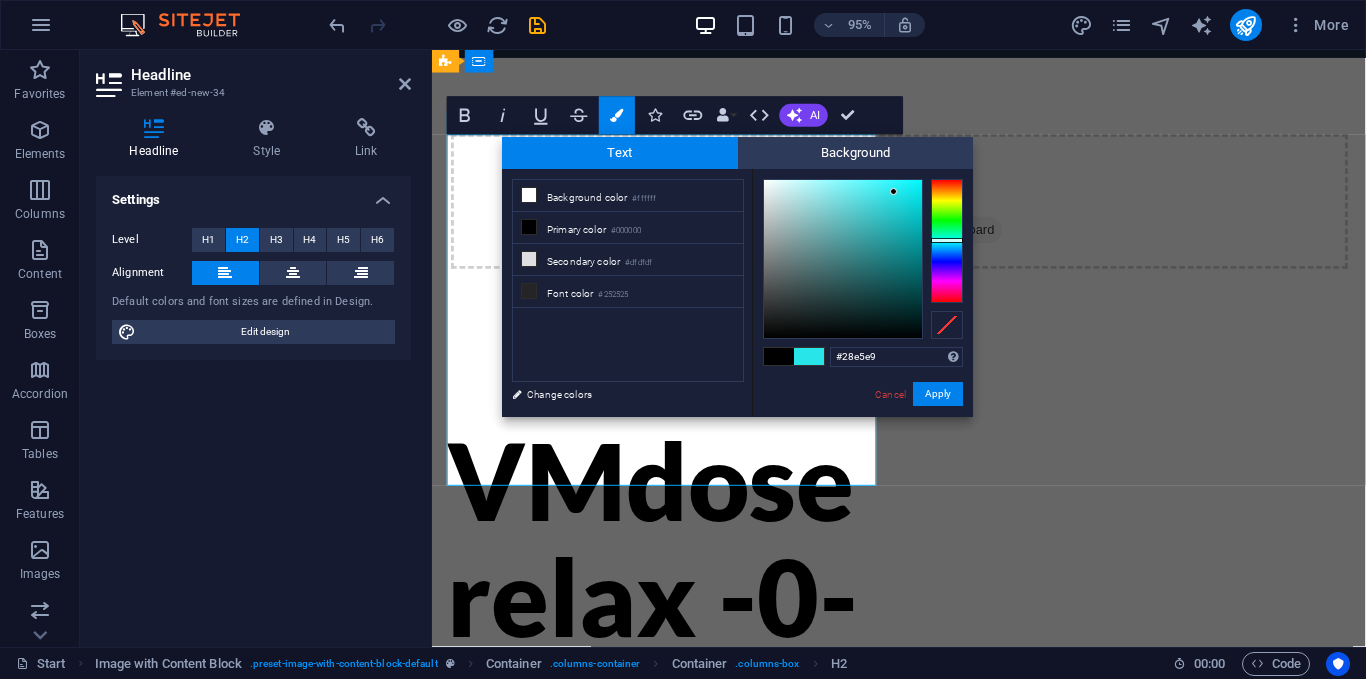 type on "#25e8ed" 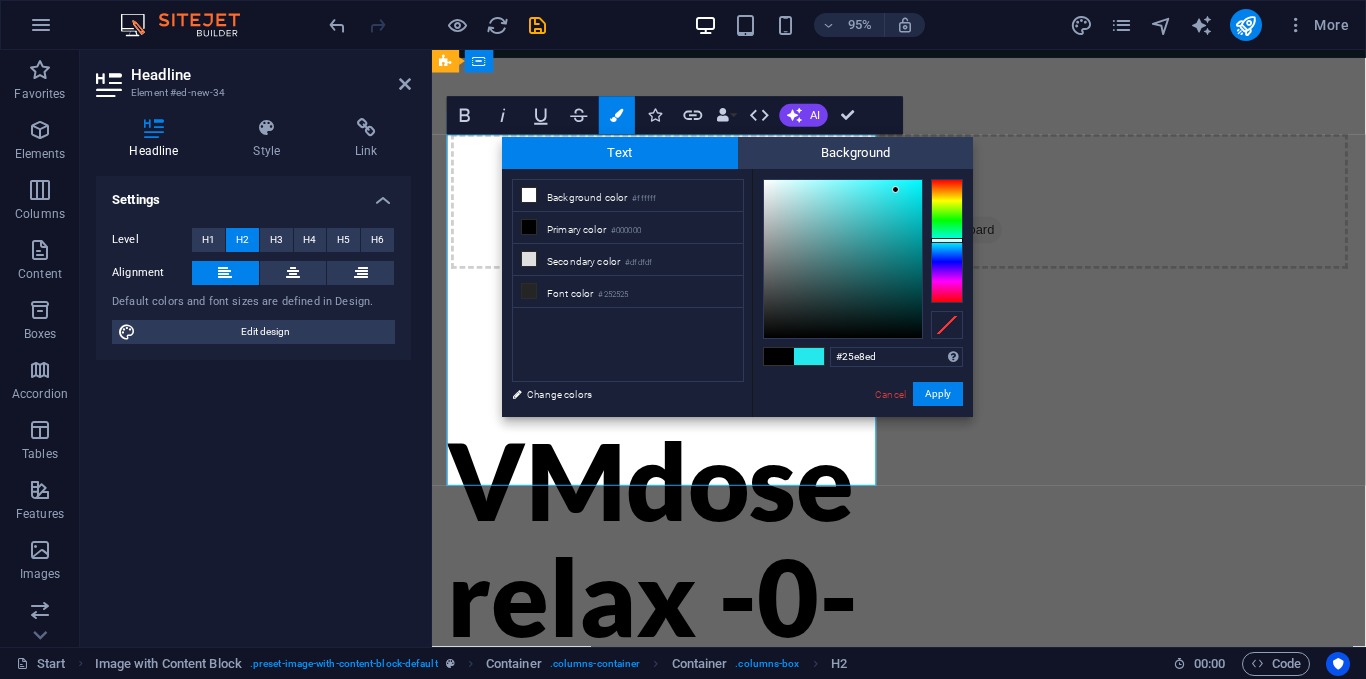 click at bounding box center (843, 259) 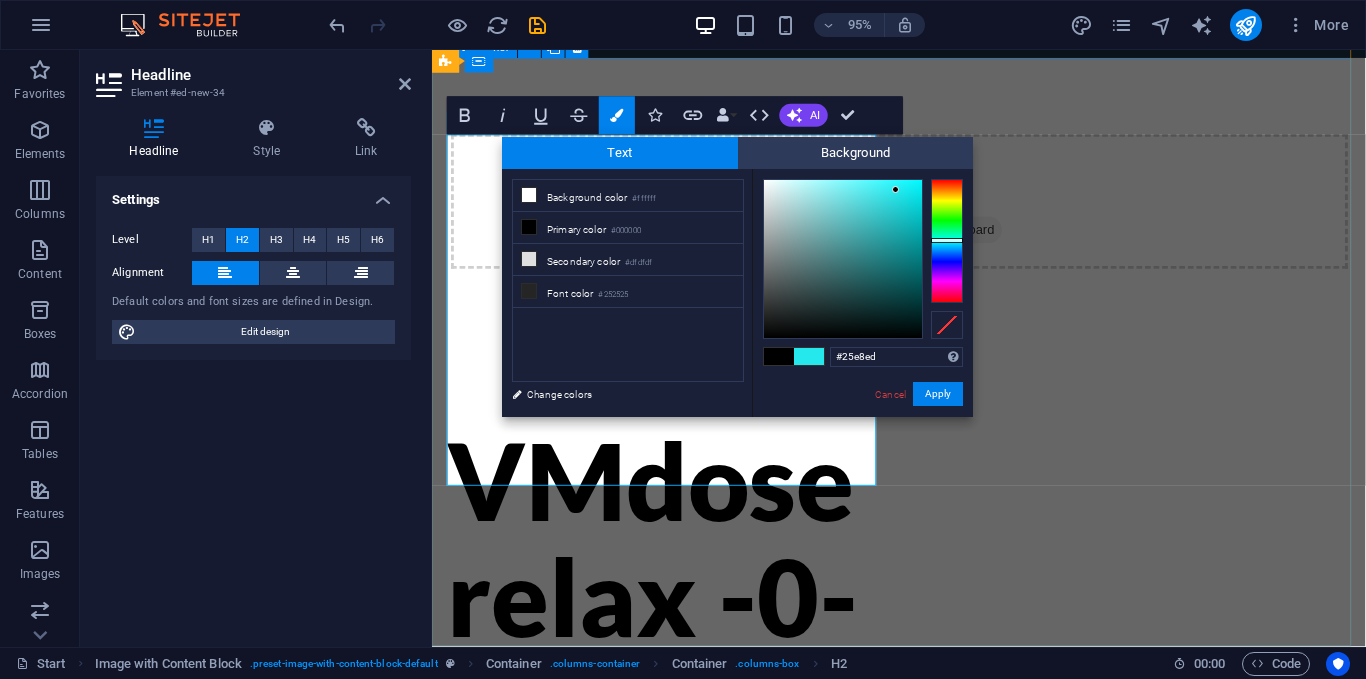 click on "VMdose relax -0-   ESTPT  Personality Neuro Aikido Extracción y Nivelado" at bounding box center (923, 863) 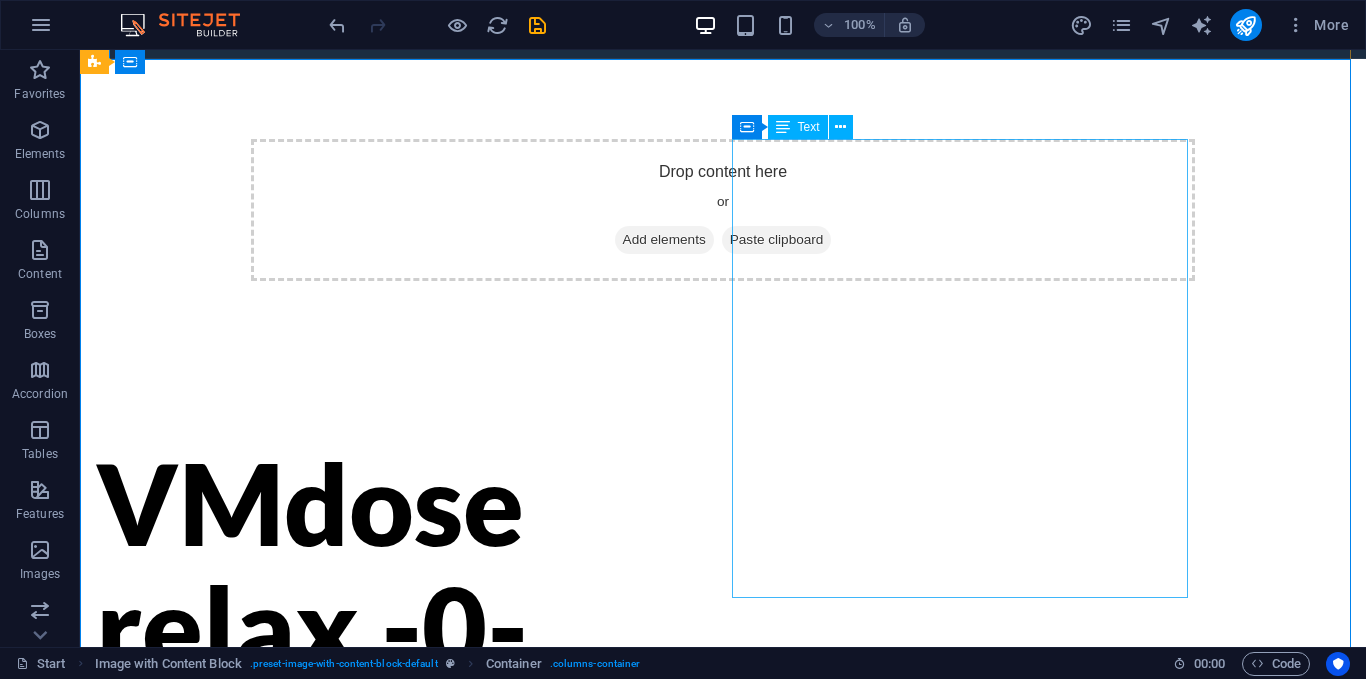 click on "Personality Neuro Aikido Extracción y Nivelado" at bounding box center (324, 1056) 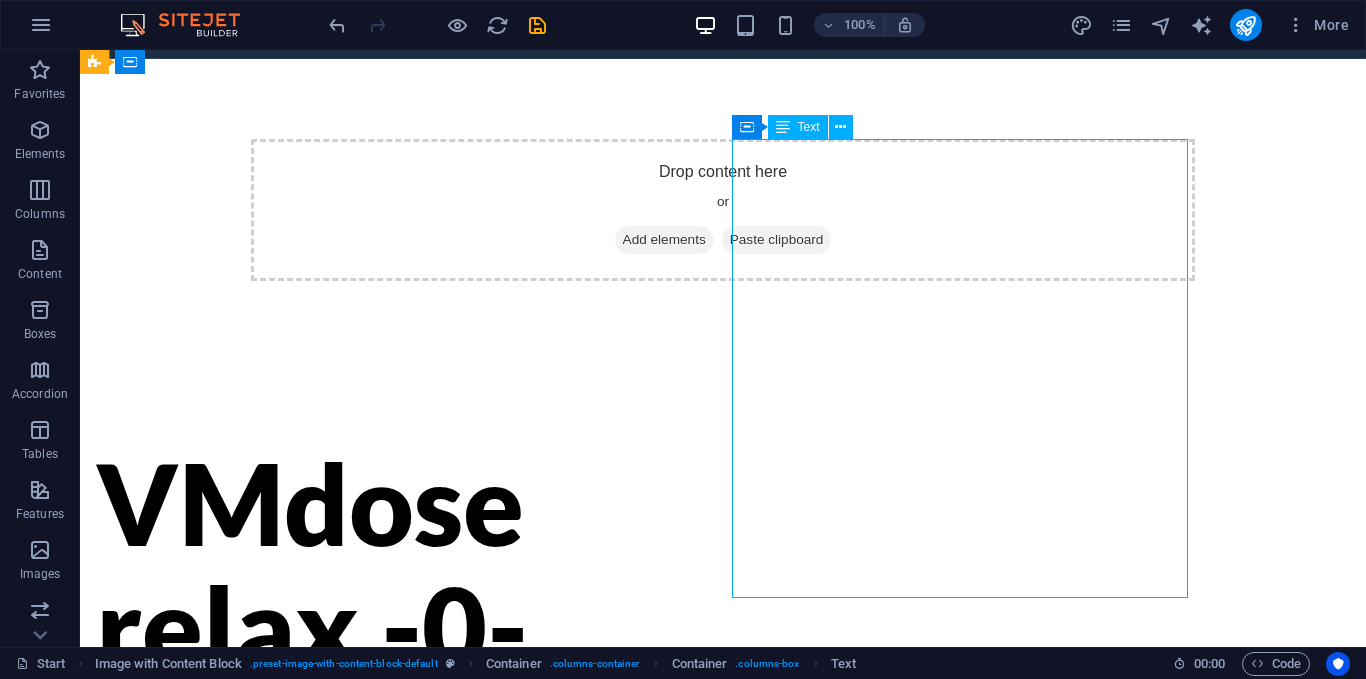 click on "Personality Neuro Aikido Extracción y Nivelado" at bounding box center (324, 1056) 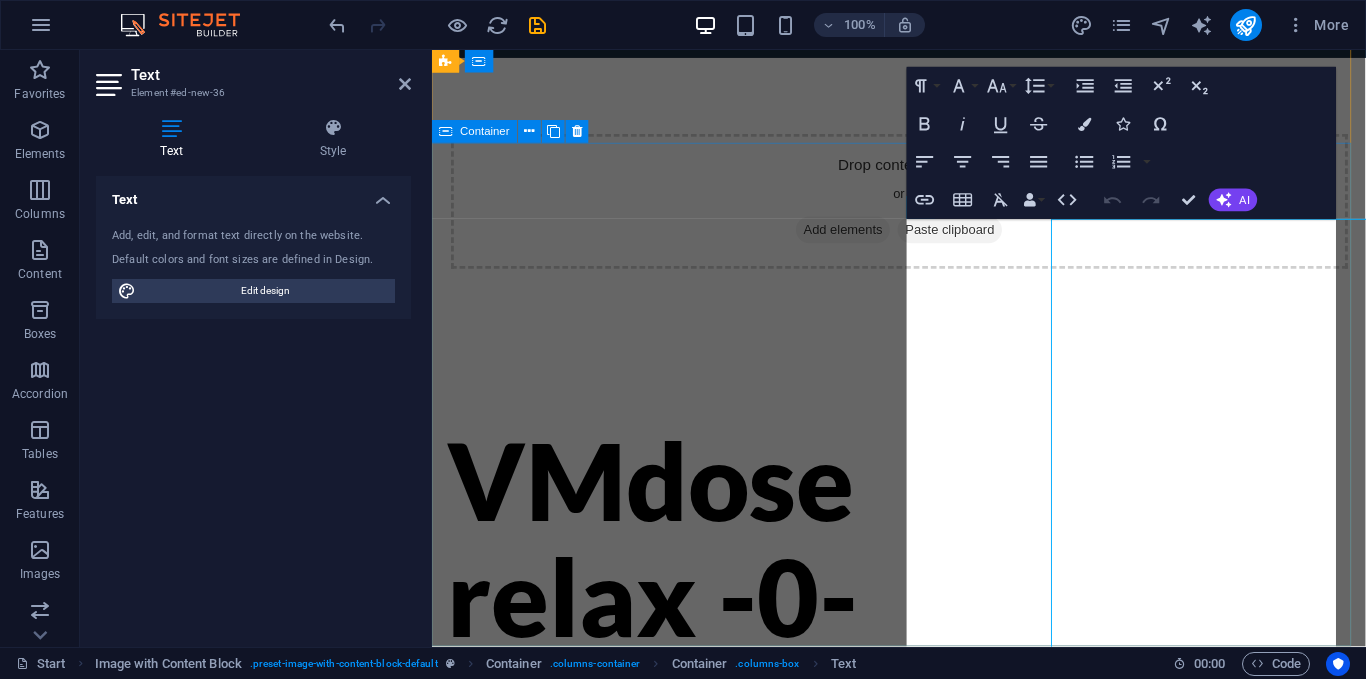 scroll, scrollTop: 204, scrollLeft: 0, axis: vertical 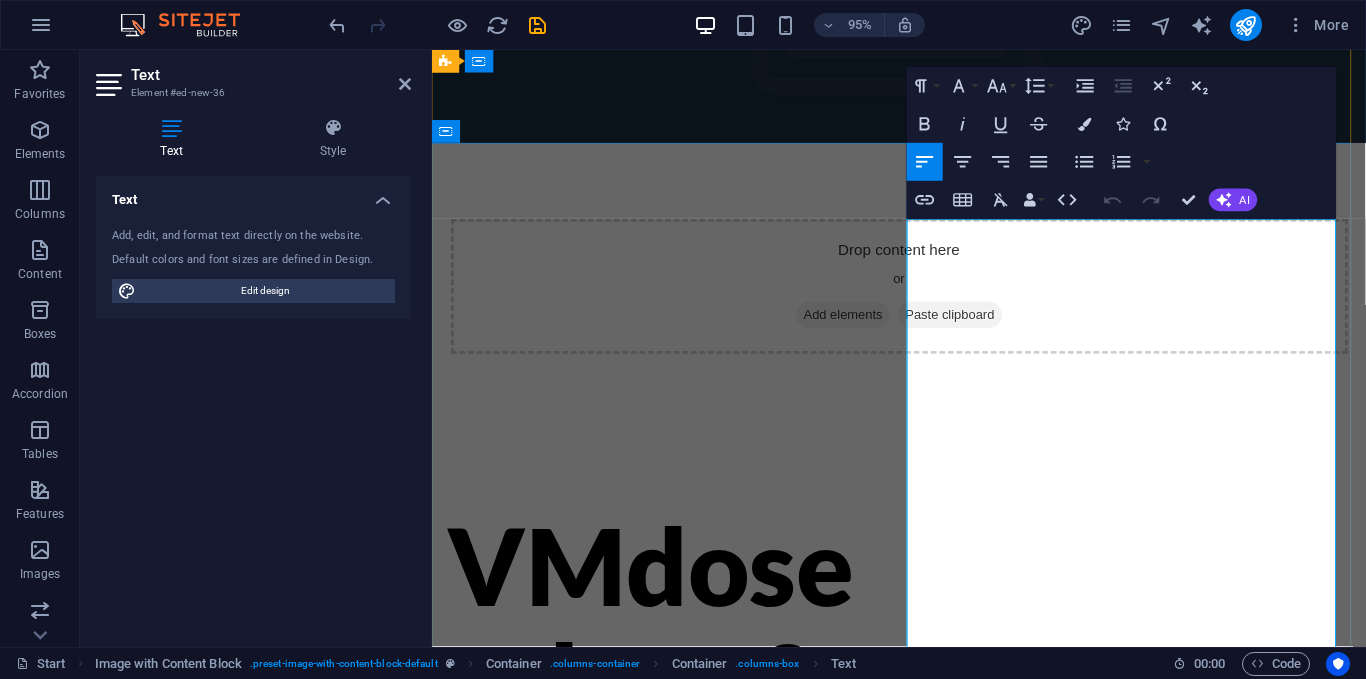 click on "Personality" at bounding box center (676, 992) 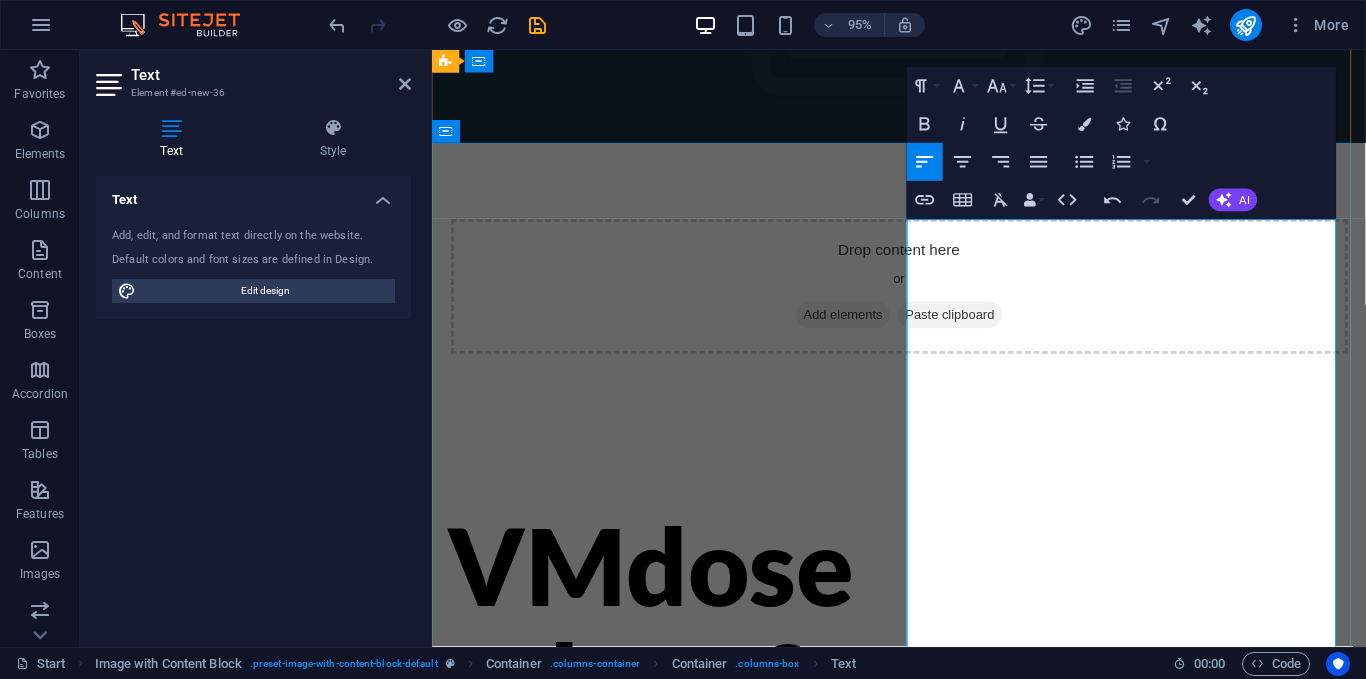 click on "Neuro Aikido Extracción y Nivelado" at bounding box center [676, 1145] 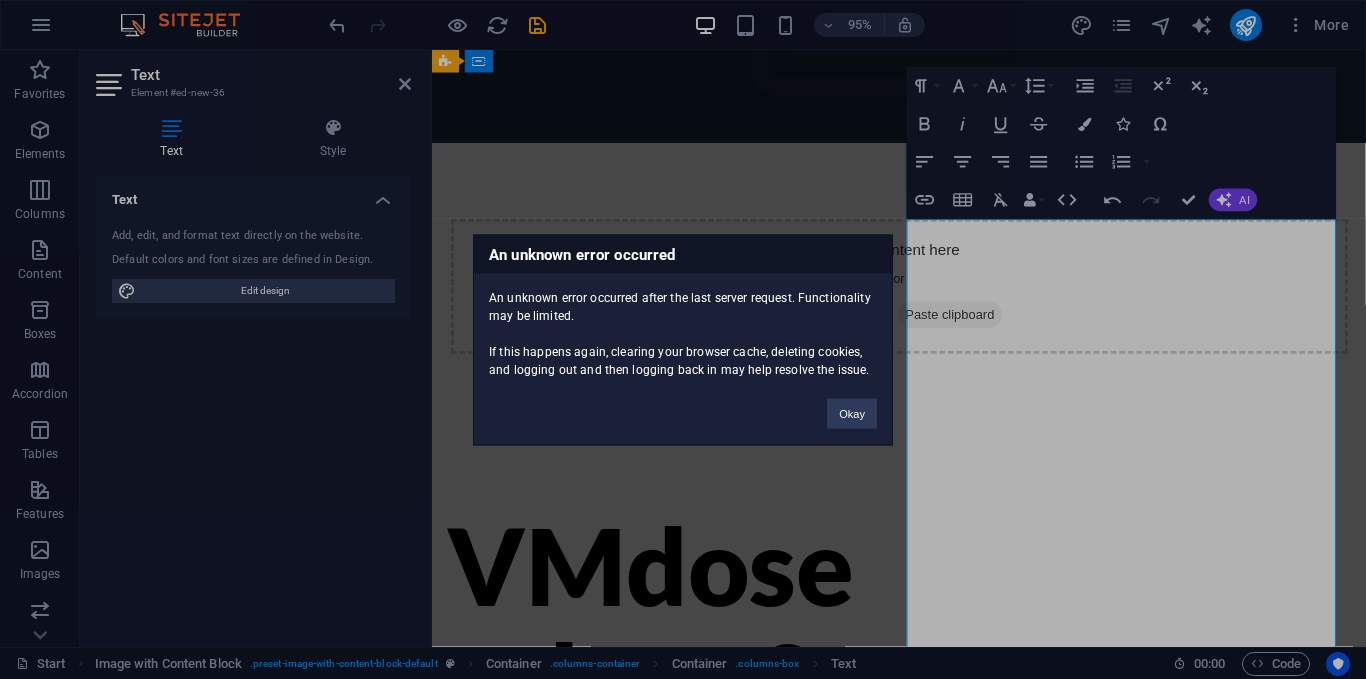 type 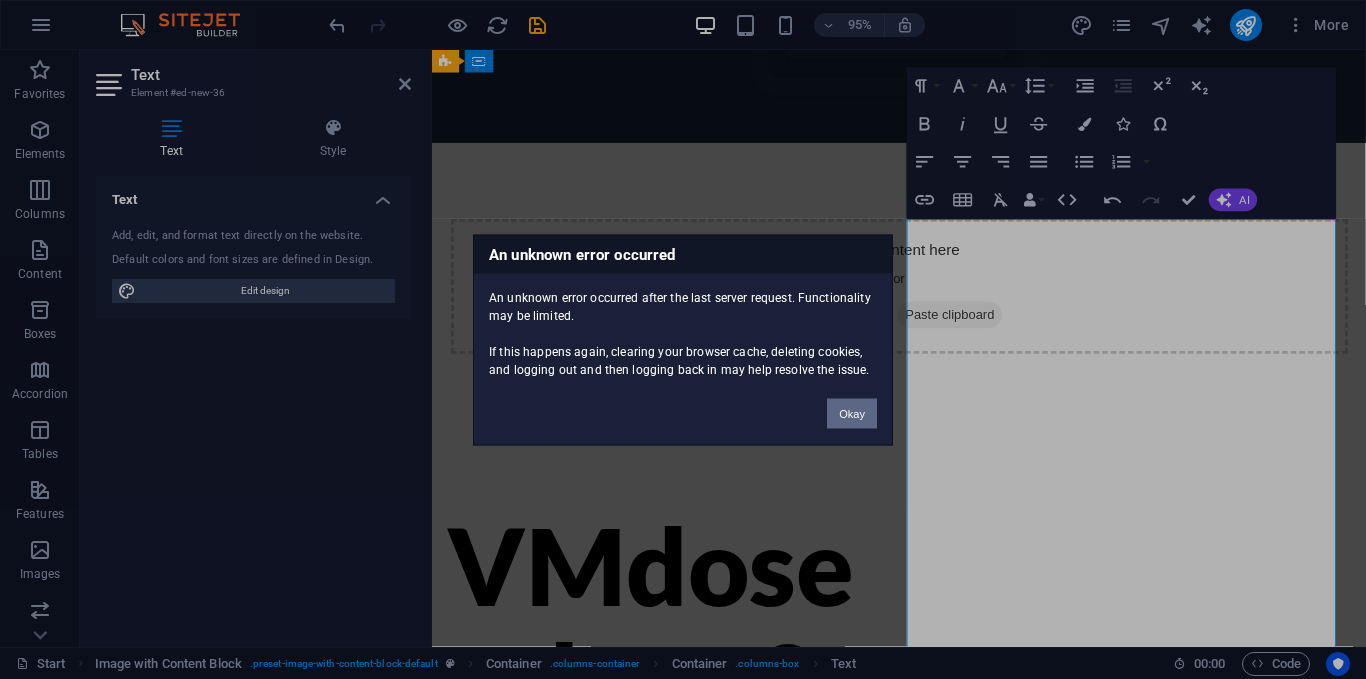 click on "Okay" at bounding box center [852, 413] 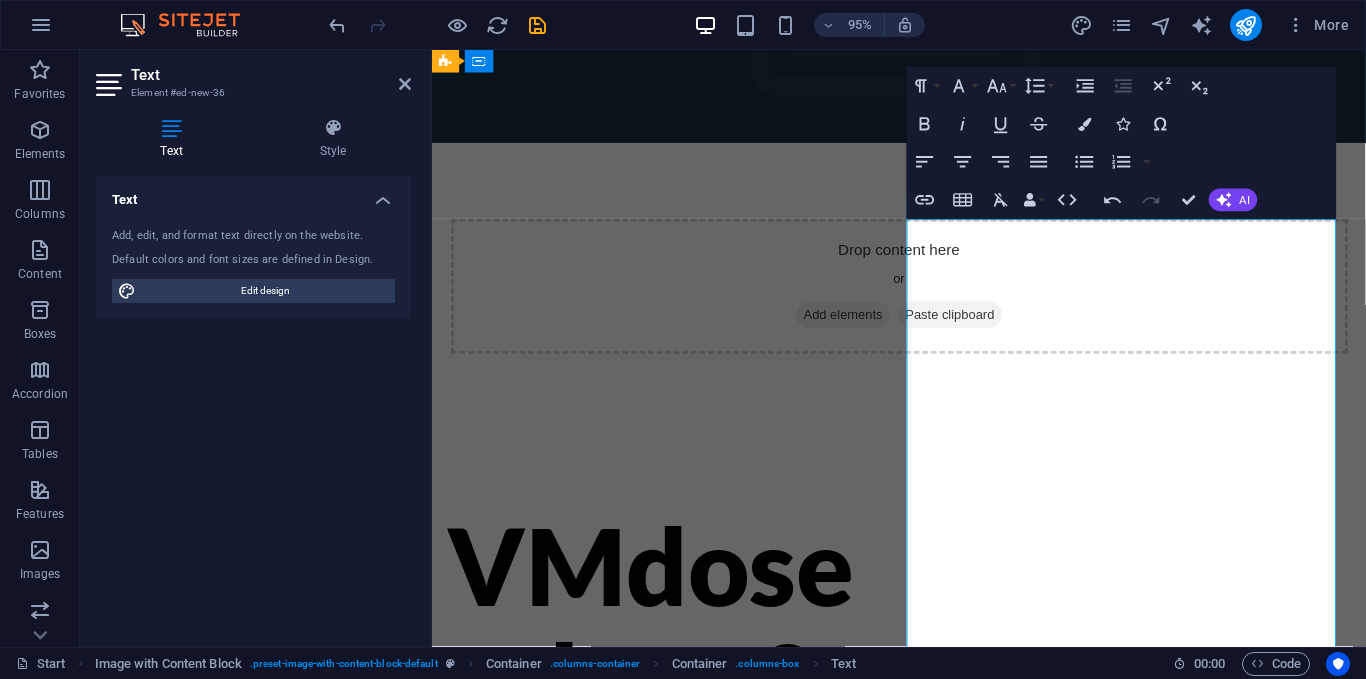 click at bounding box center [923, -3] 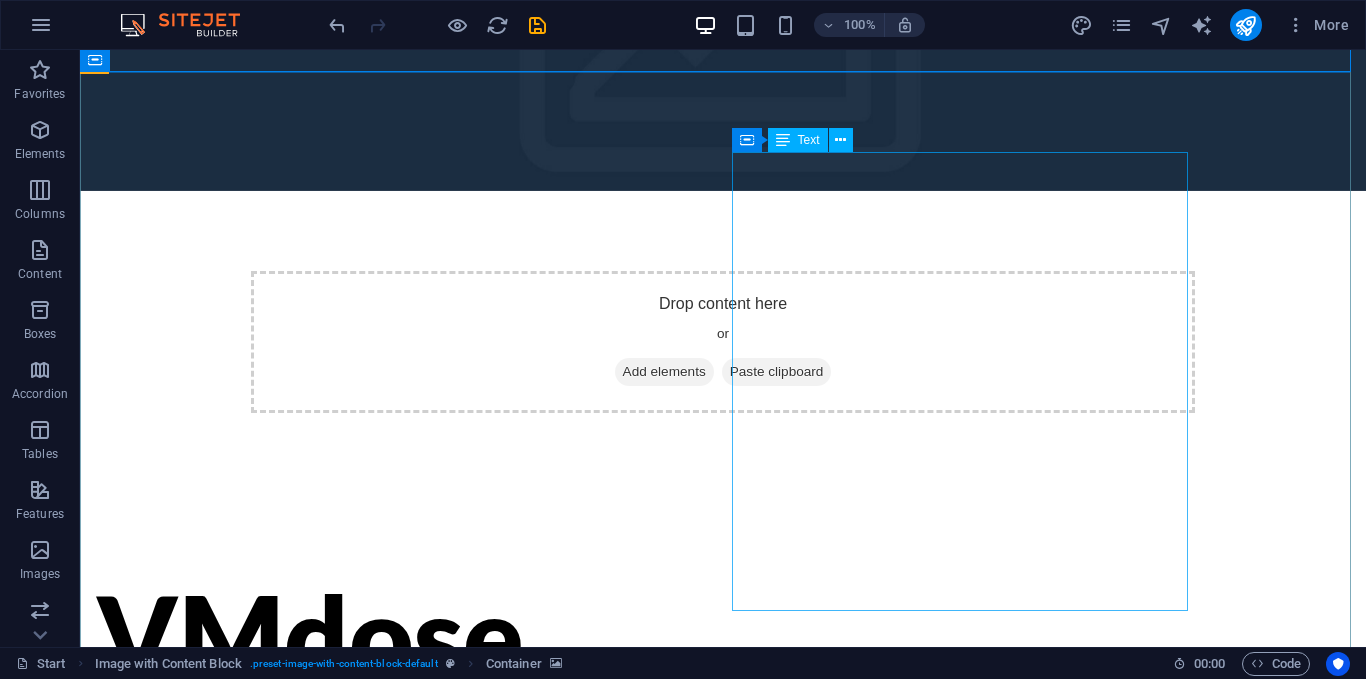 scroll, scrollTop: 324, scrollLeft: 0, axis: vertical 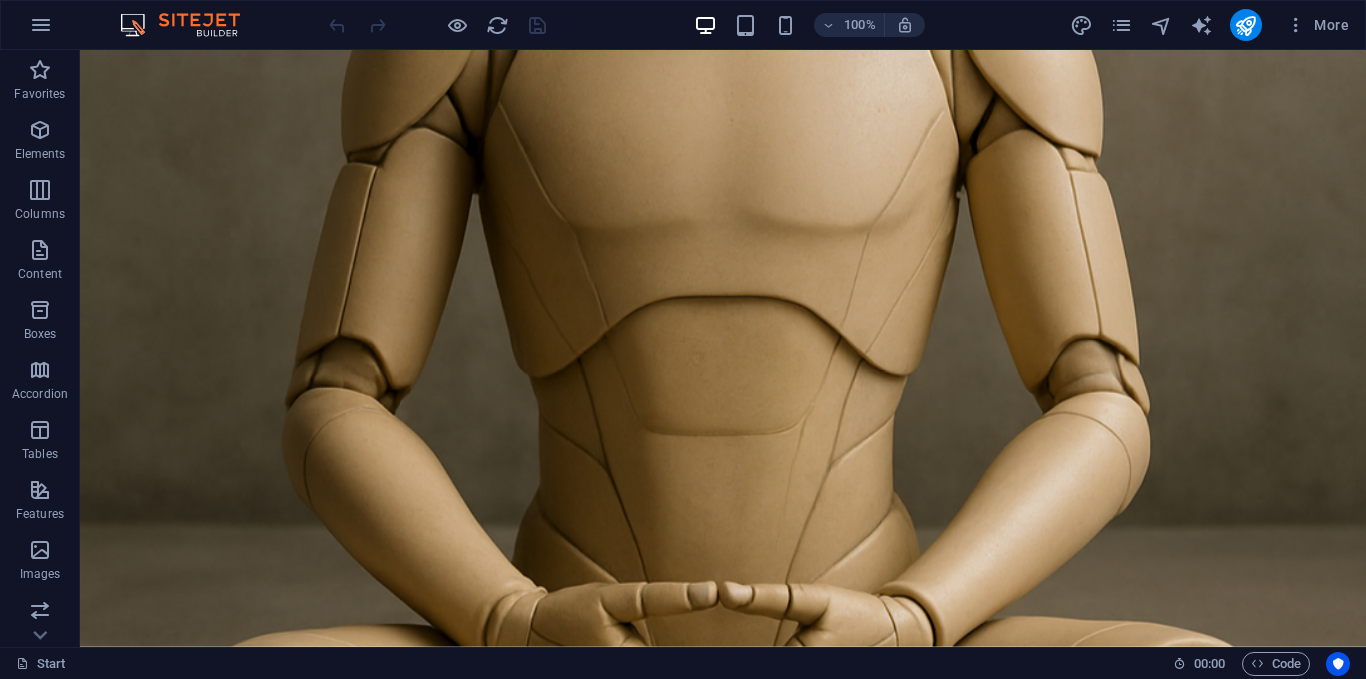 click at bounding box center [723, 348] 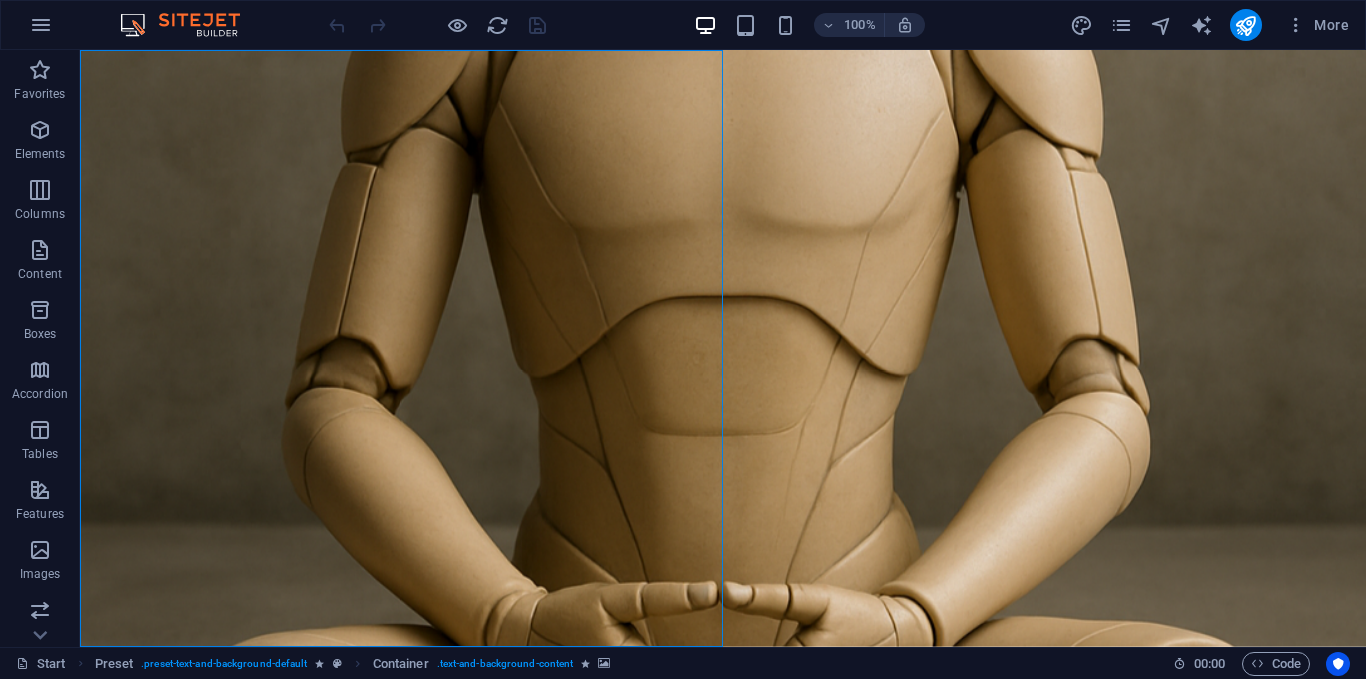click at bounding box center (723, 348) 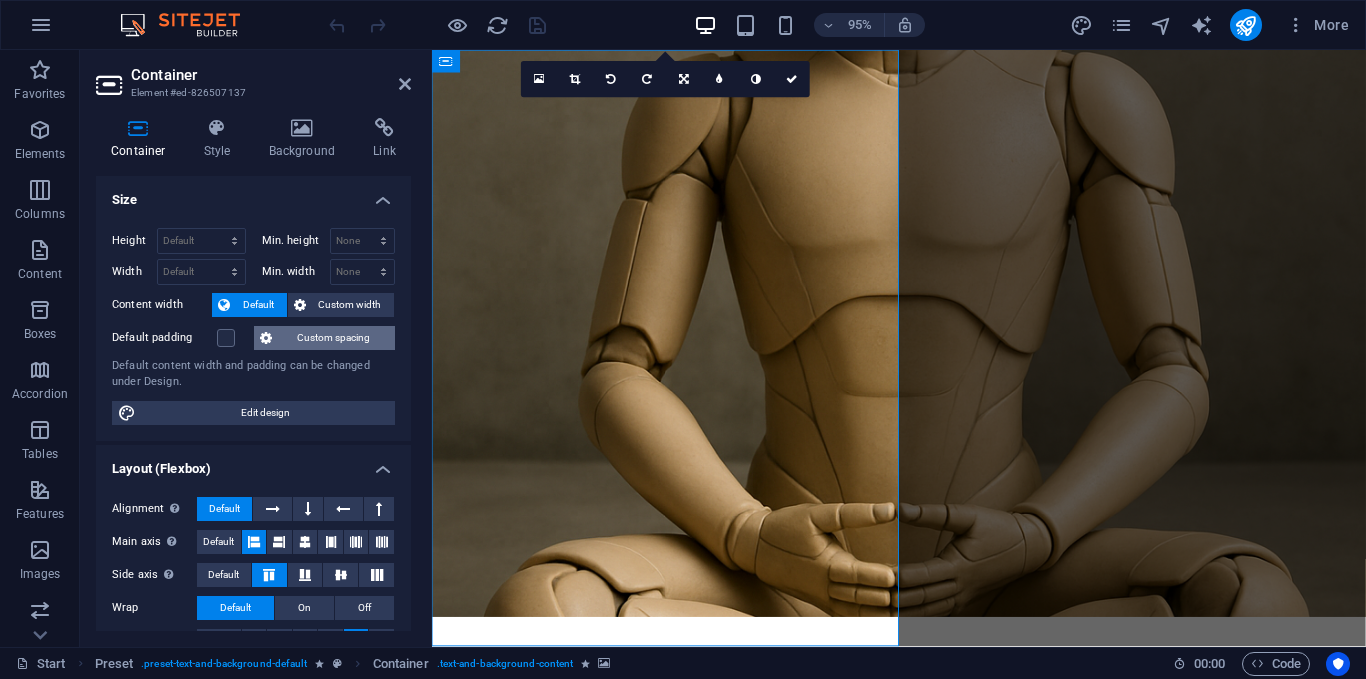 click on "Custom spacing" at bounding box center [333, 338] 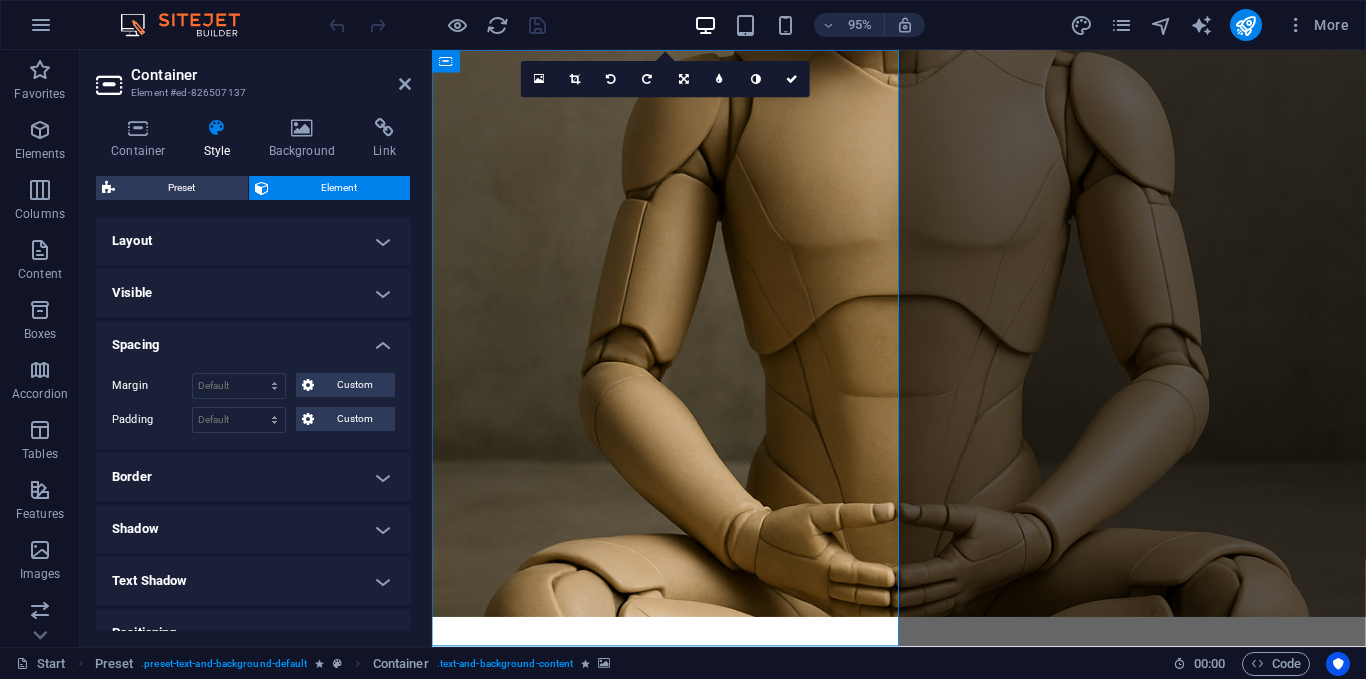 click on "Layout" at bounding box center (253, 241) 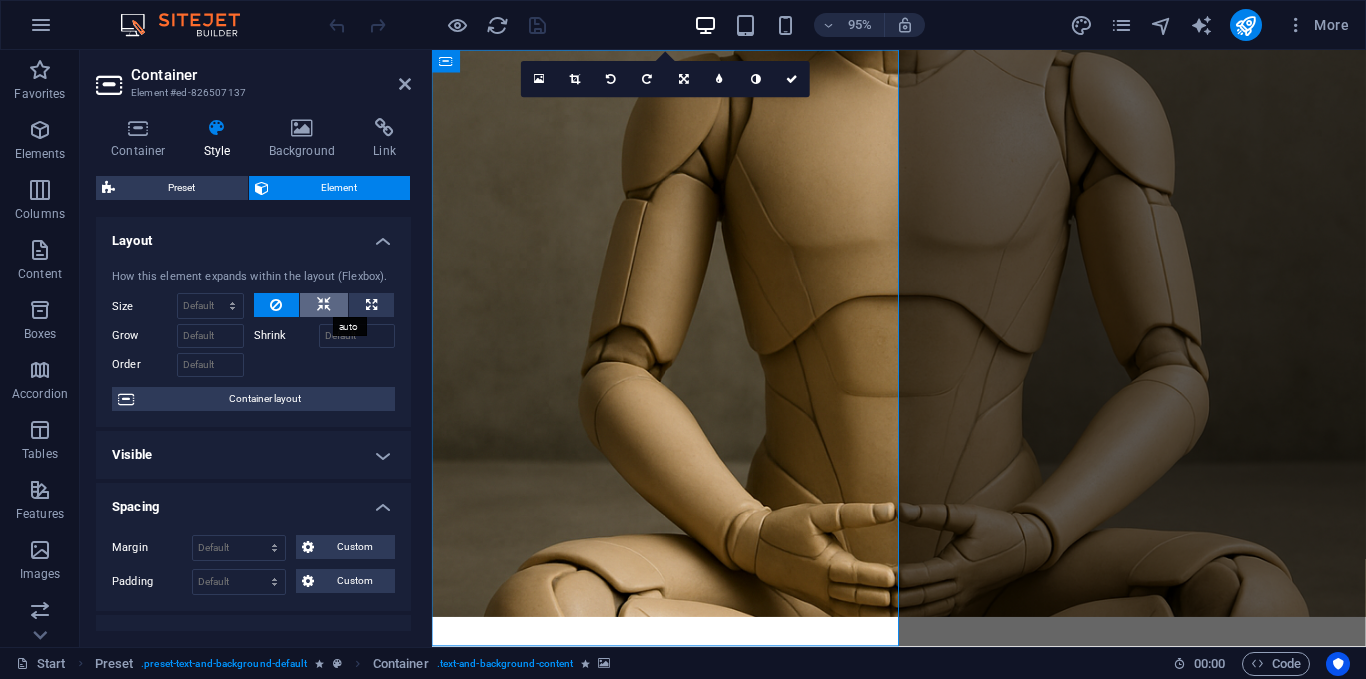 click at bounding box center [324, 305] 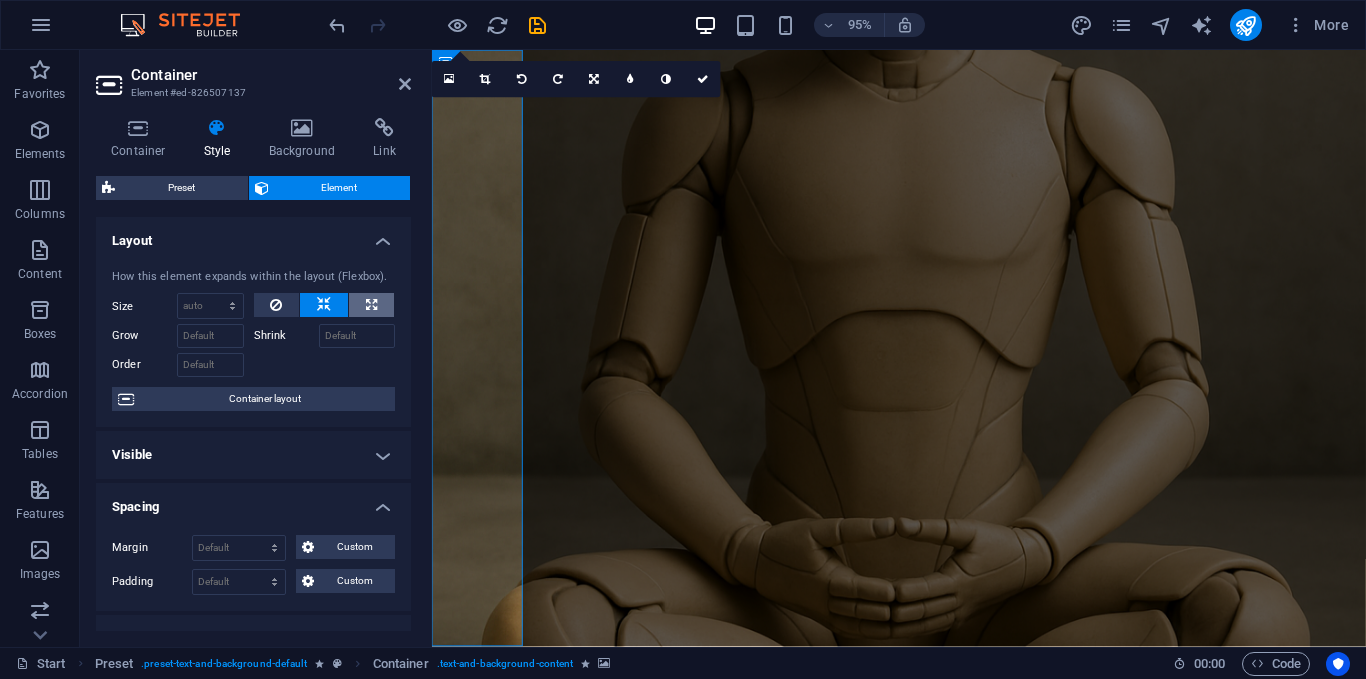 click at bounding box center (371, 305) 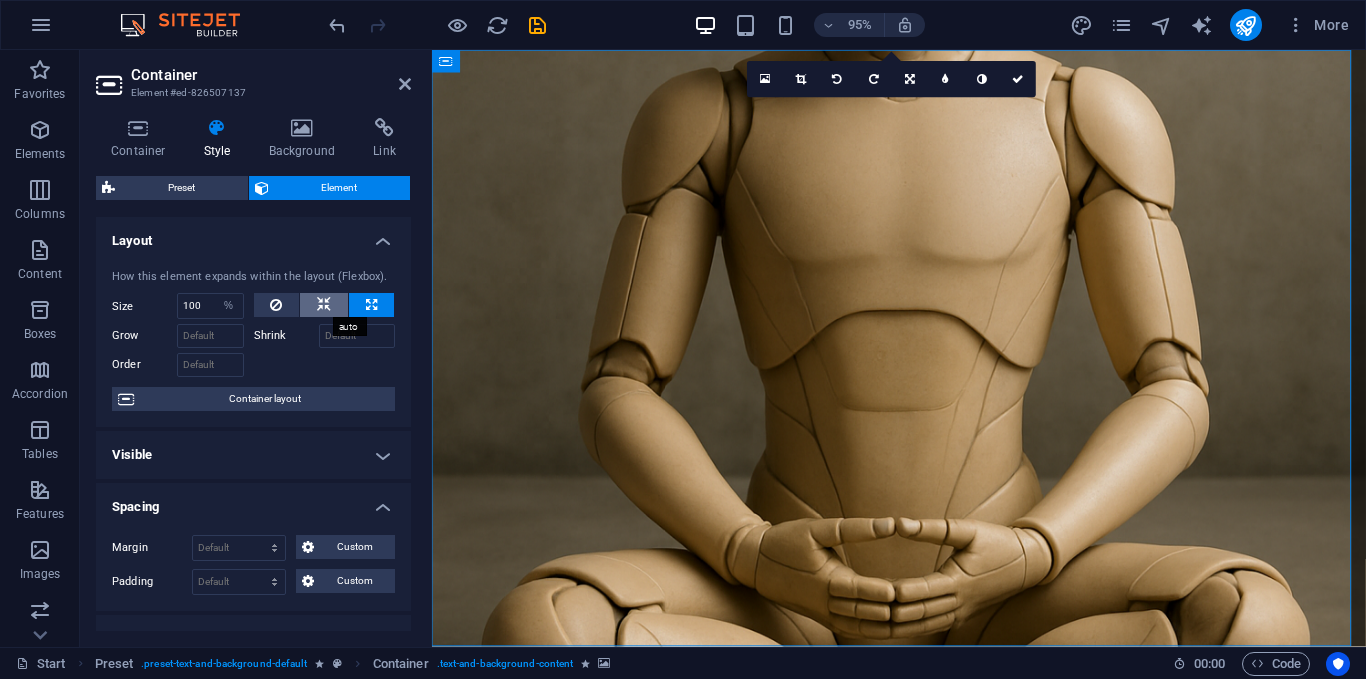 click at bounding box center (324, 305) 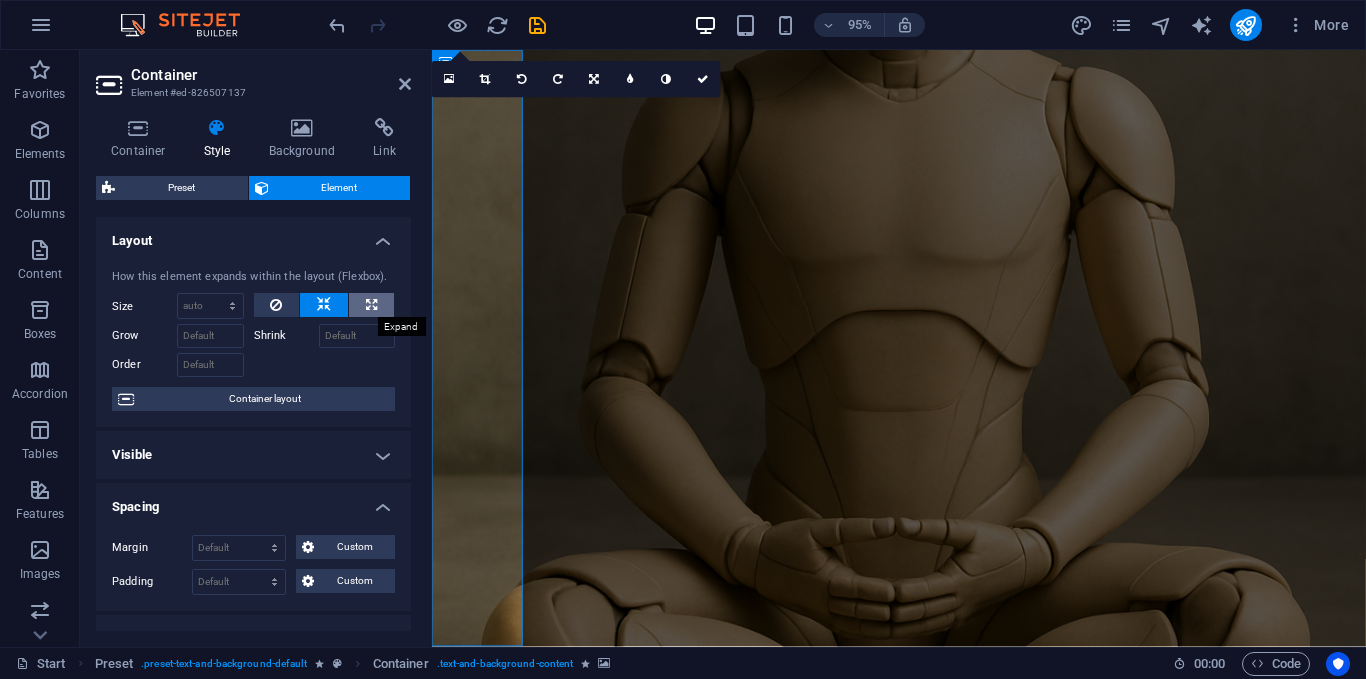 click at bounding box center (371, 305) 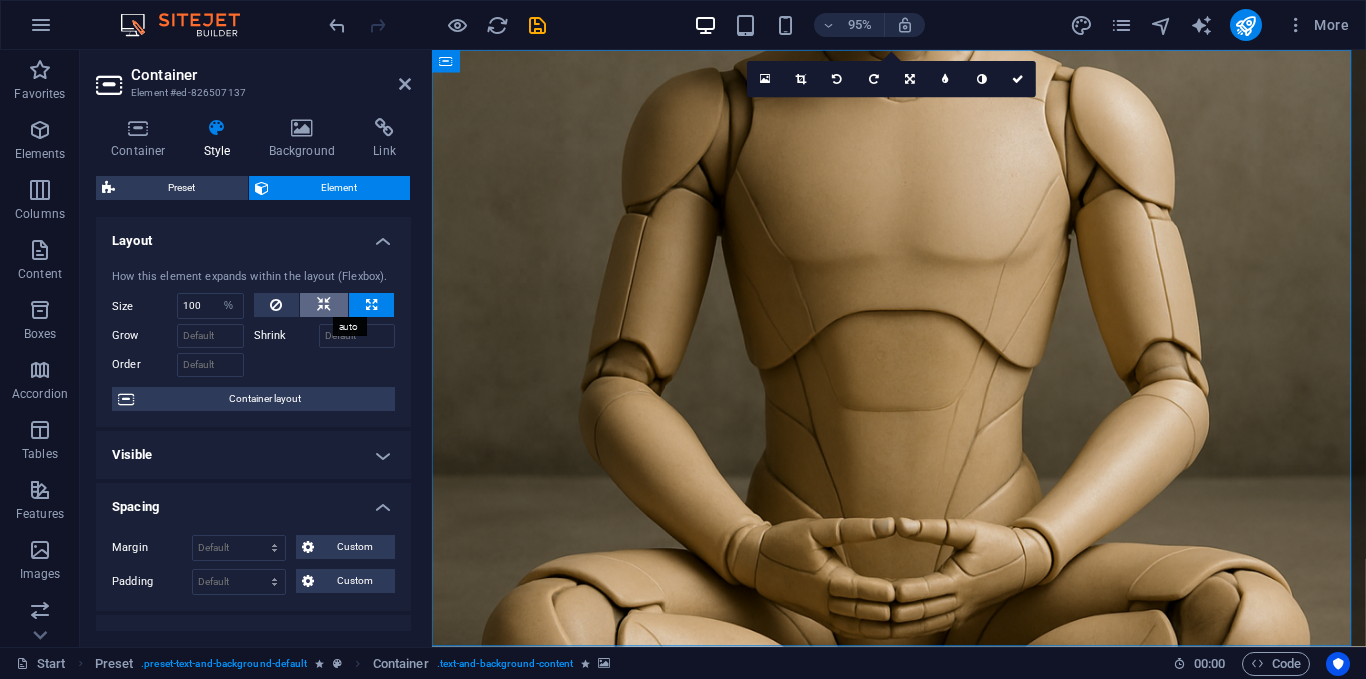 click at bounding box center (324, 305) 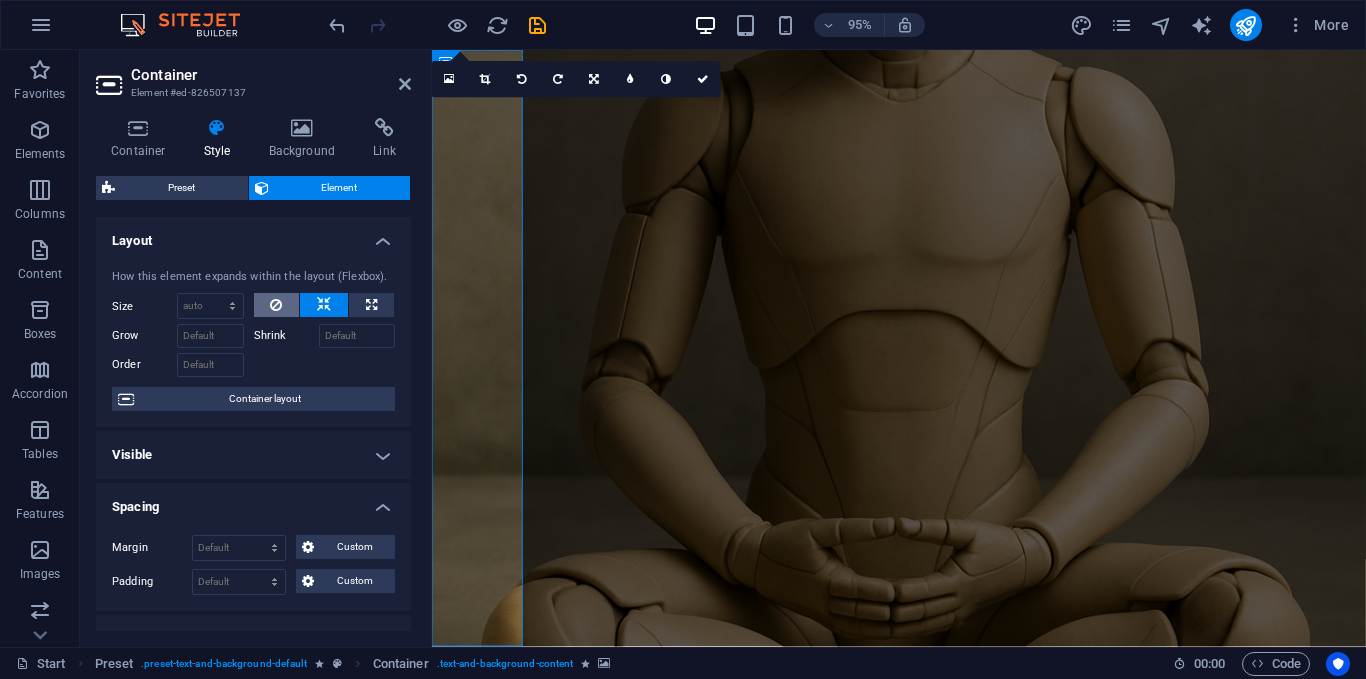 click at bounding box center (276, 305) 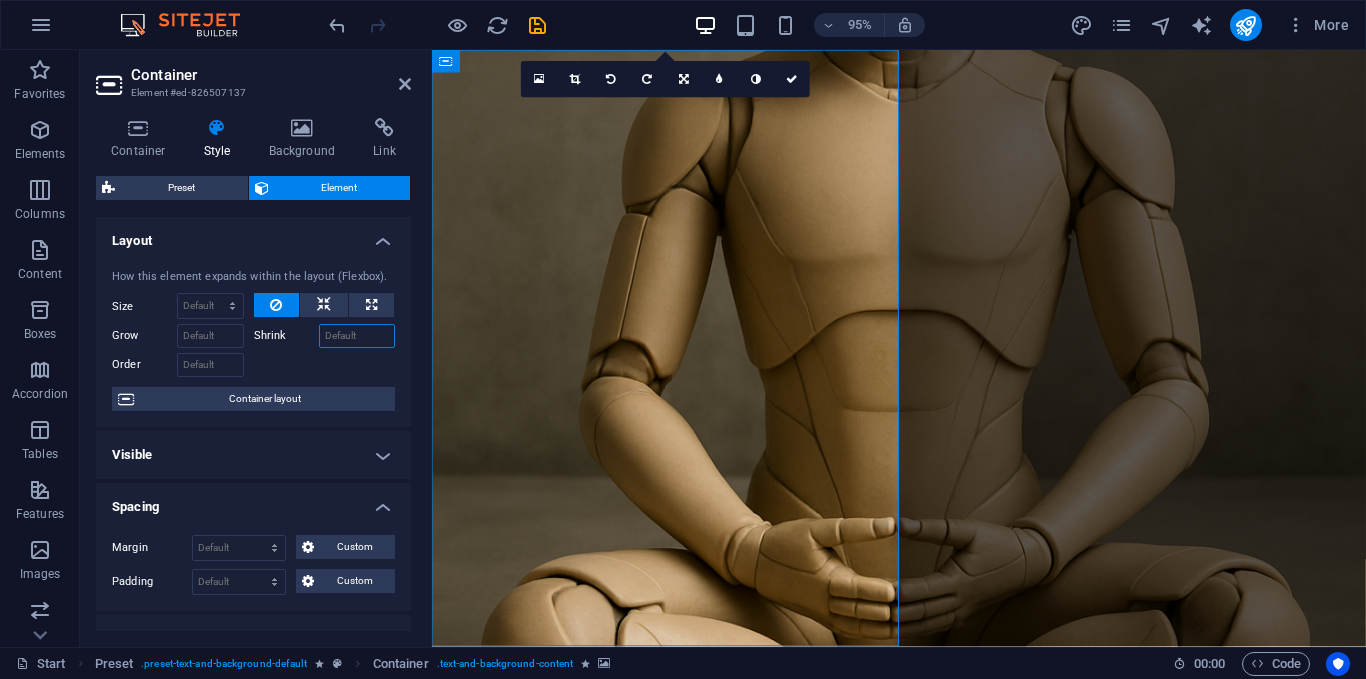 click on "Shrink" at bounding box center (357, 336) 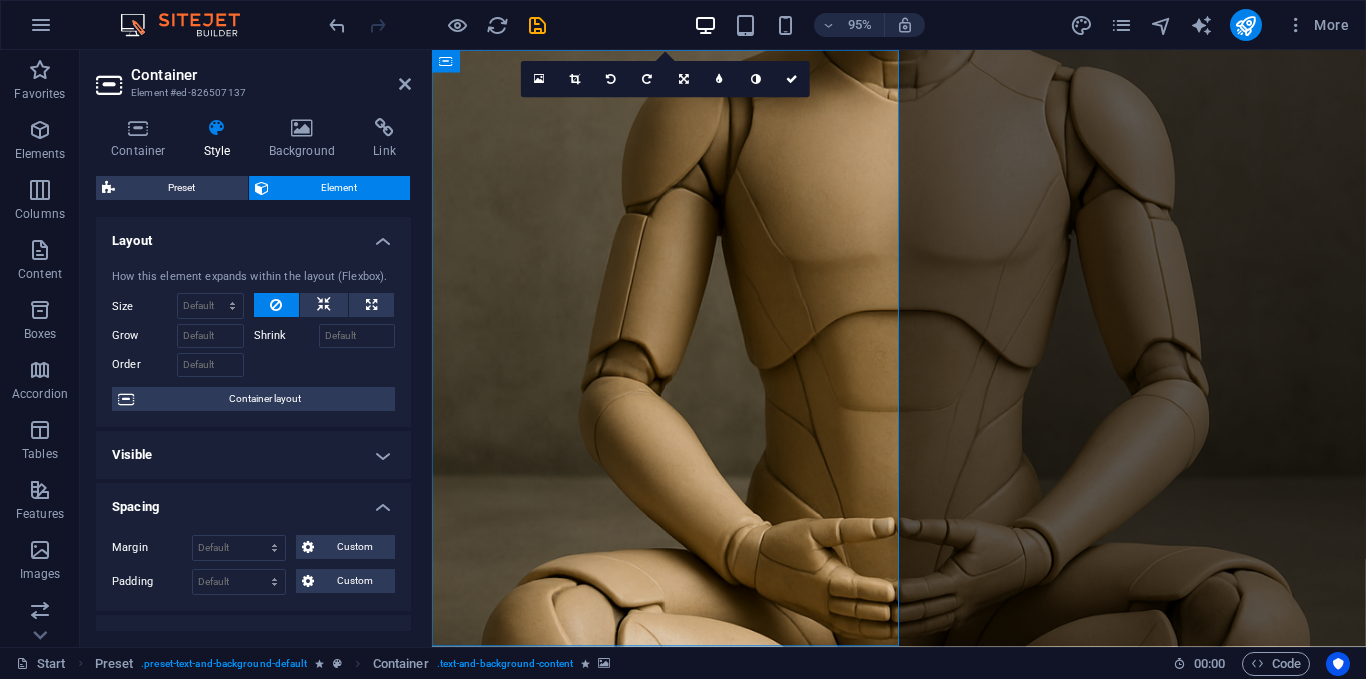 click on "Shrink" at bounding box center [286, 336] 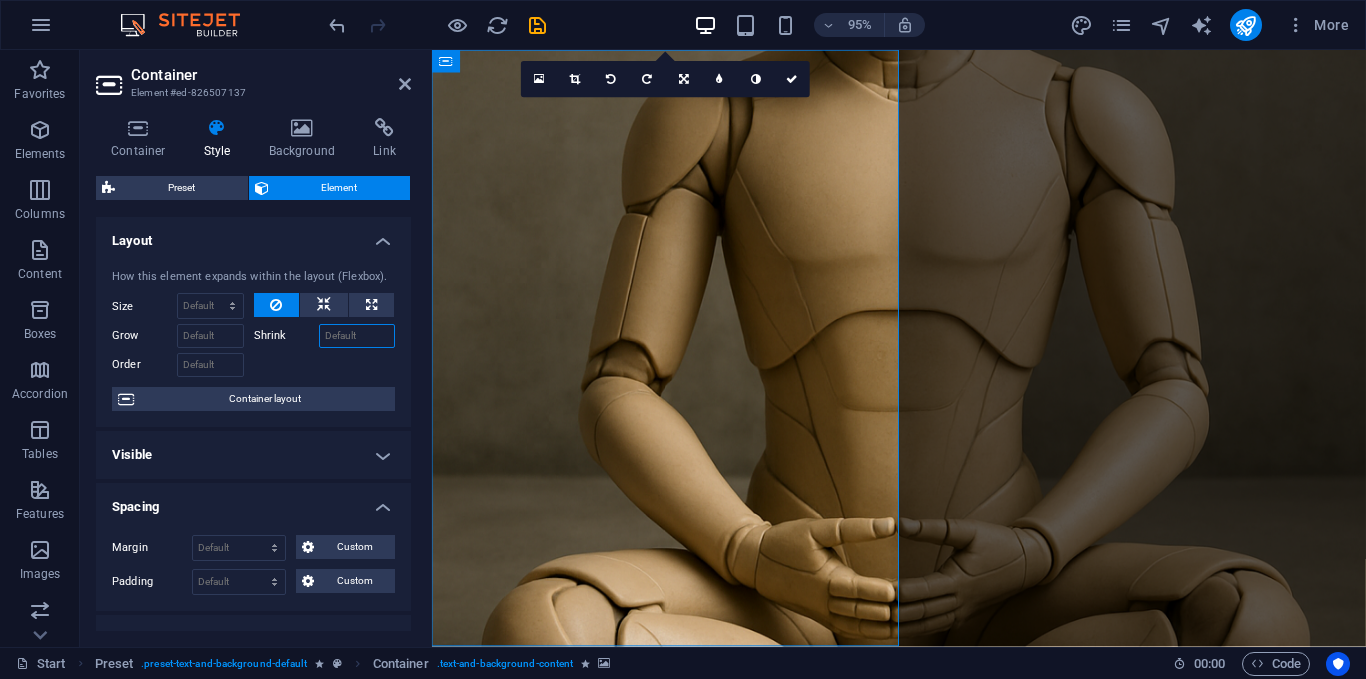 click on "Shrink" at bounding box center (357, 336) 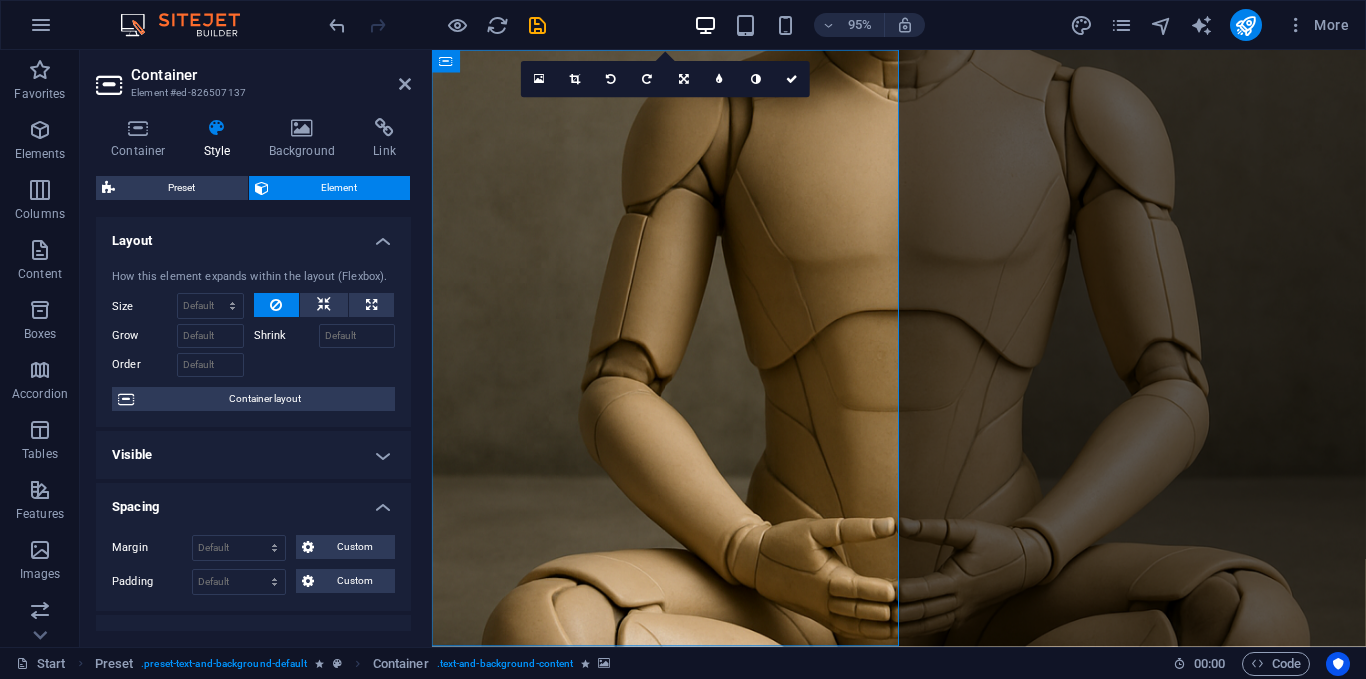 click on "Shrink" at bounding box center (286, 336) 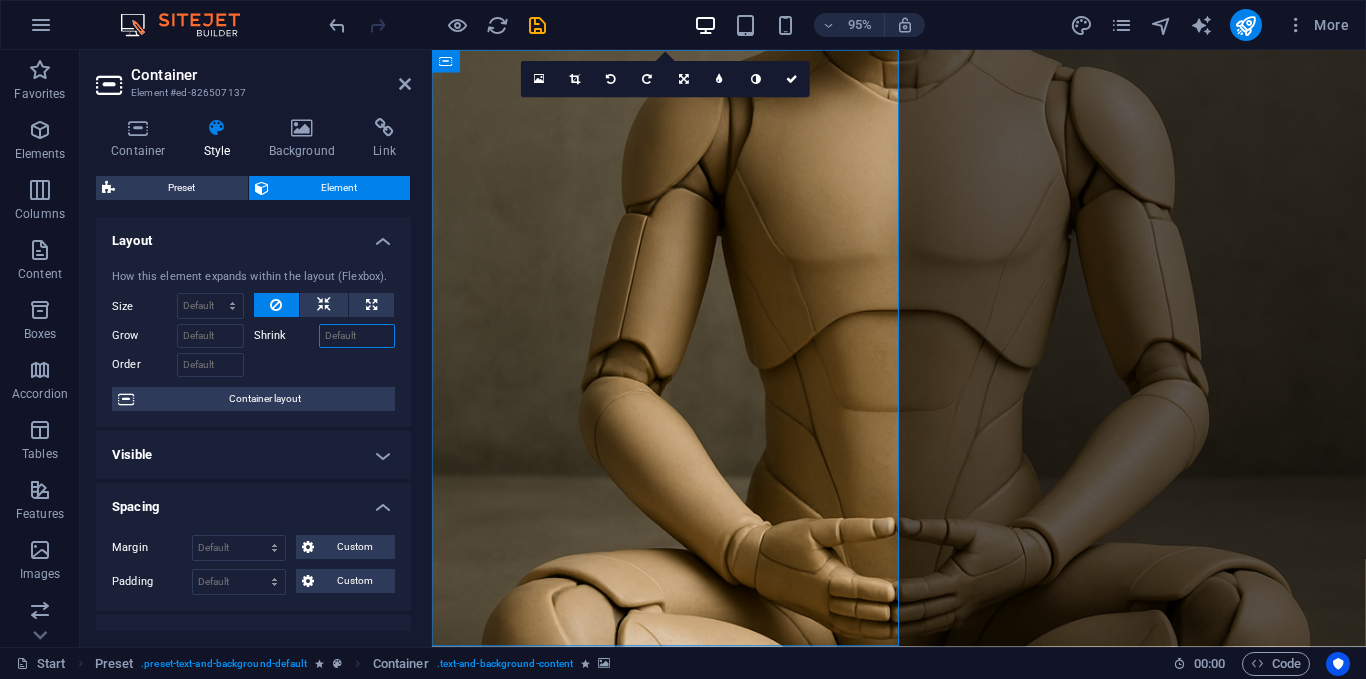 click on "Shrink" at bounding box center [357, 336] 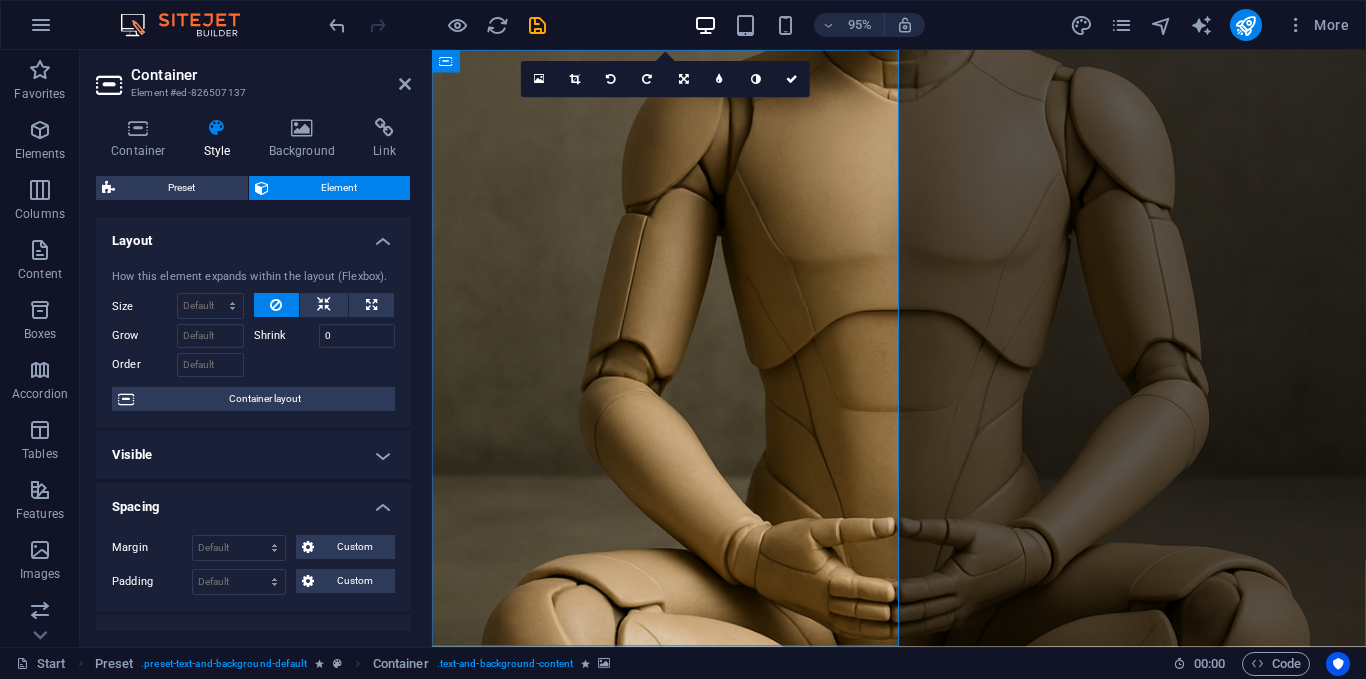 click at bounding box center (923, 364) 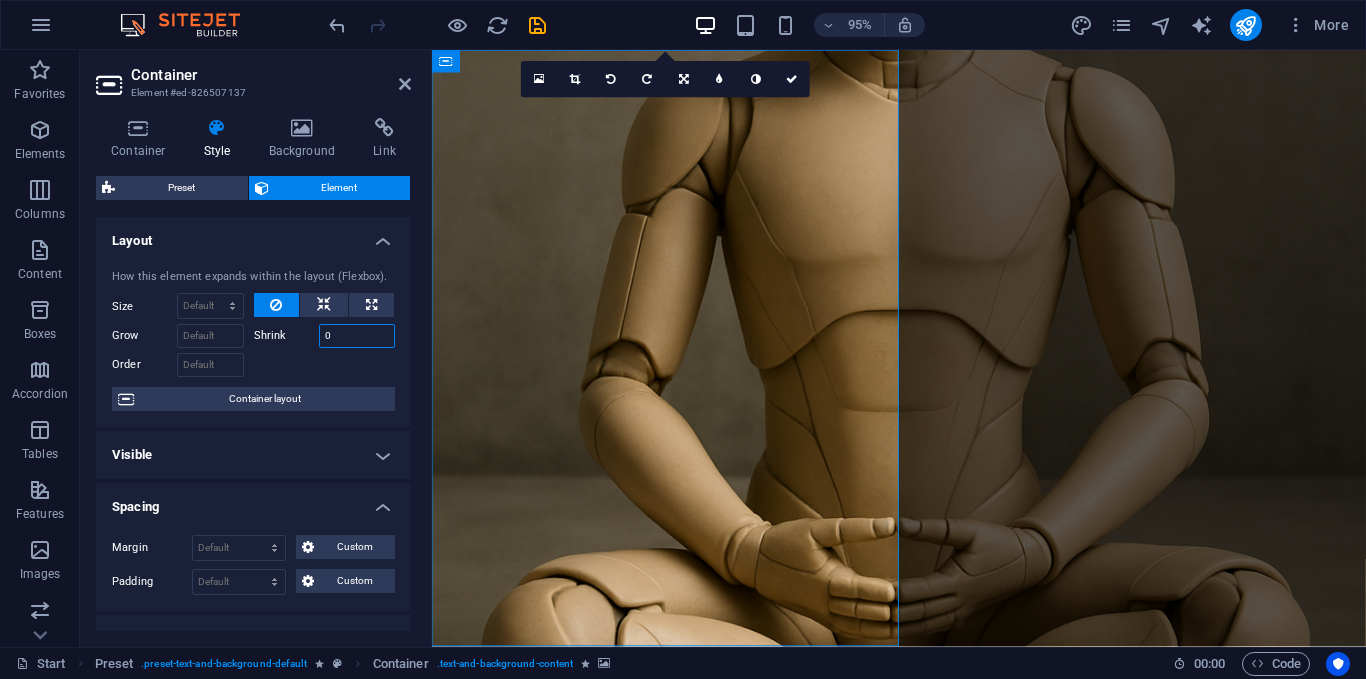 click on "0" at bounding box center (357, 336) 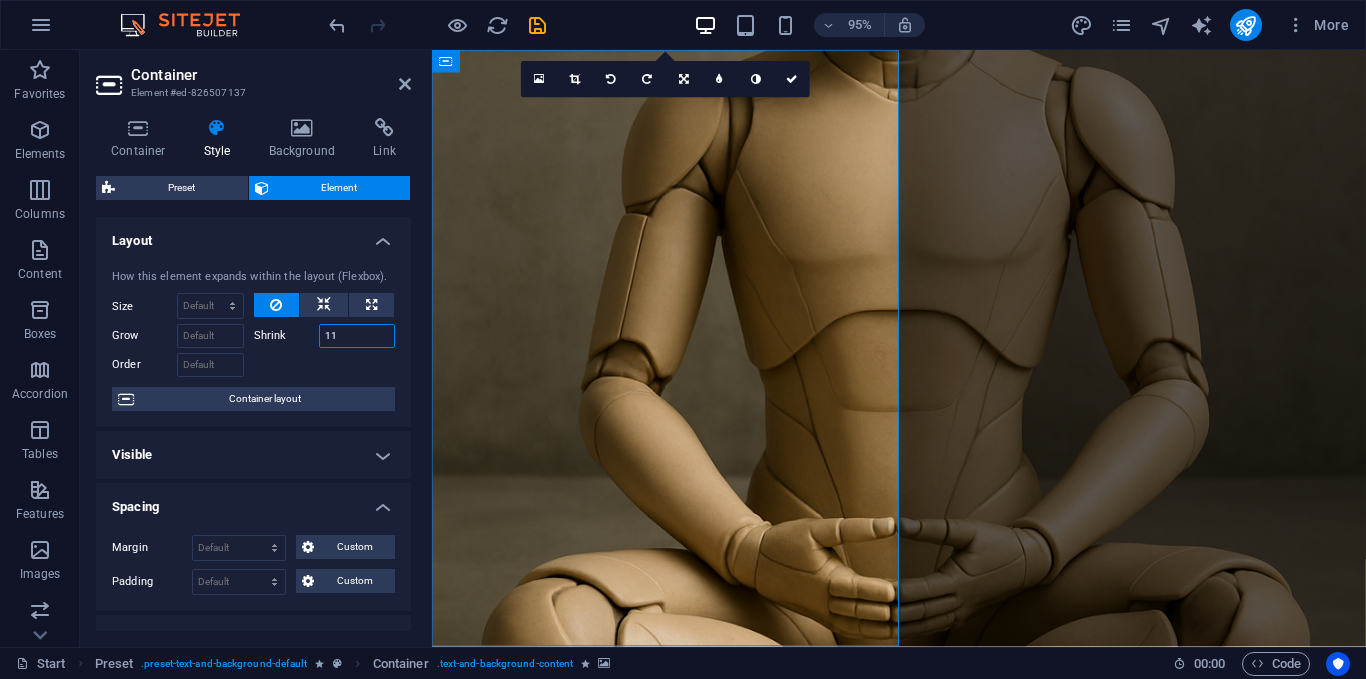 click on "11" at bounding box center (357, 336) 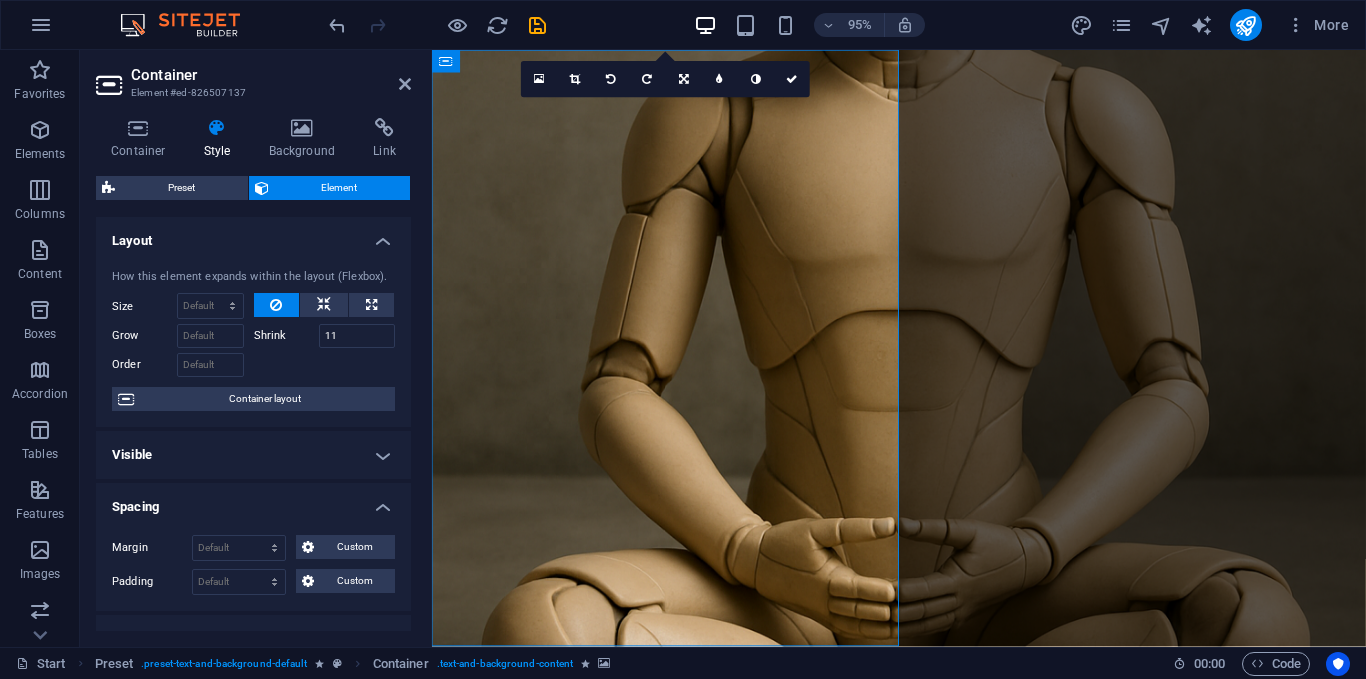 click at bounding box center (923, 364) 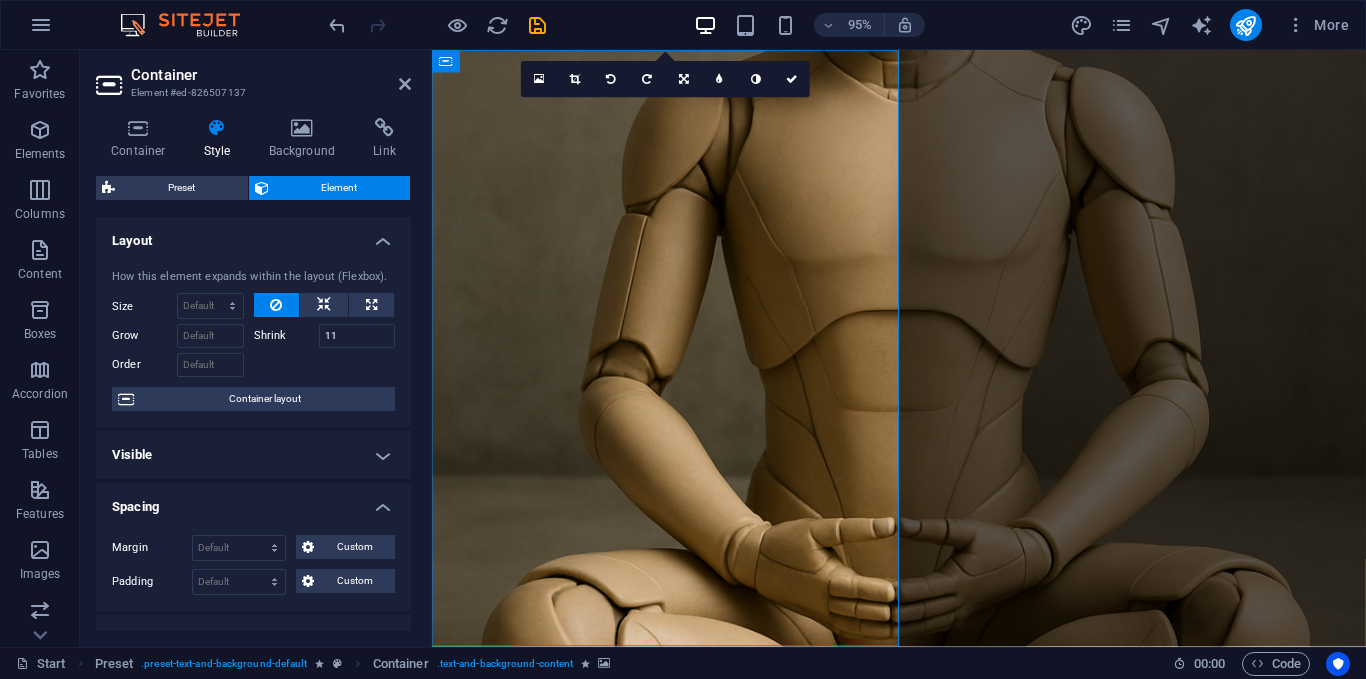 click at bounding box center [325, 362] 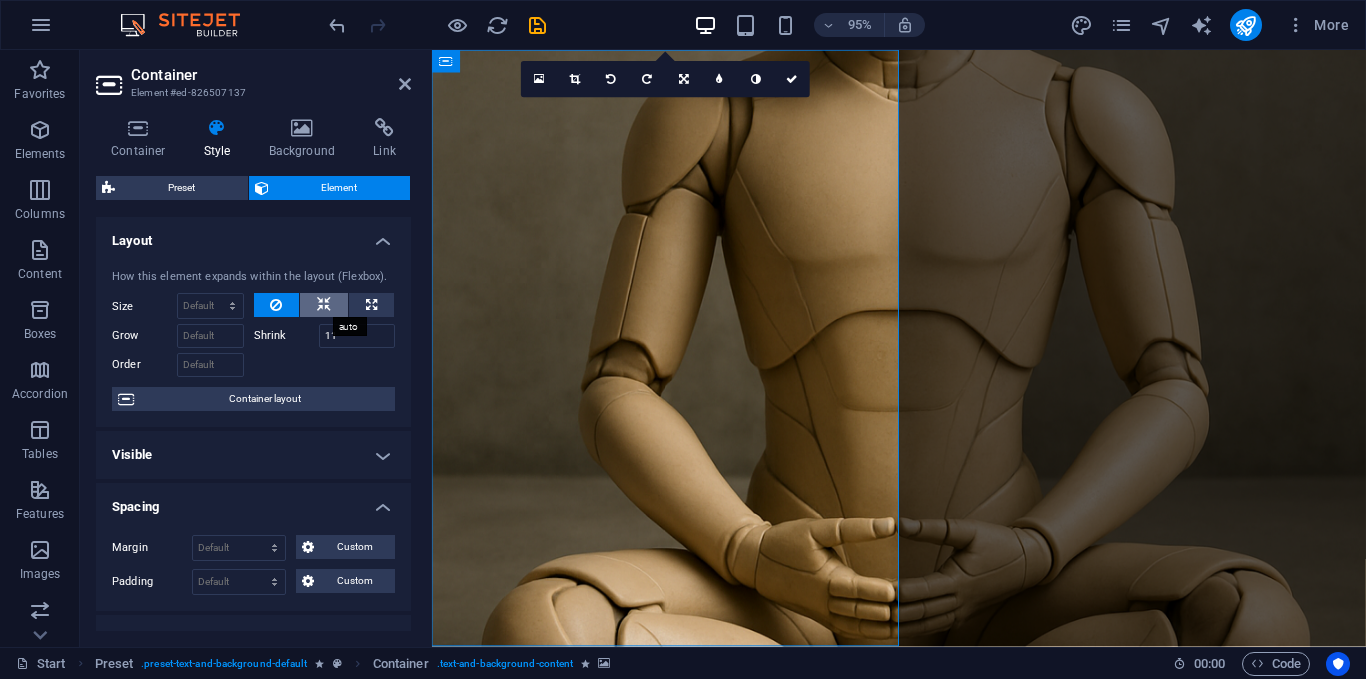 click at bounding box center (324, 305) 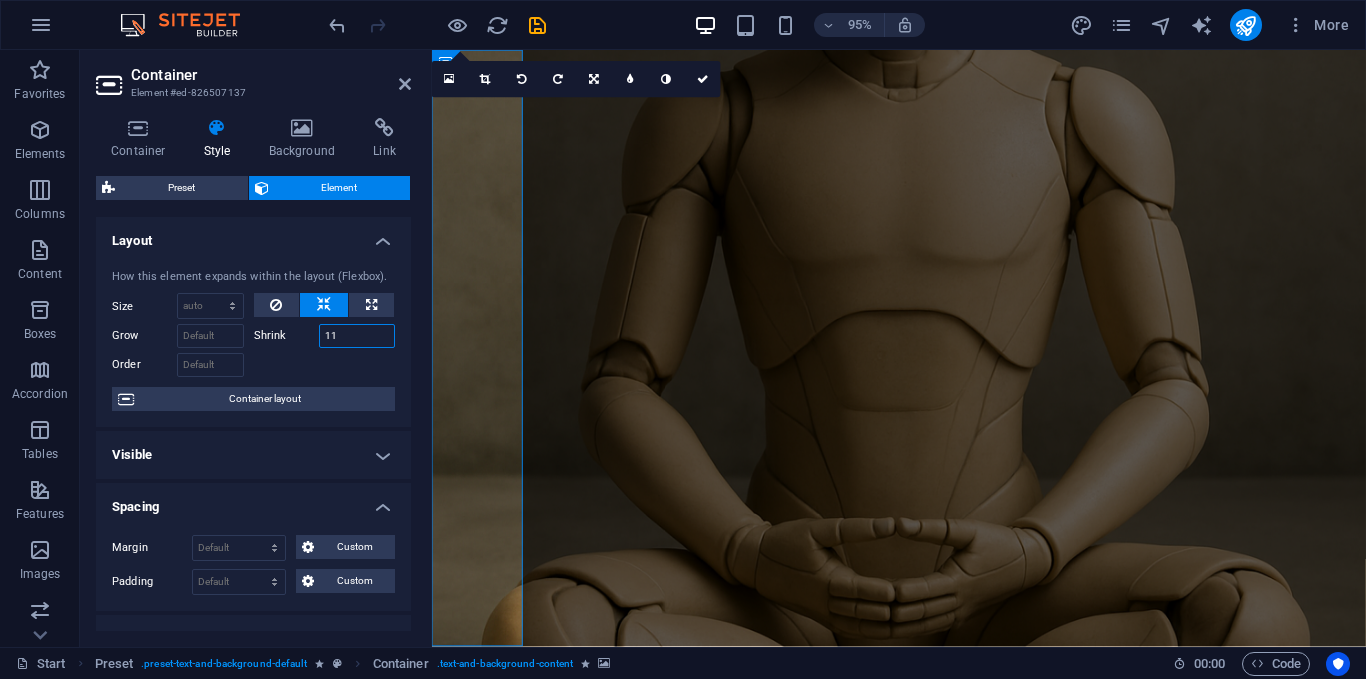 drag, startPoint x: 339, startPoint y: 336, endPoint x: 283, endPoint y: 335, distance: 56.008926 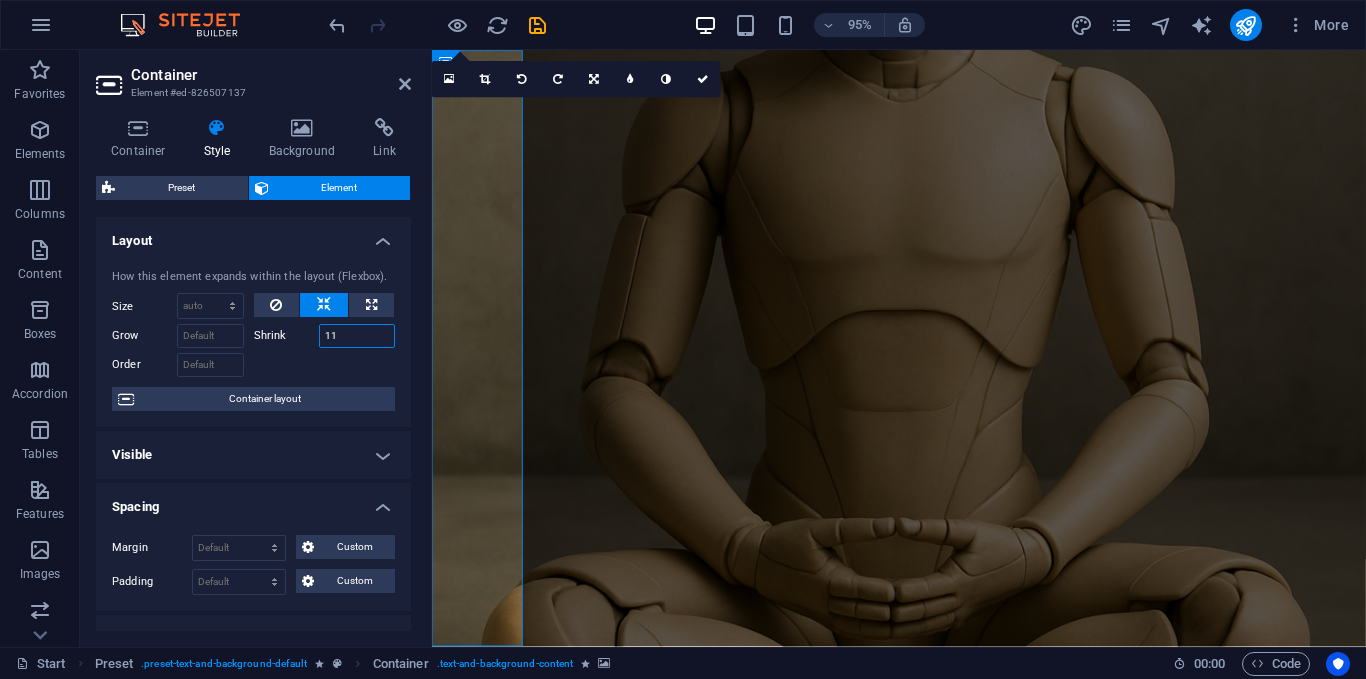 click on "Shrink 11" at bounding box center (325, 336) 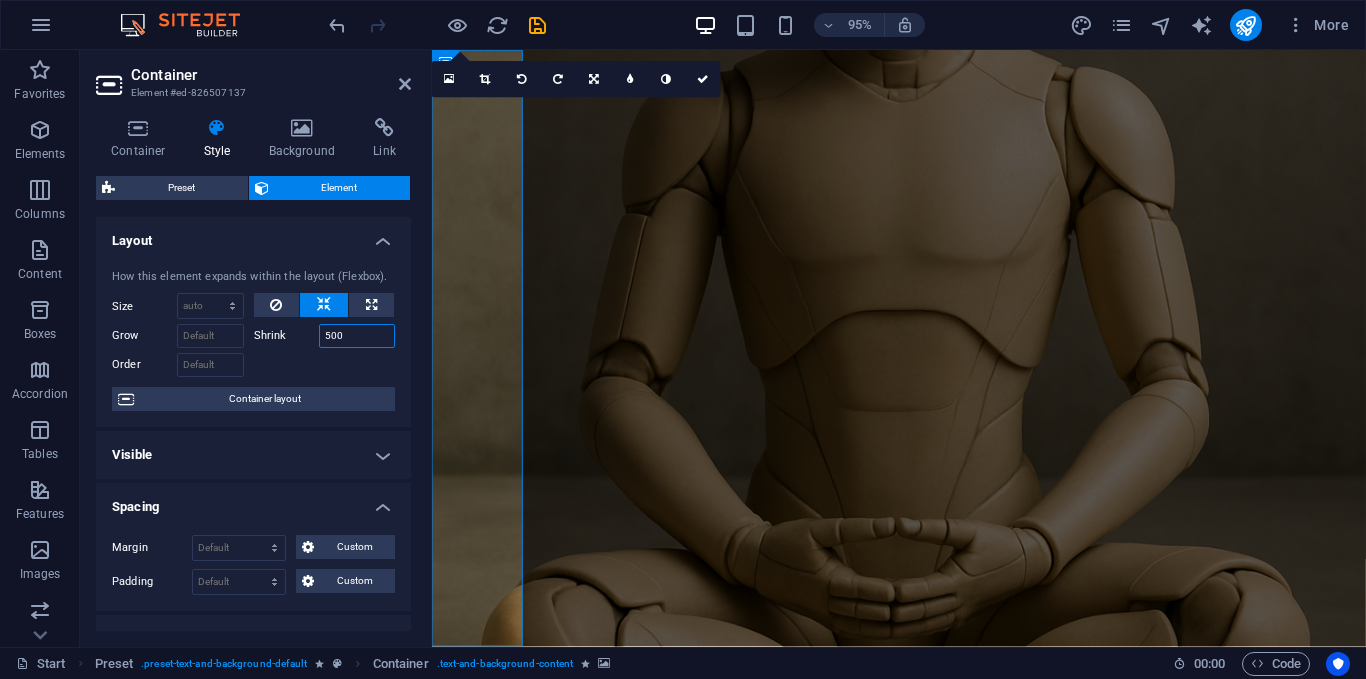 type on "500" 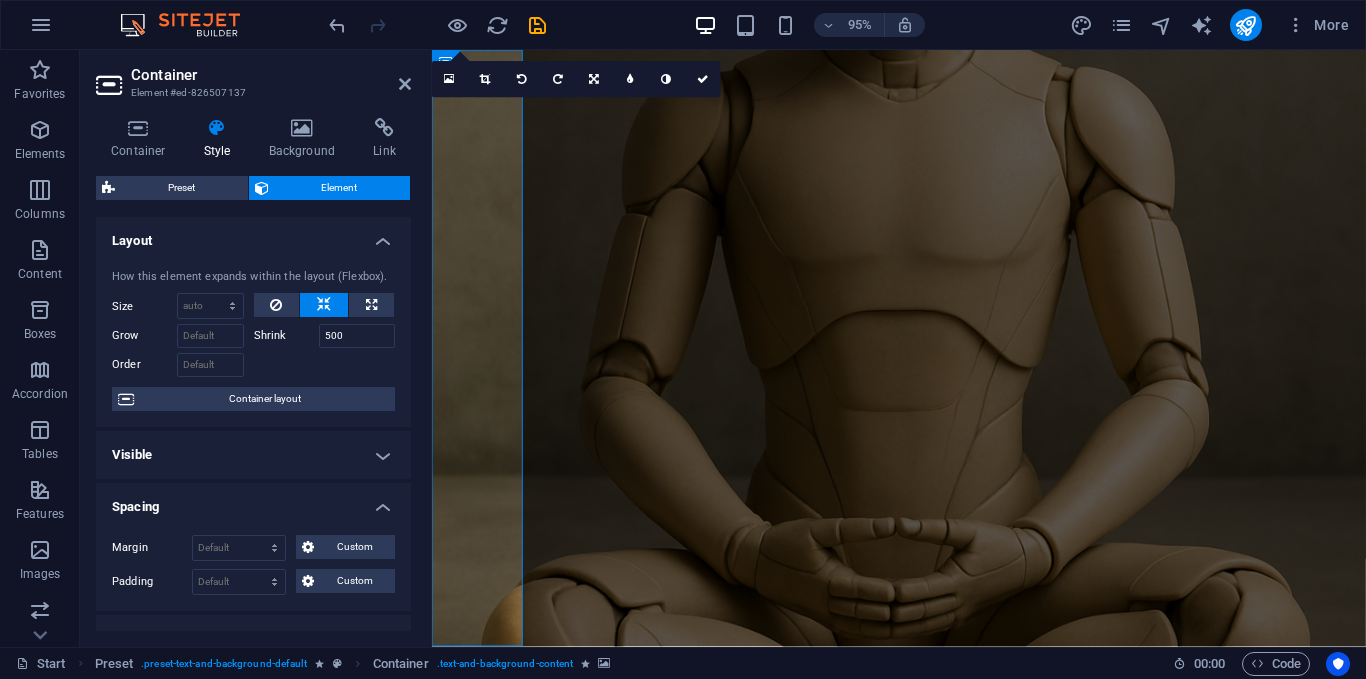 click at bounding box center (325, 362) 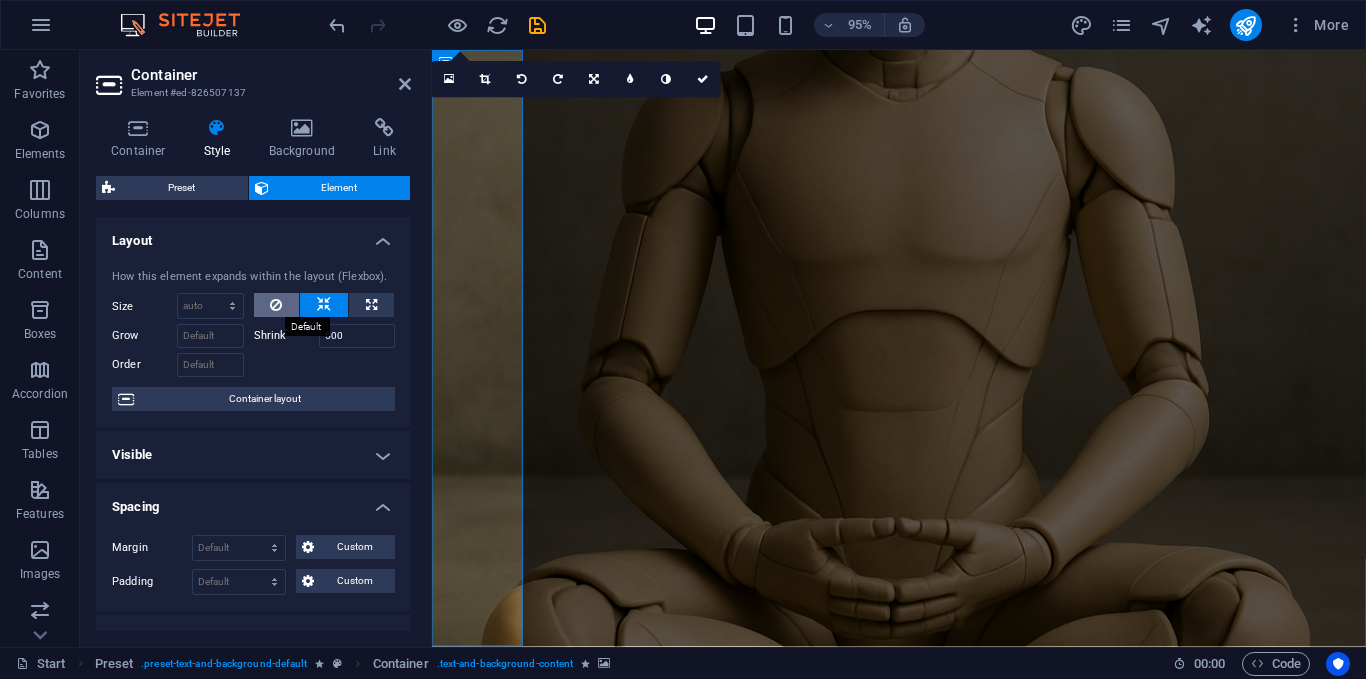 click at bounding box center [277, 305] 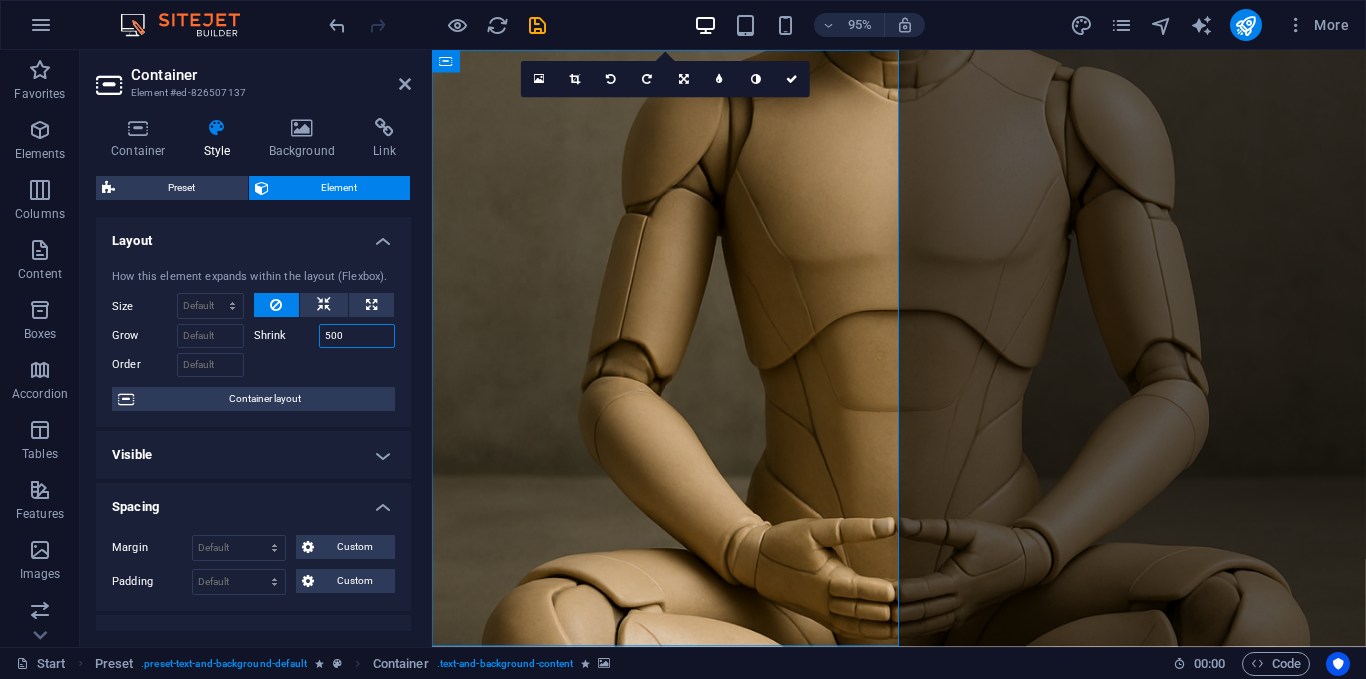 drag, startPoint x: 344, startPoint y: 331, endPoint x: 278, endPoint y: 333, distance: 66.0303 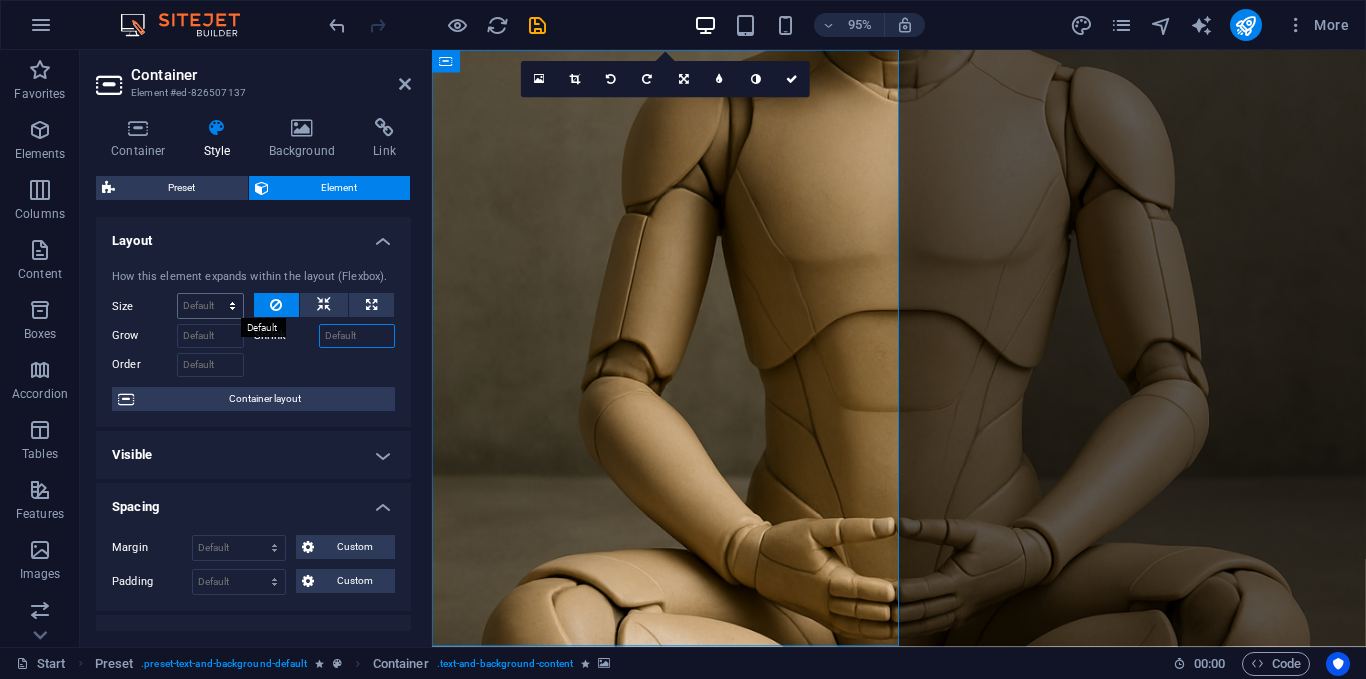 type 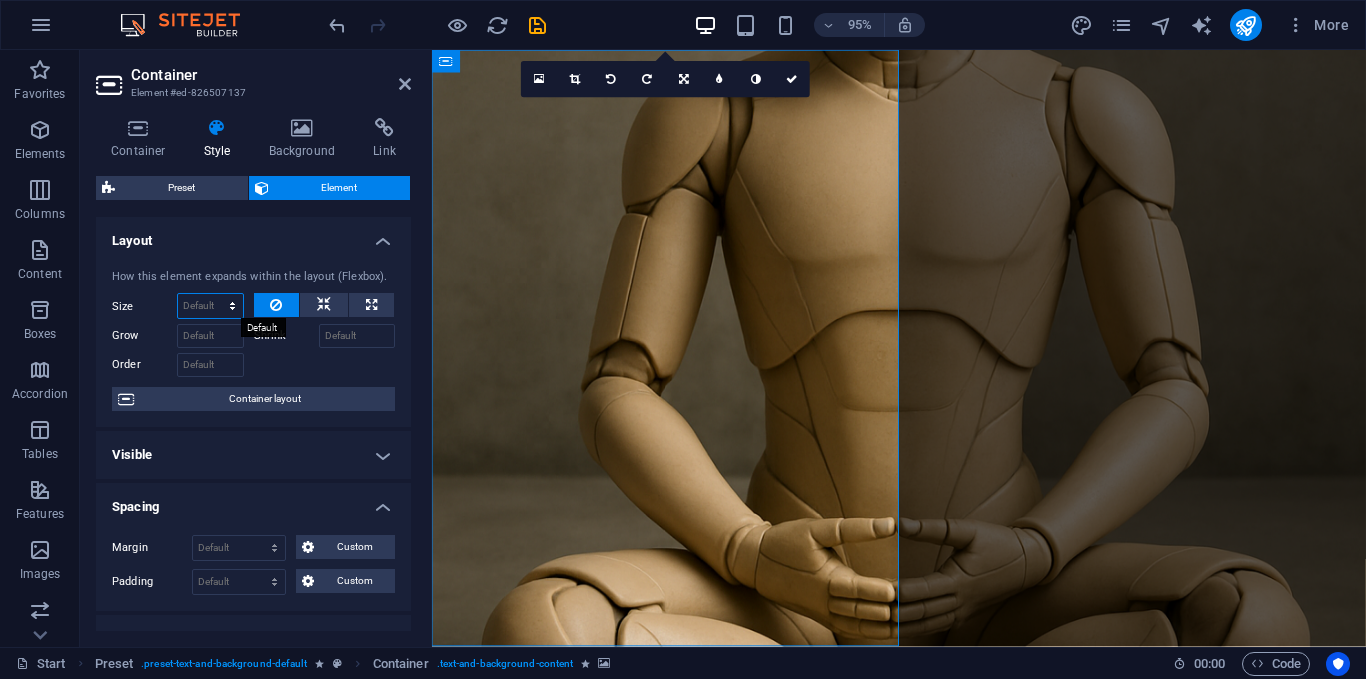 click on "Default auto px % 1/1 1/2 1/3 1/4 1/5 1/6 1/7 1/8 1/9 1/10" at bounding box center [210, 306] 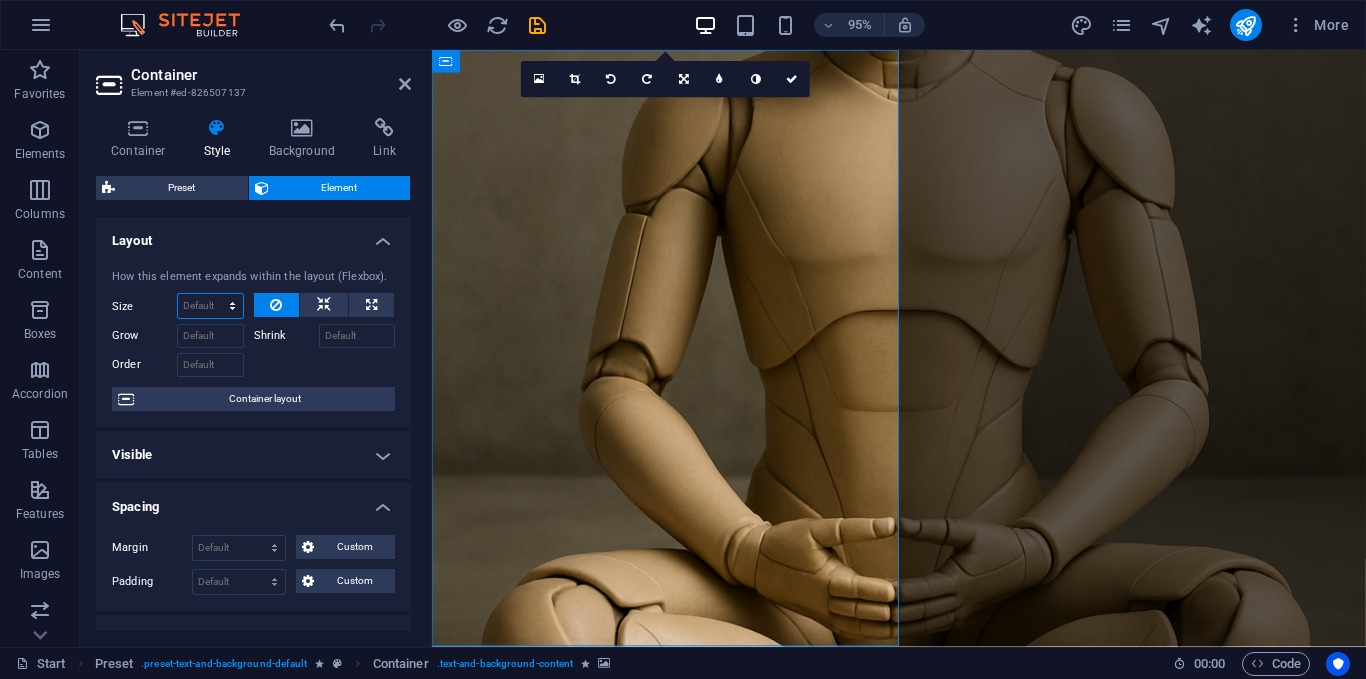 select on "1/5" 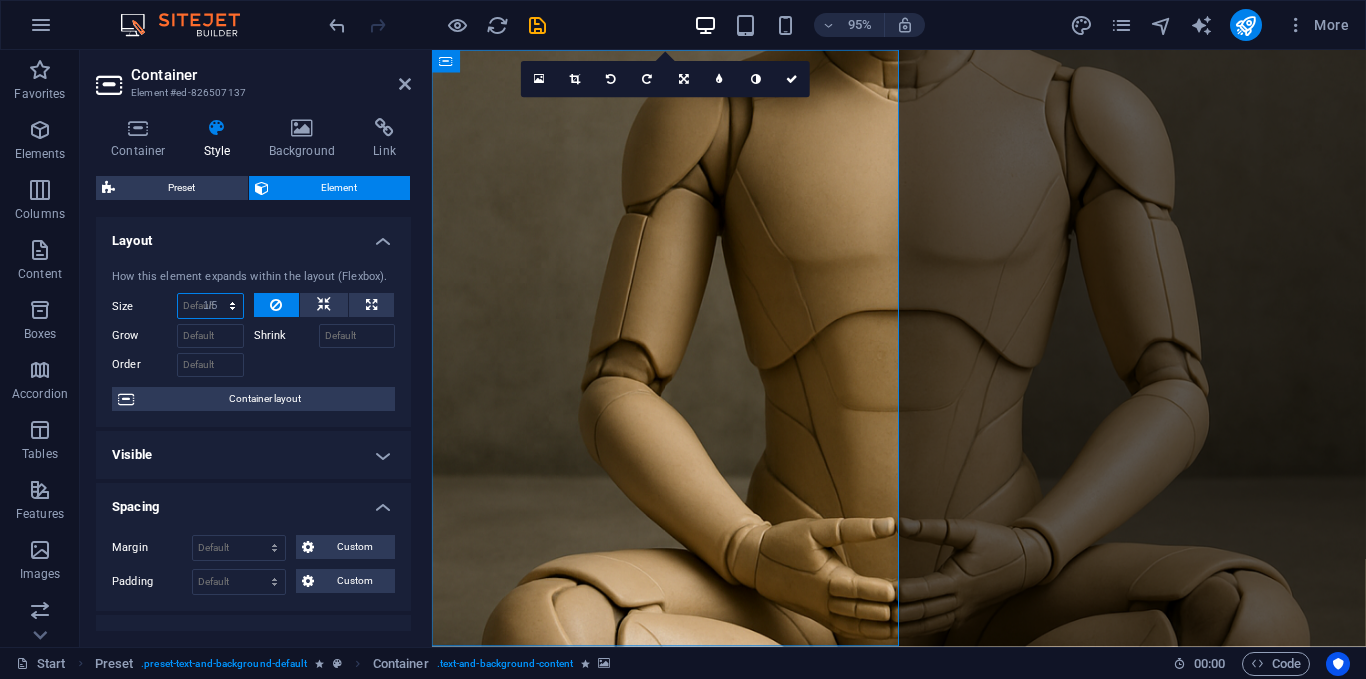 click on "Default auto px % 1/1 1/2 1/3 1/4 1/5 1/6 1/7 1/8 1/9 1/10" at bounding box center (210, 306) 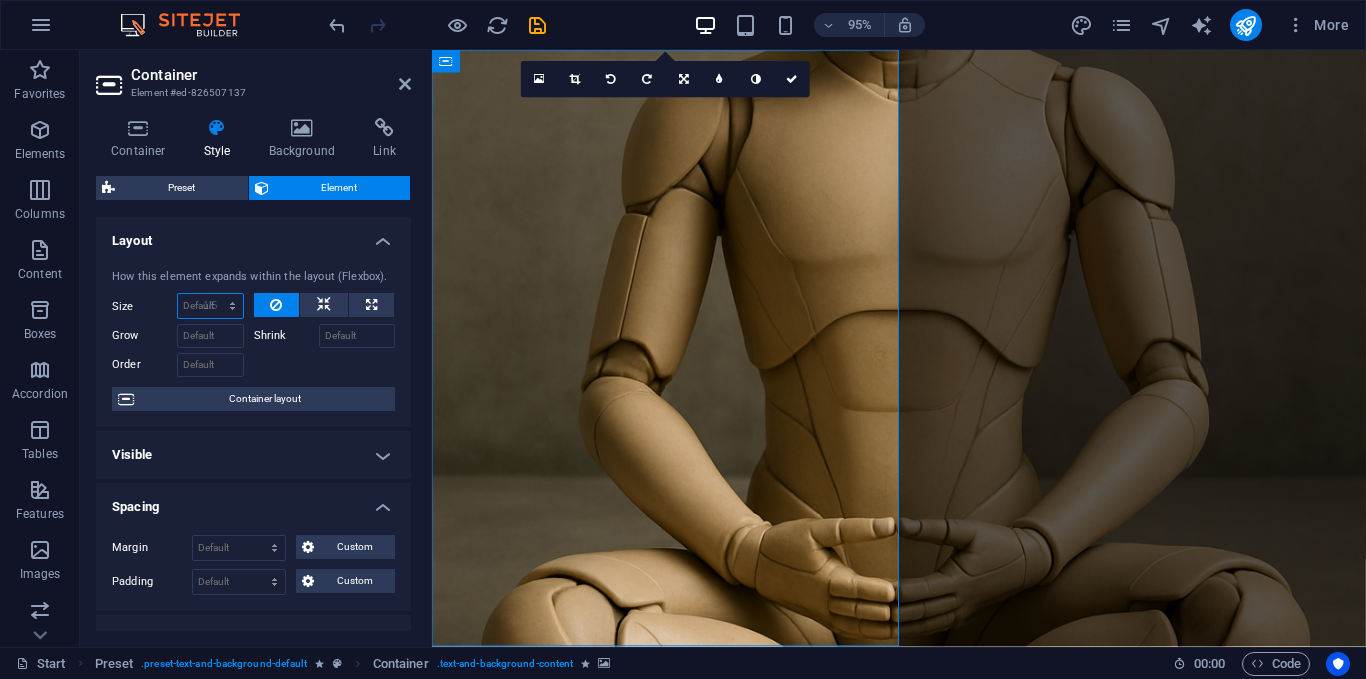 type on "20" 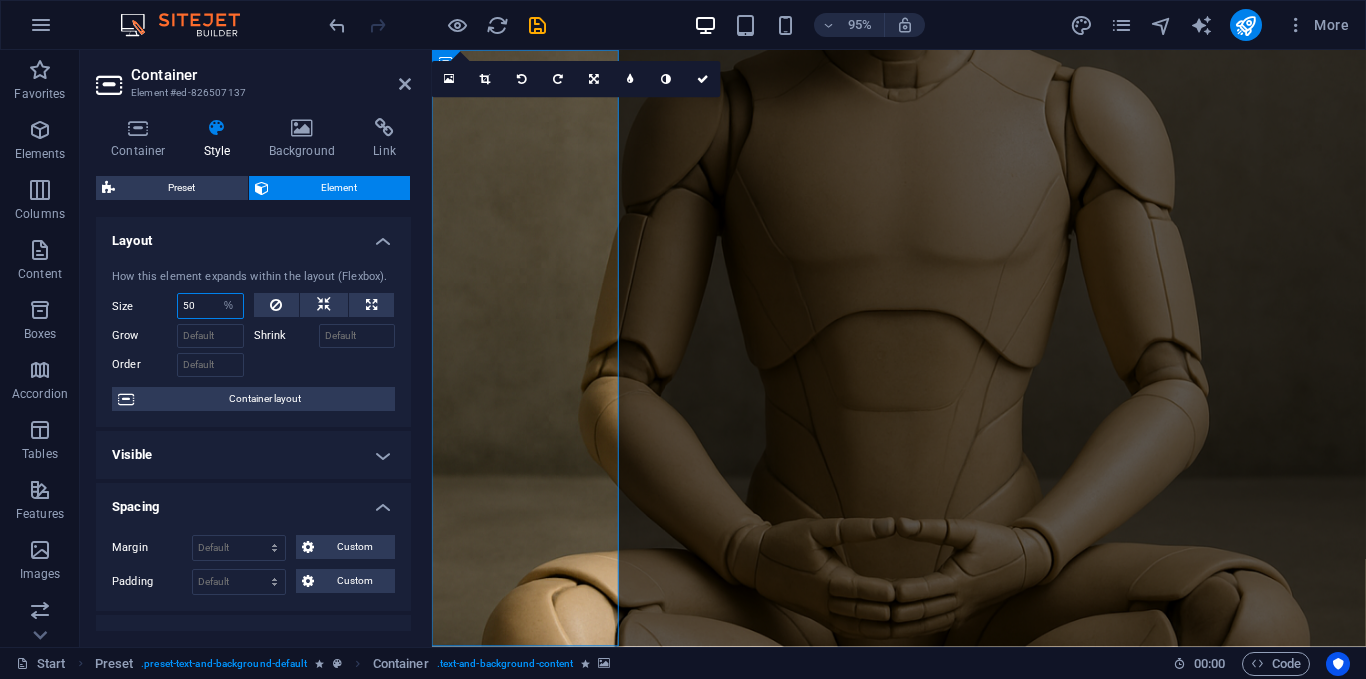 type on "50" 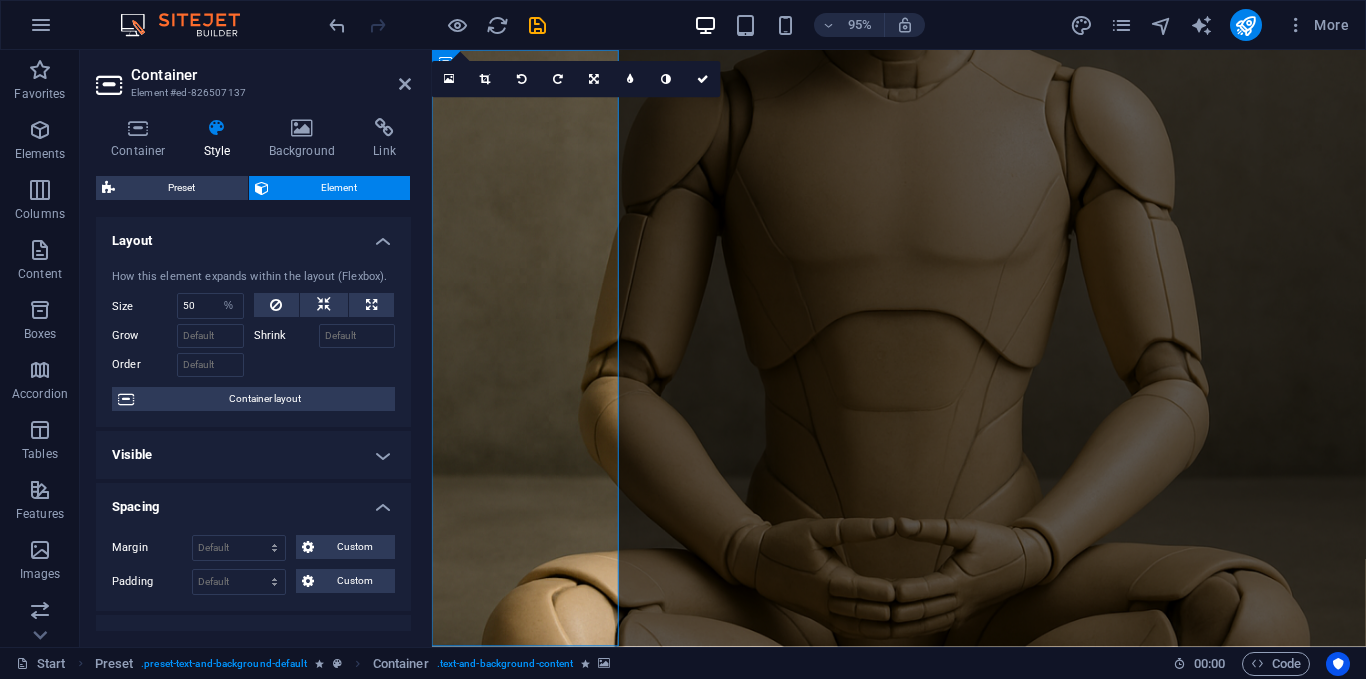 click on "How this element expands within the layout (Flexbox). Size 50 Default auto px % 1/1 1/2 1/3 1/4 1/5 1/6 1/7 1/8 1/9 1/10 Grow Shrink Order Container layout" at bounding box center [253, 340] 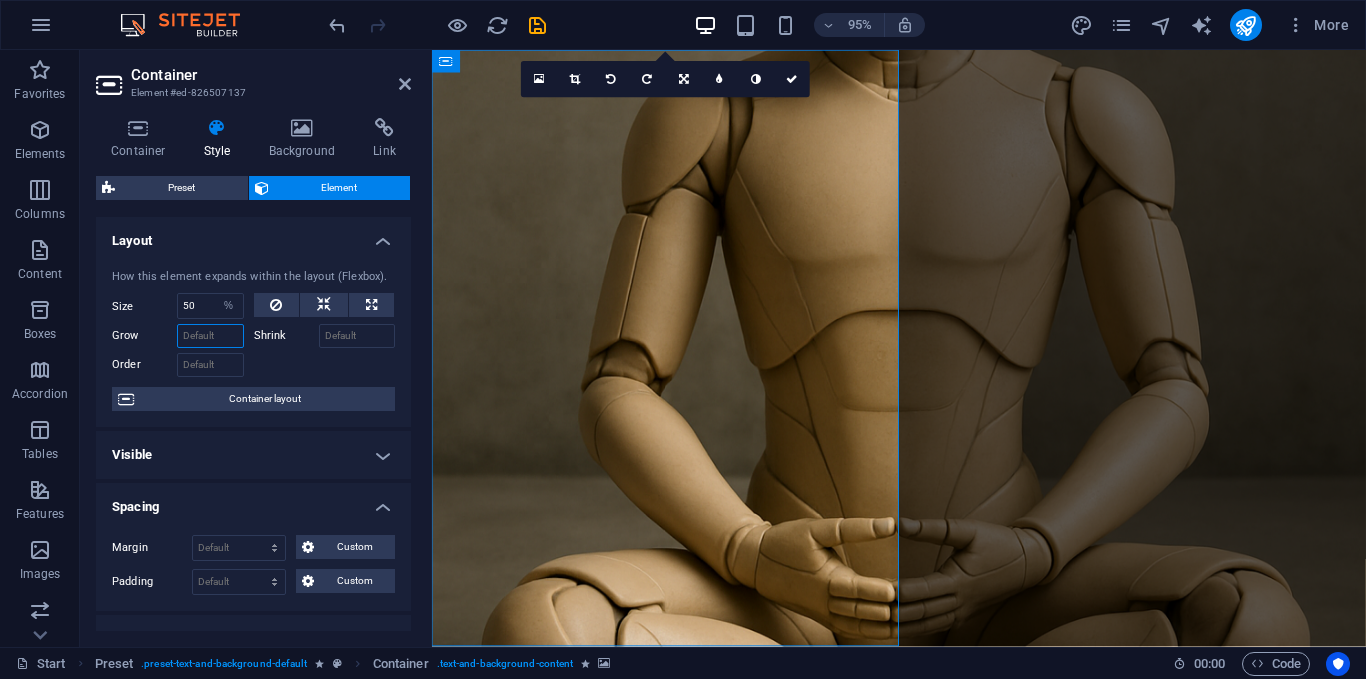 click on "Grow" at bounding box center (210, 336) 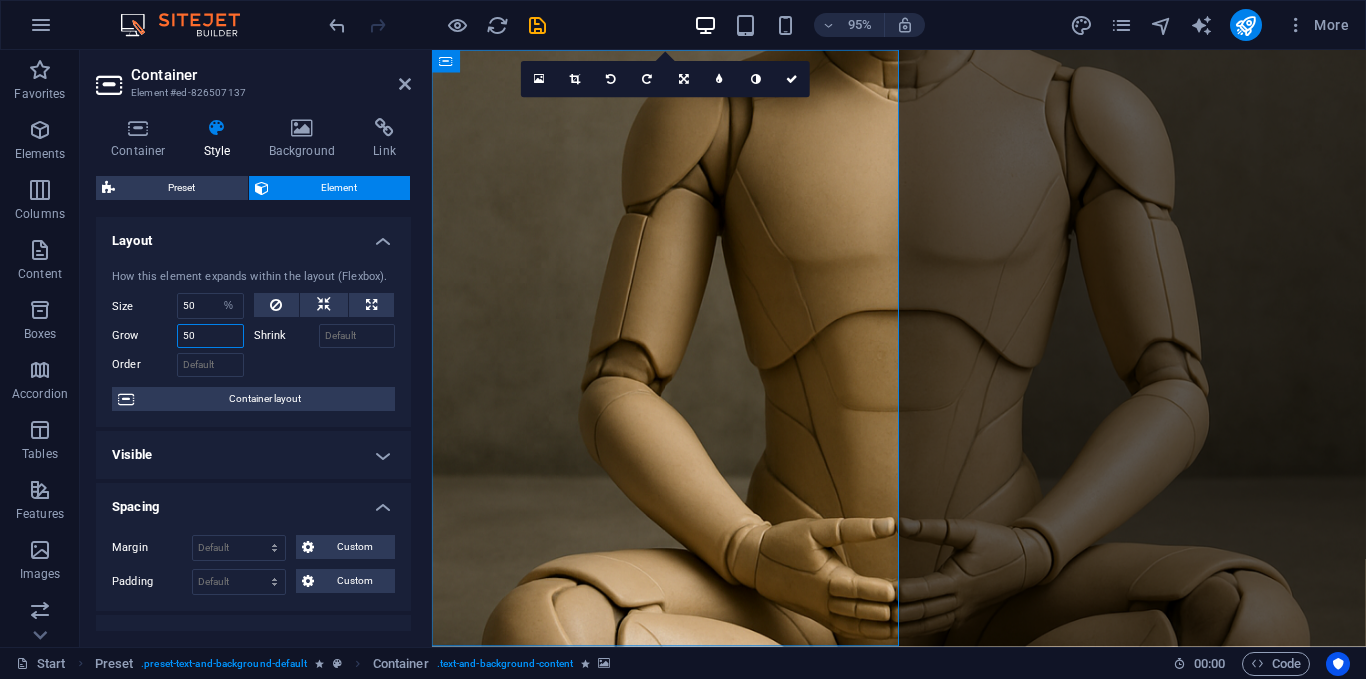 type on "50" 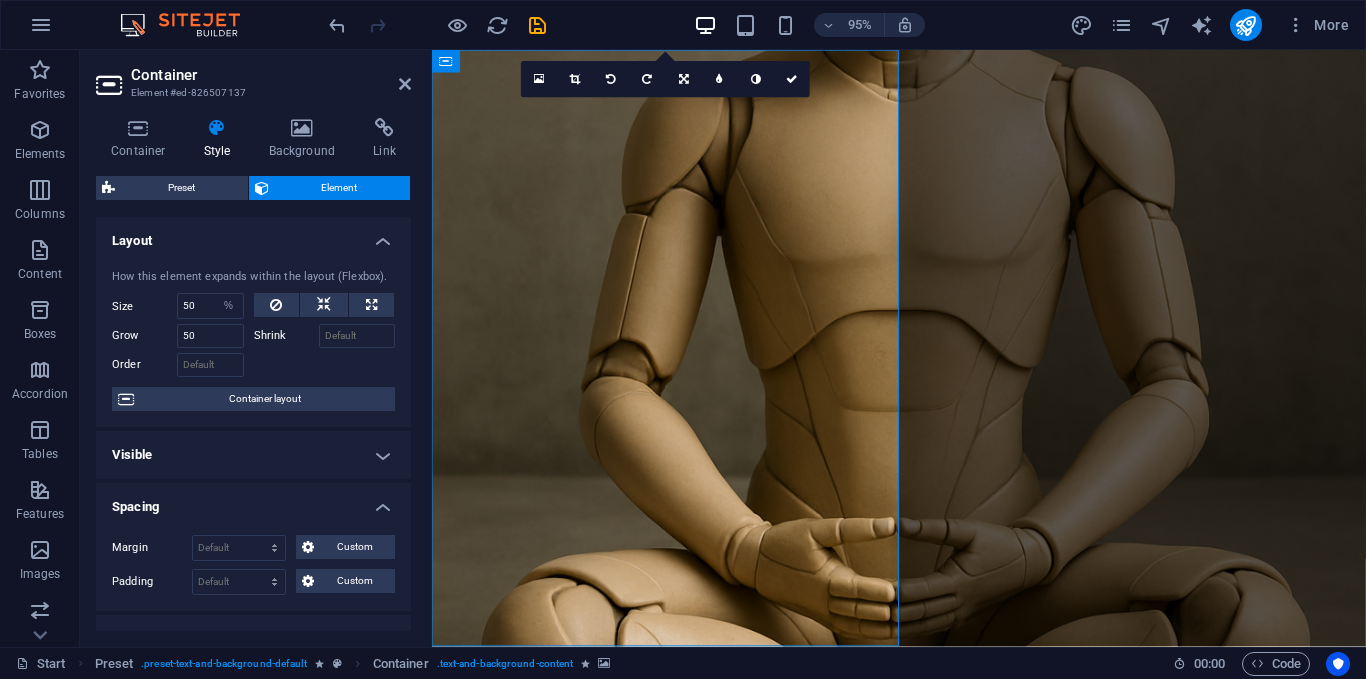 click at bounding box center [325, 362] 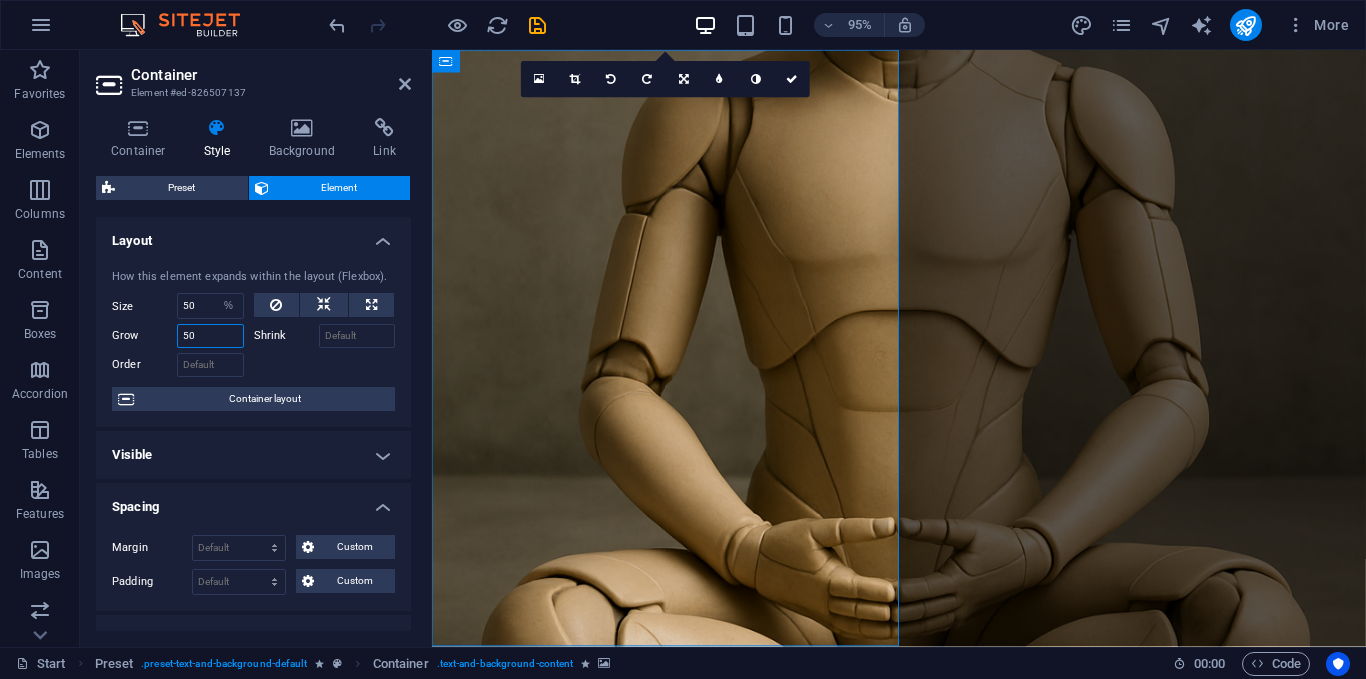 drag, startPoint x: 207, startPoint y: 338, endPoint x: 127, endPoint y: 332, distance: 80.224686 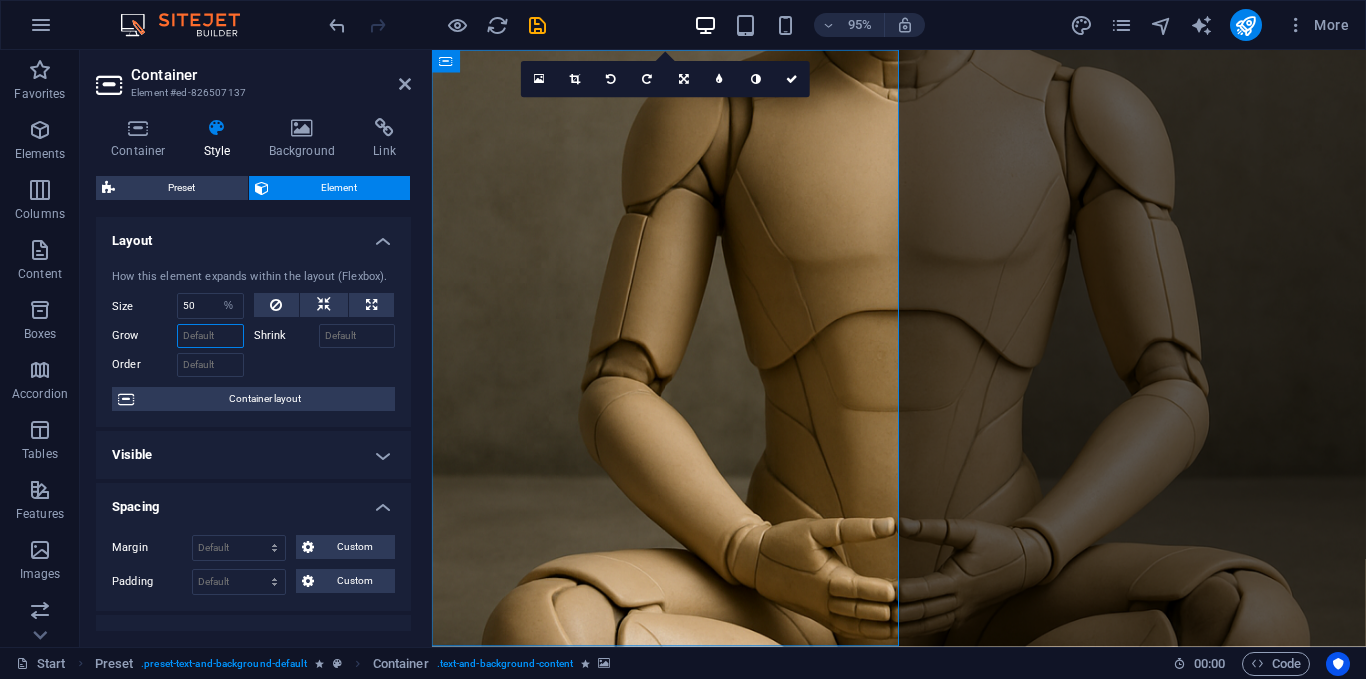 type 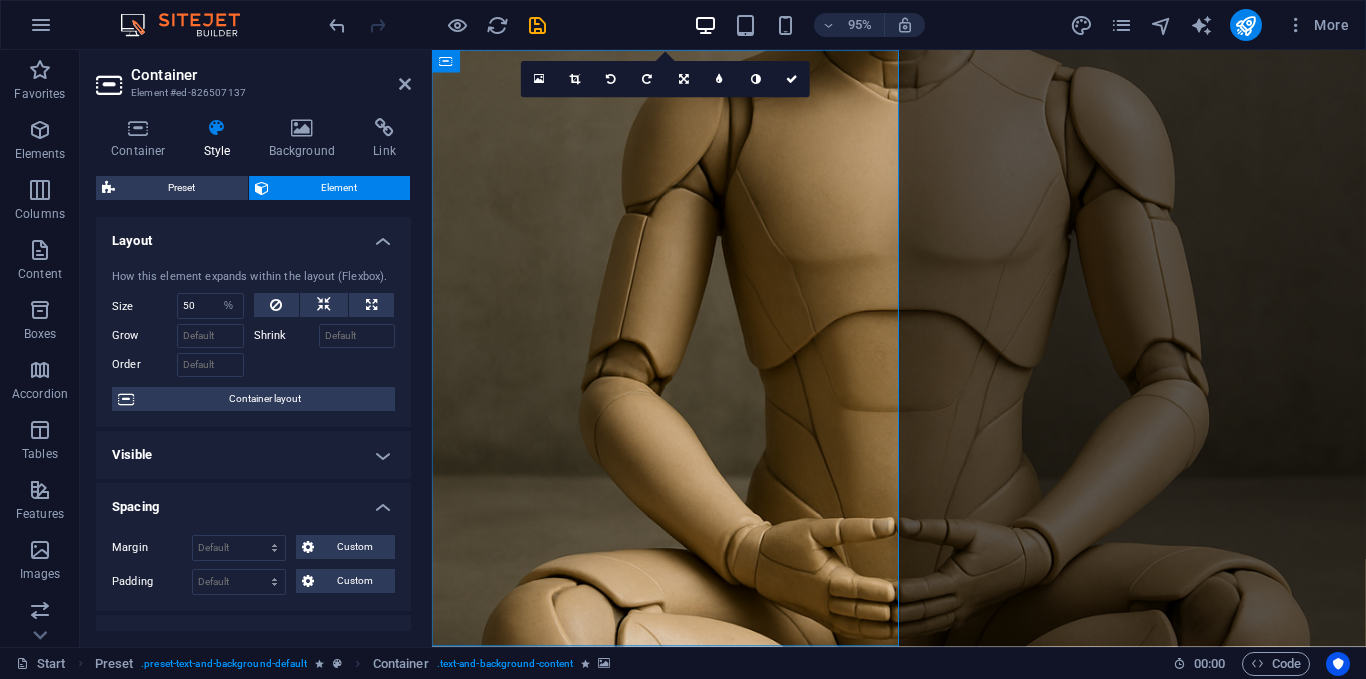 click at bounding box center [325, 362] 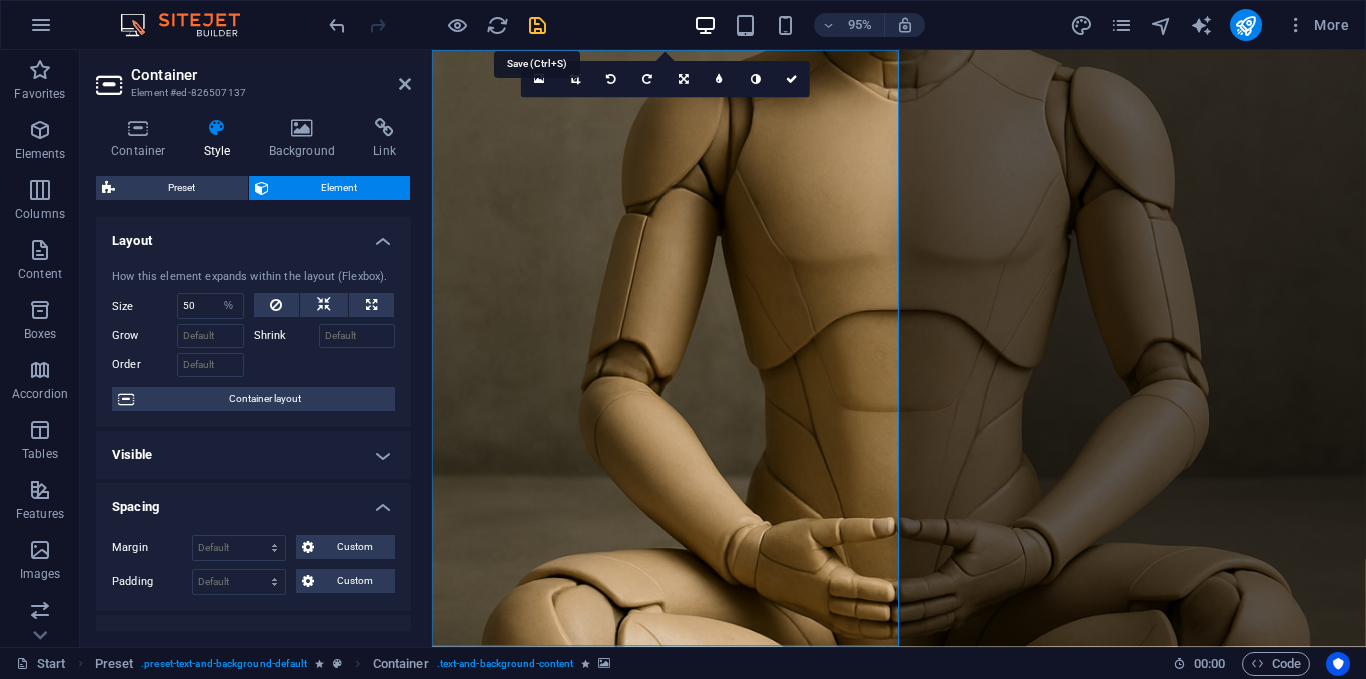 click at bounding box center (537, 25) 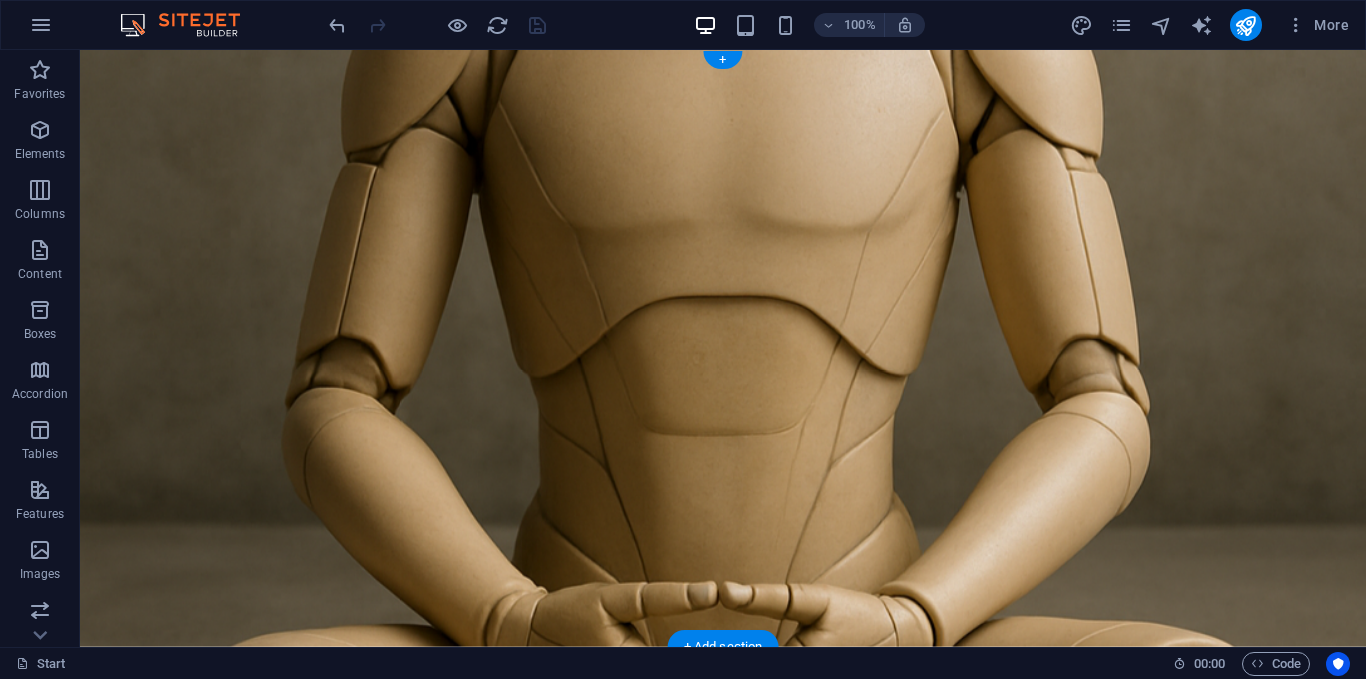 click at bounding box center (723, 348) 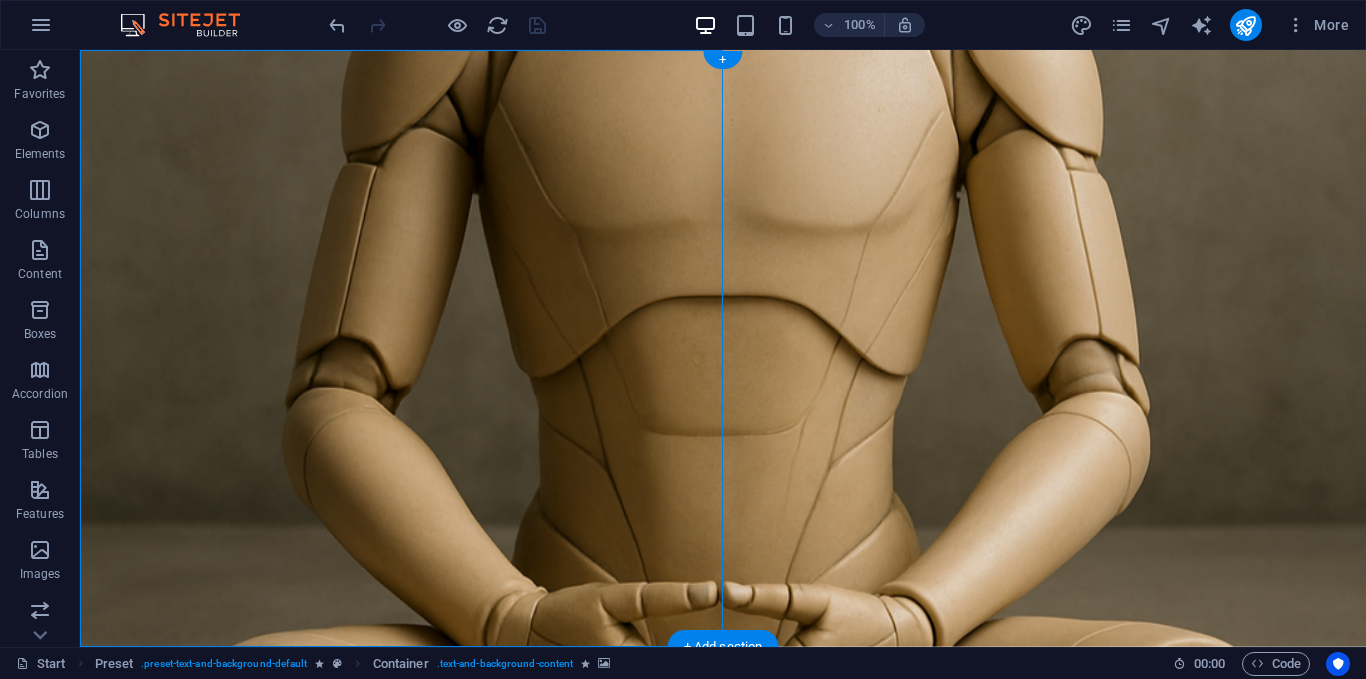 click at bounding box center [723, 348] 